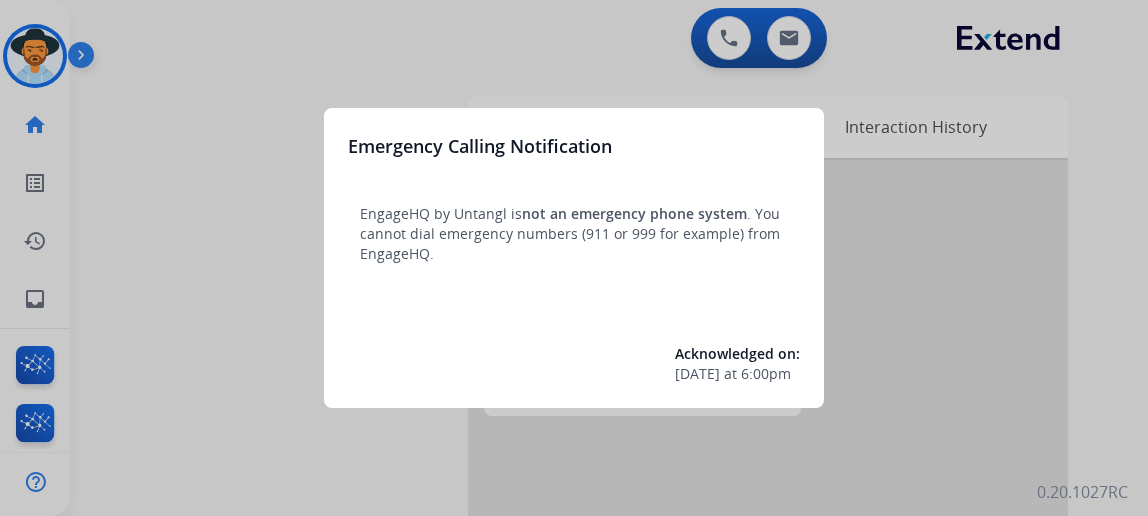 scroll, scrollTop: 0, scrollLeft: 0, axis: both 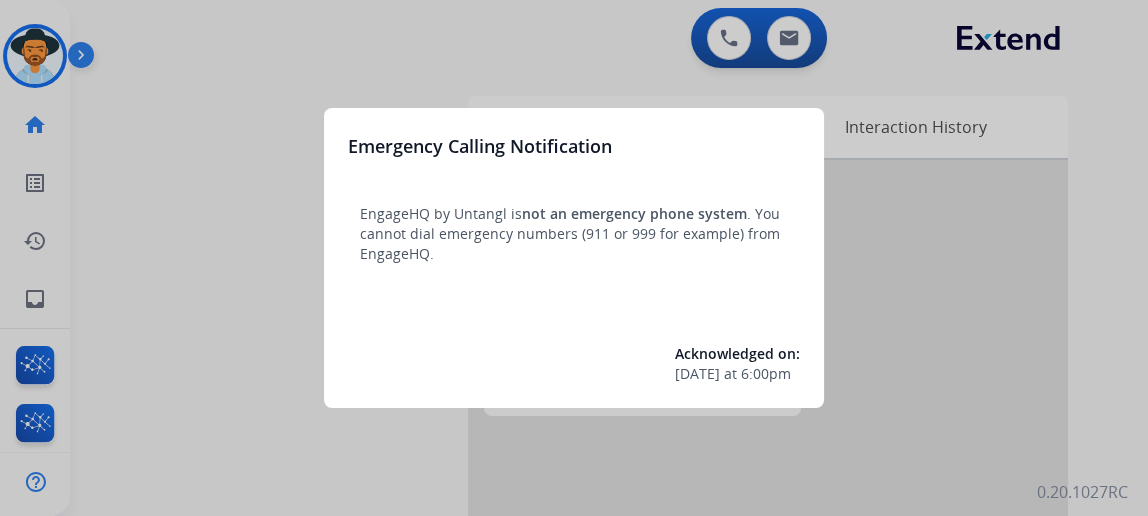 click at bounding box center [574, 258] 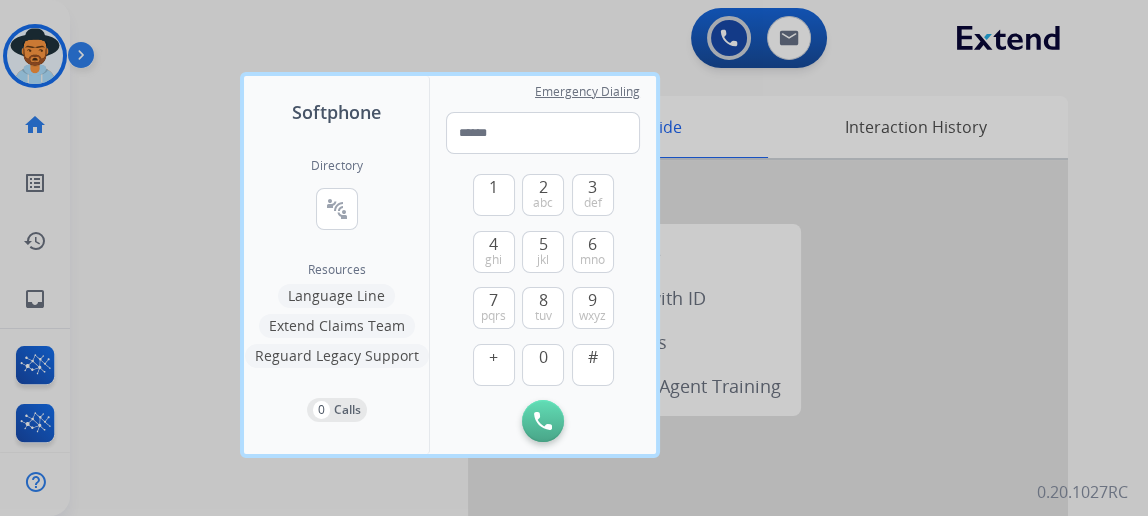 drag, startPoint x: 895, startPoint y: 431, endPoint x: 858, endPoint y: 399, distance: 48.9183 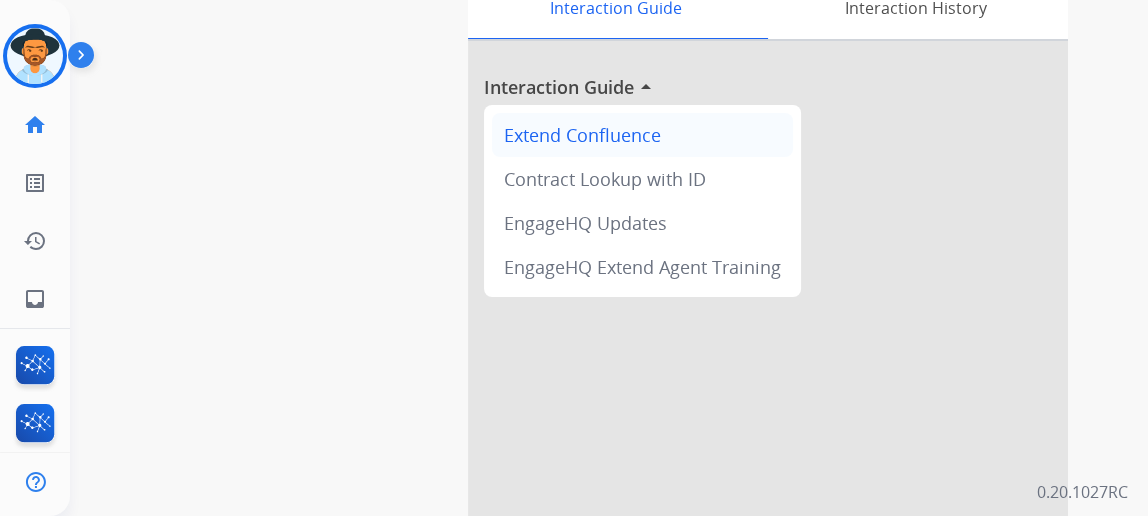 scroll, scrollTop: 0, scrollLeft: 0, axis: both 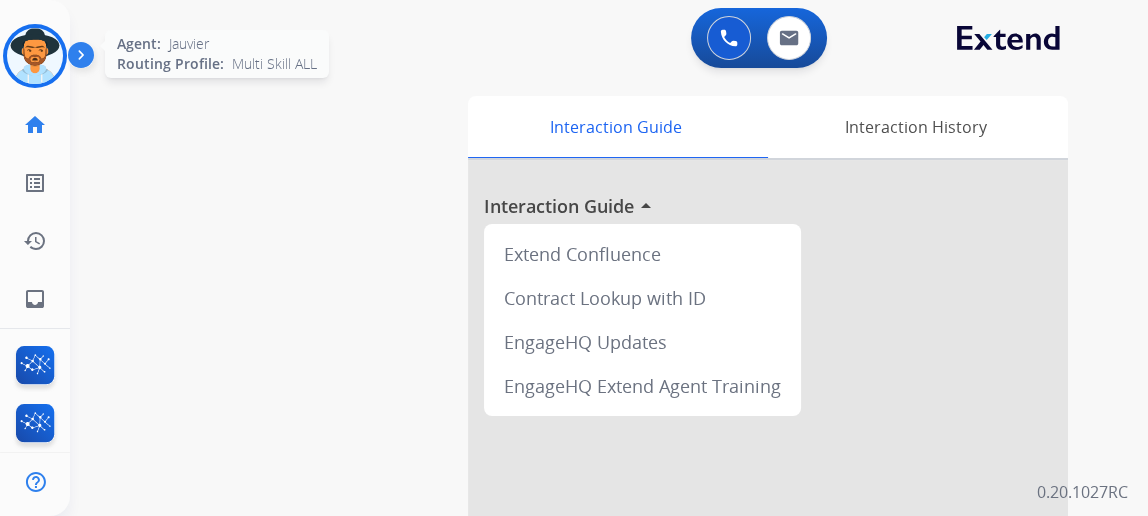 click on "Agent:   [PERSON_NAME] Profile:  Multi Skill ALL" 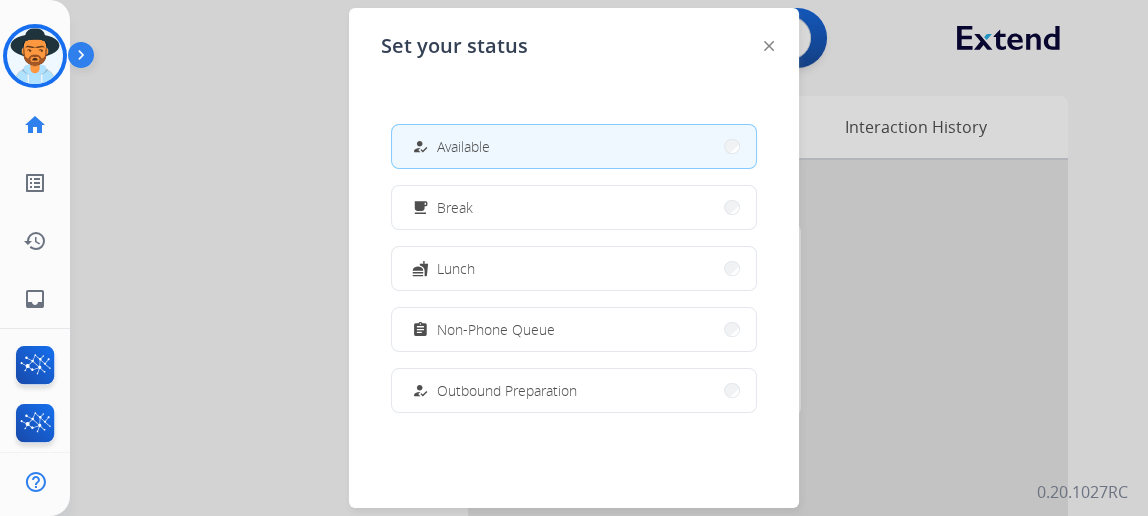 click on "how_to_reg Available" at bounding box center (574, 146) 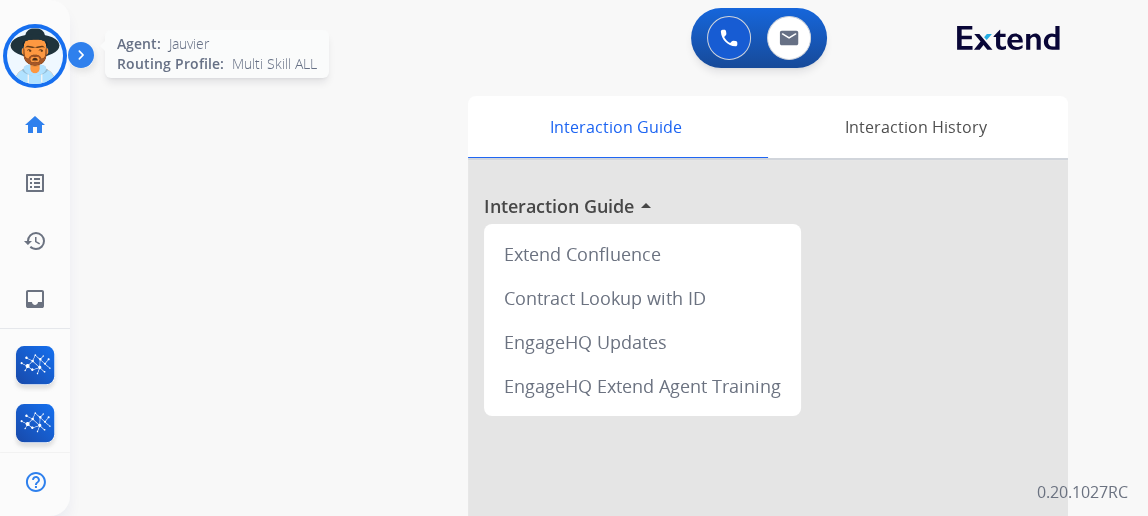 click at bounding box center (35, 56) 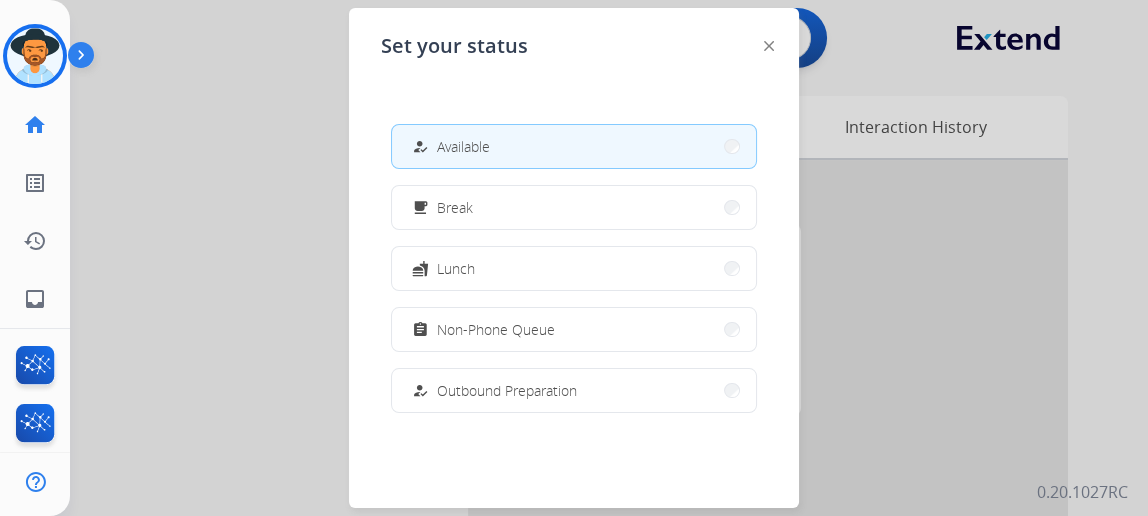 click on "how_to_reg Available" at bounding box center (574, 146) 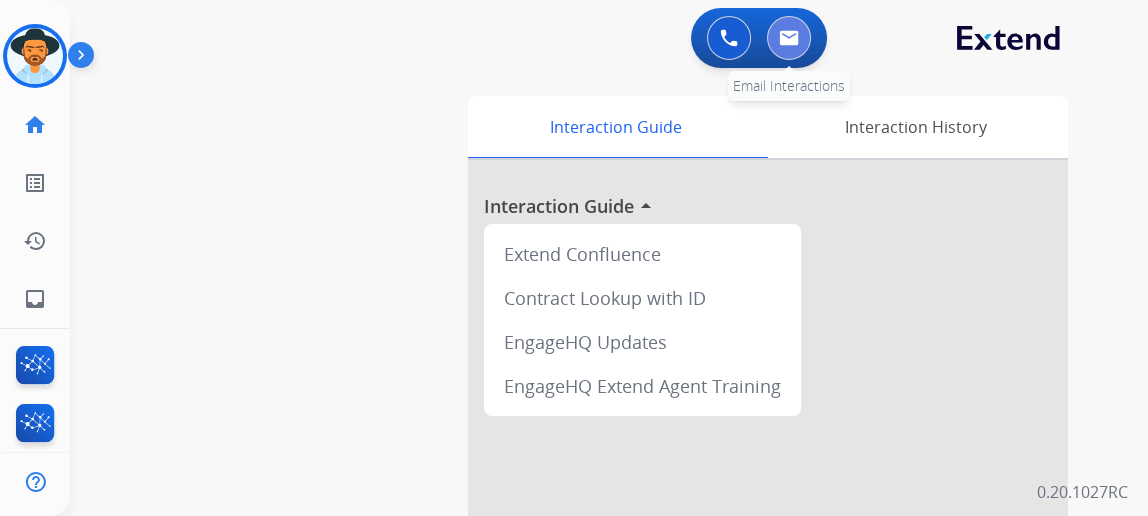 click at bounding box center [789, 38] 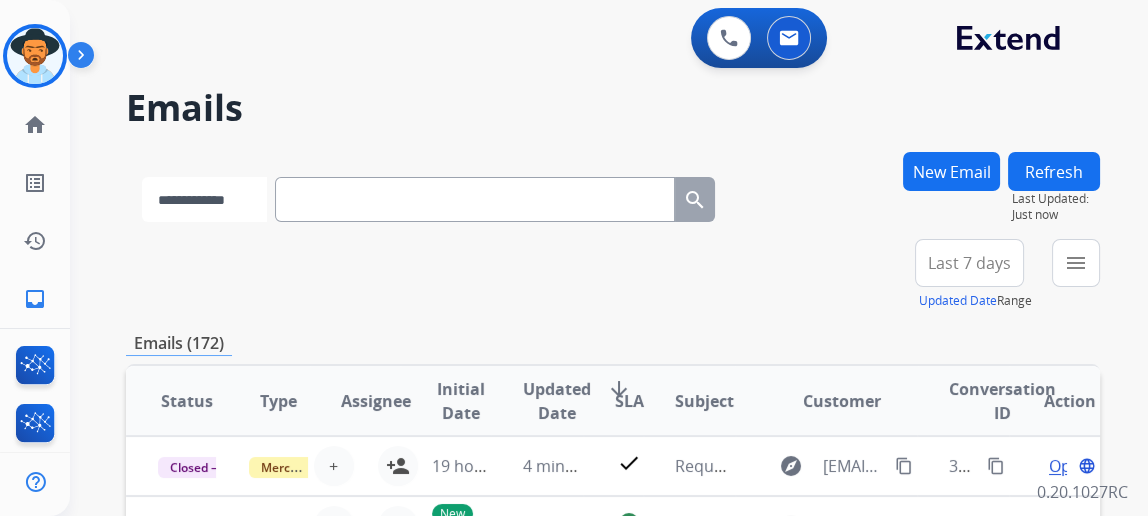 click on "**********" at bounding box center (204, 199) 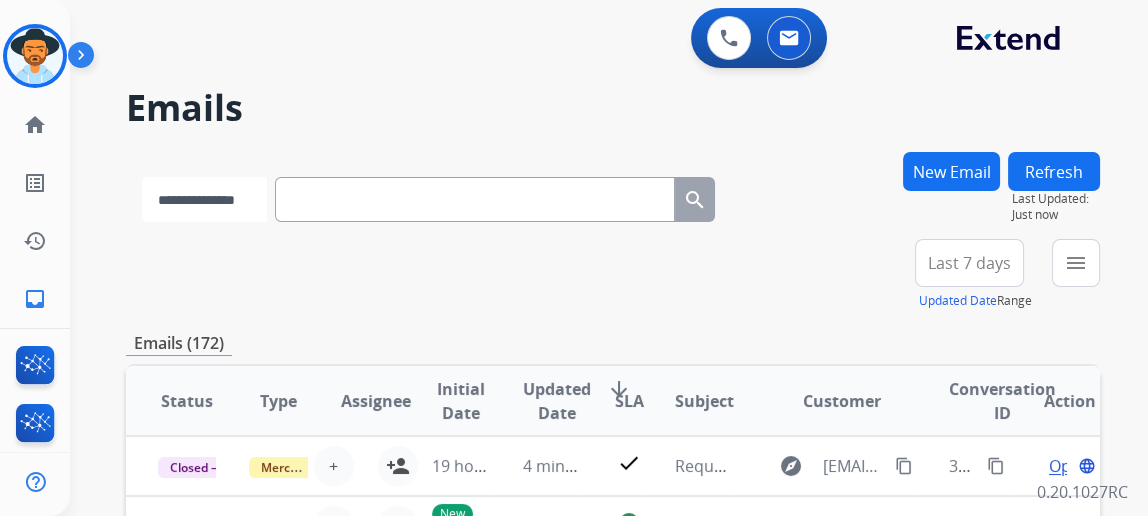 click on "**********" at bounding box center [204, 199] 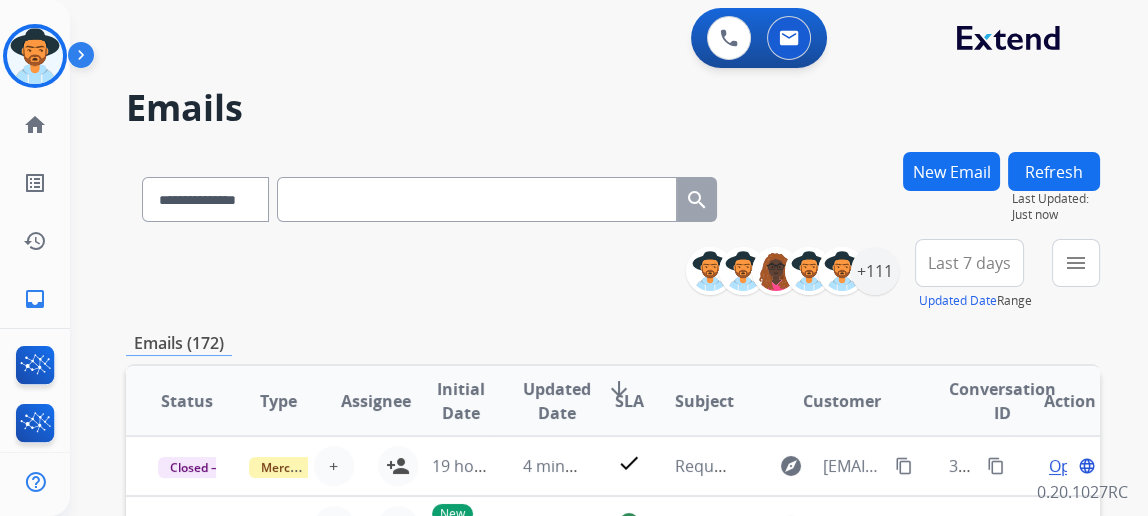 paste on "**********" 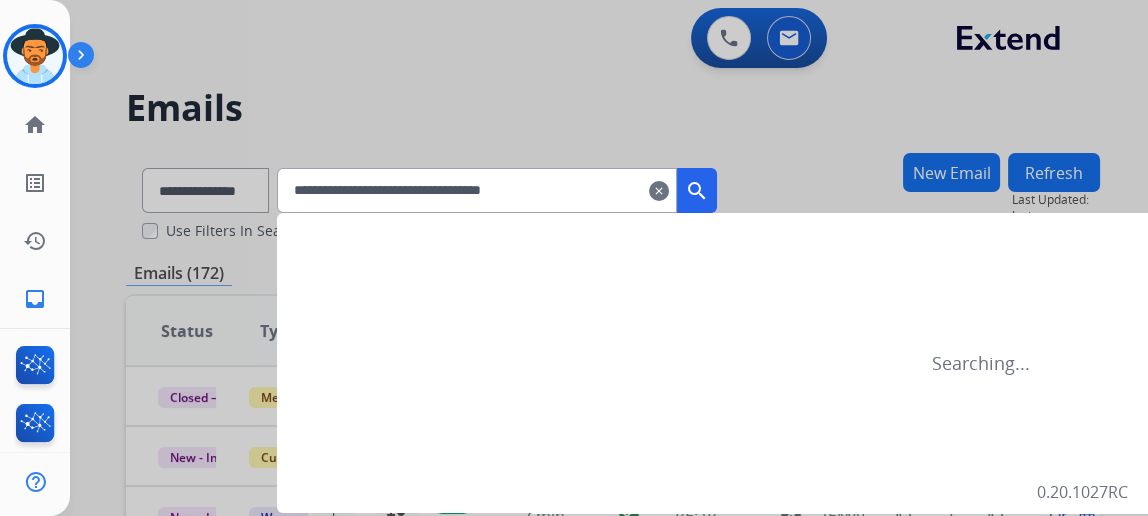 click on "search" at bounding box center (697, 190) 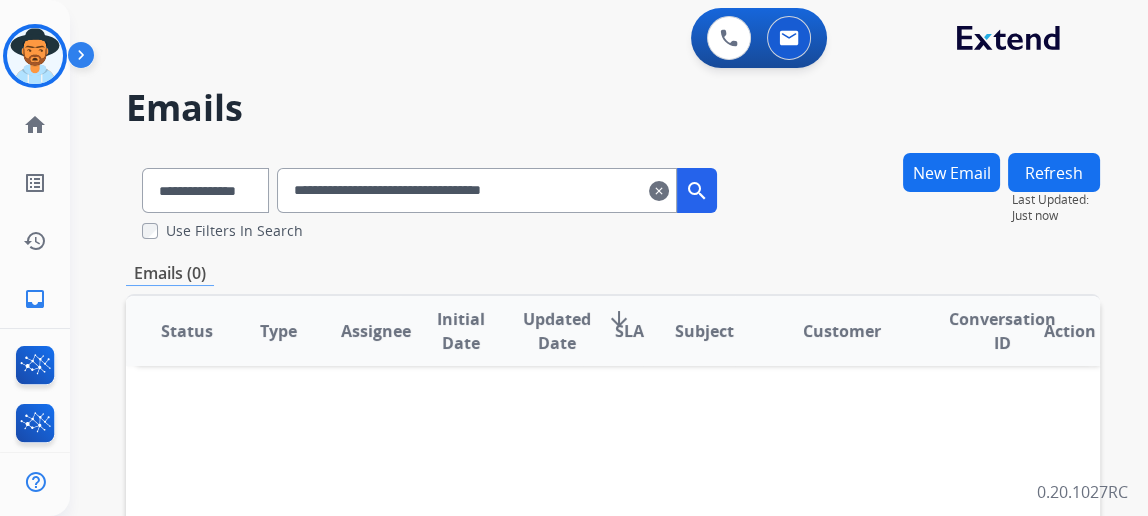 click on "**********" at bounding box center (477, 190) 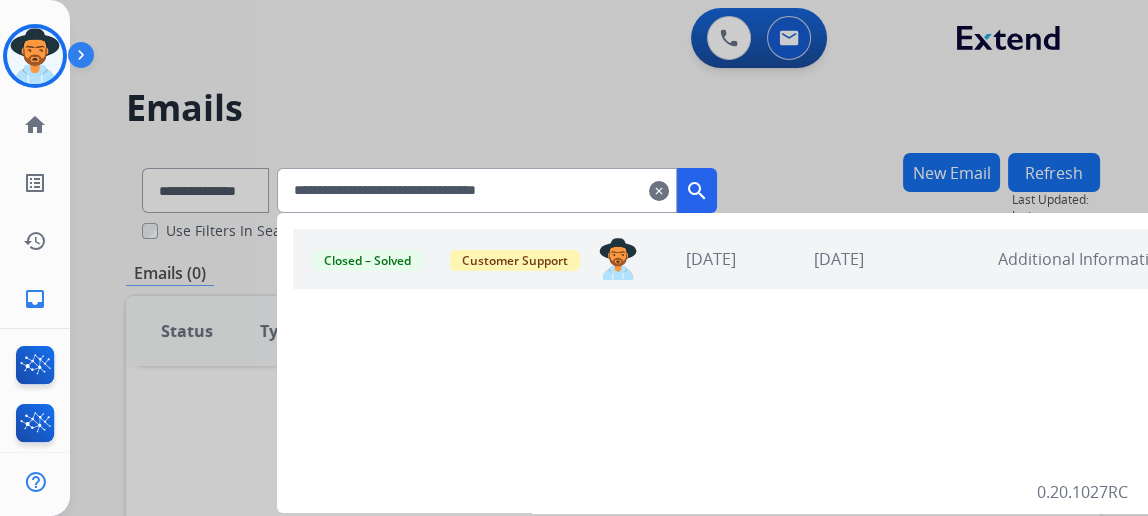 type on "**********" 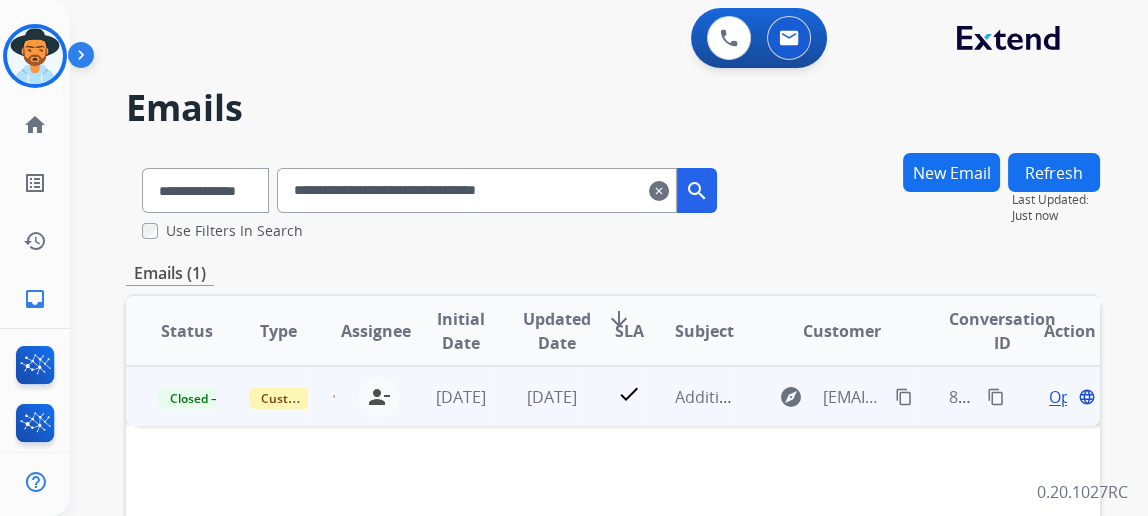 click on "Open" at bounding box center [1069, 397] 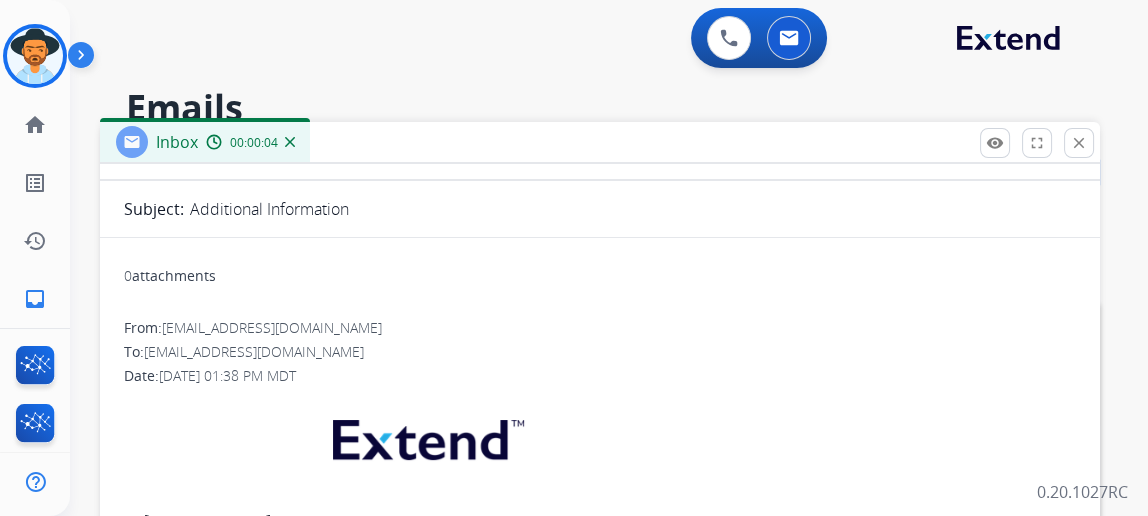 scroll, scrollTop: 0, scrollLeft: 0, axis: both 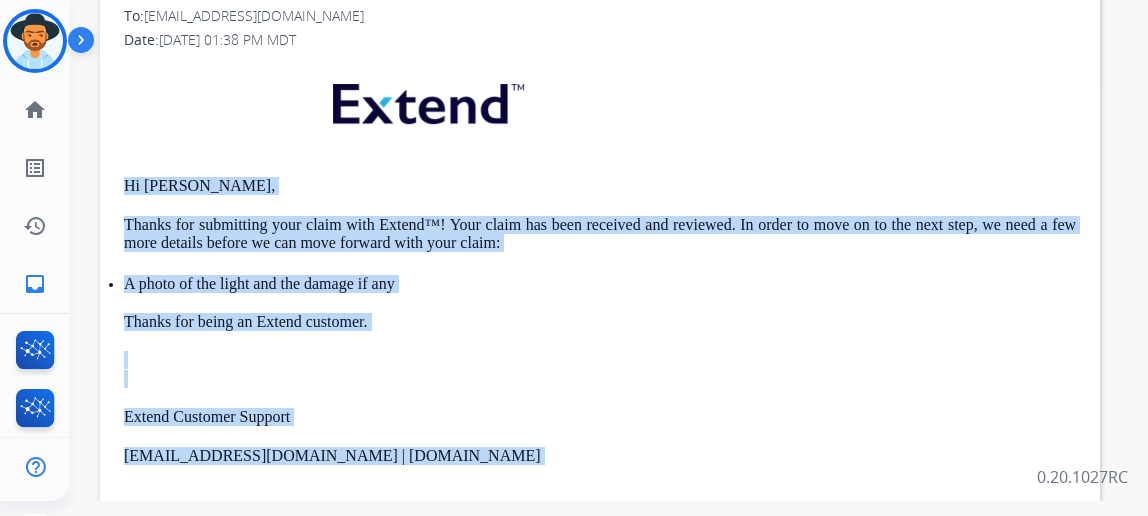 drag, startPoint x: 524, startPoint y: 254, endPoint x: 135, endPoint y: 186, distance: 394.8987 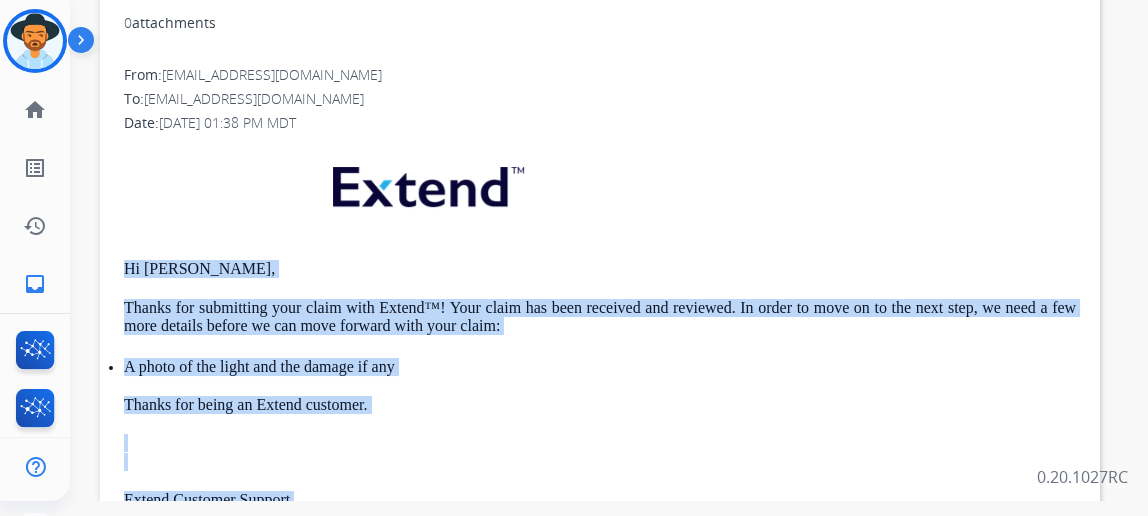 scroll, scrollTop: 0, scrollLeft: 0, axis: both 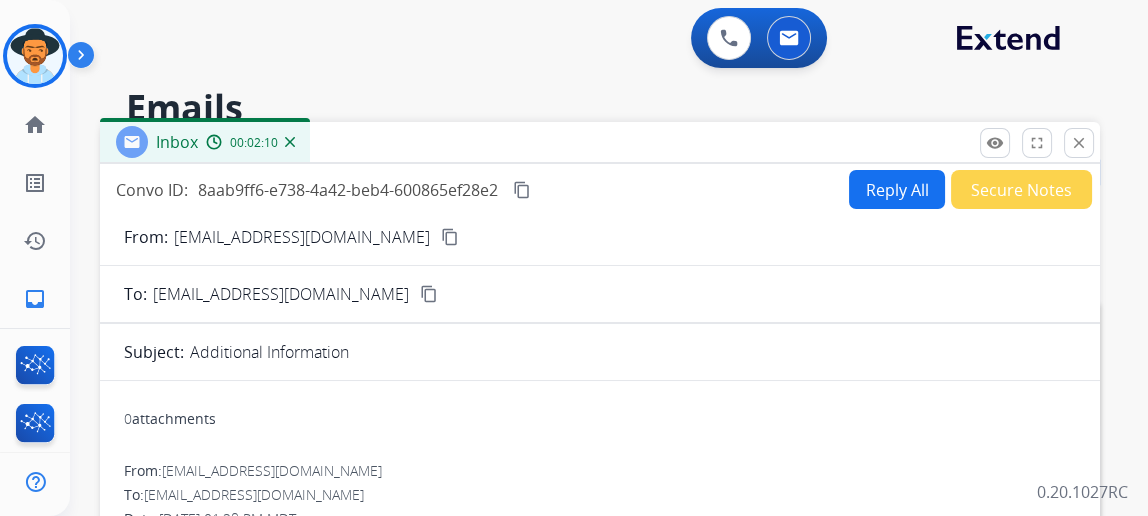 click on "Reply All" at bounding box center (897, 189) 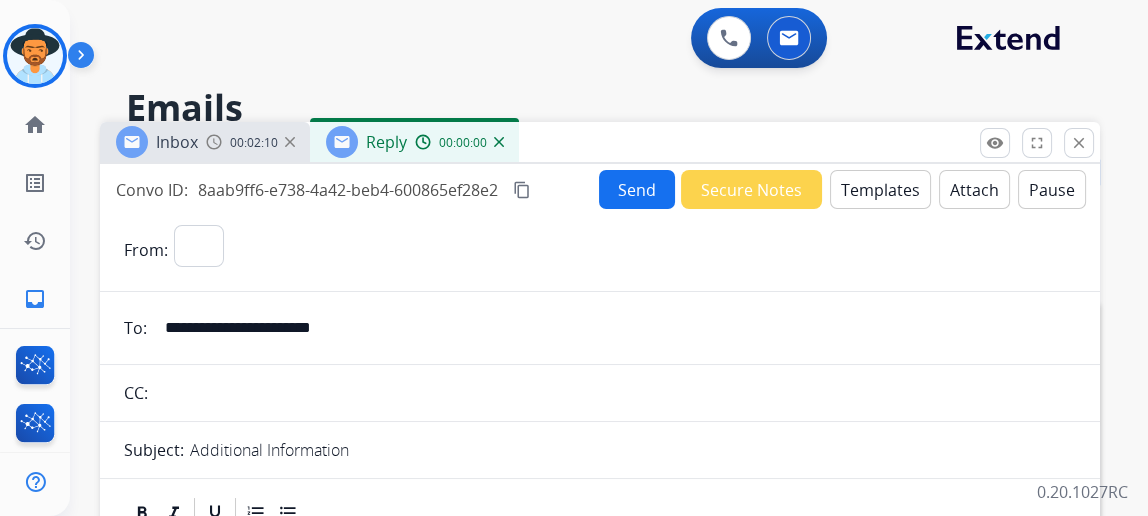 select on "**********" 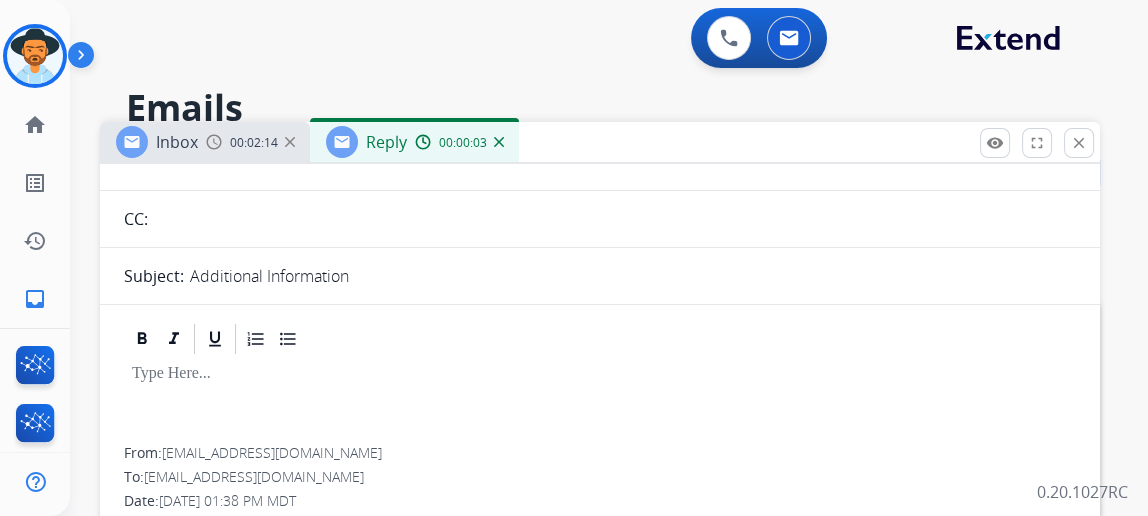 scroll, scrollTop: 272, scrollLeft: 0, axis: vertical 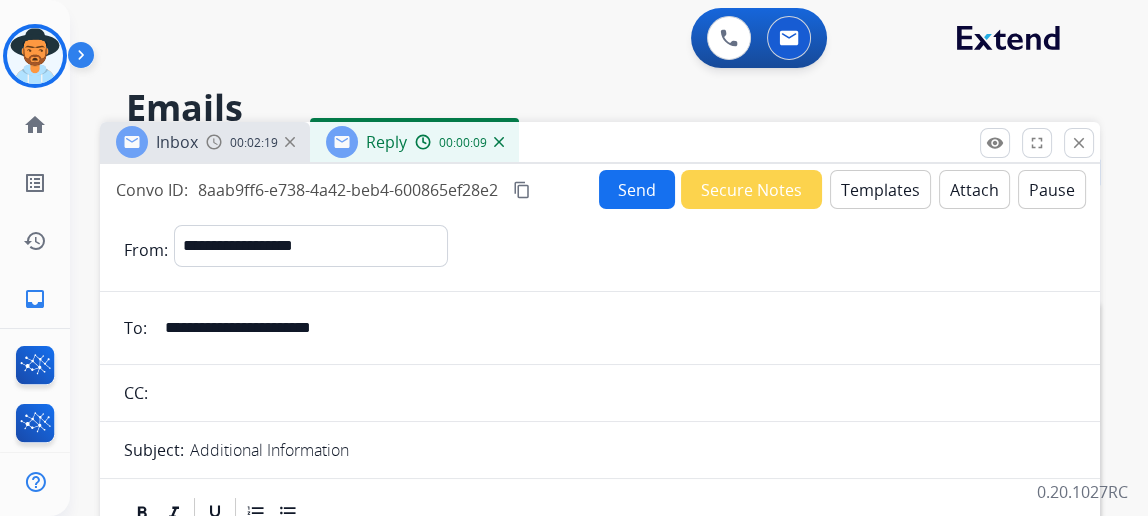 click on "Send" at bounding box center (637, 189) 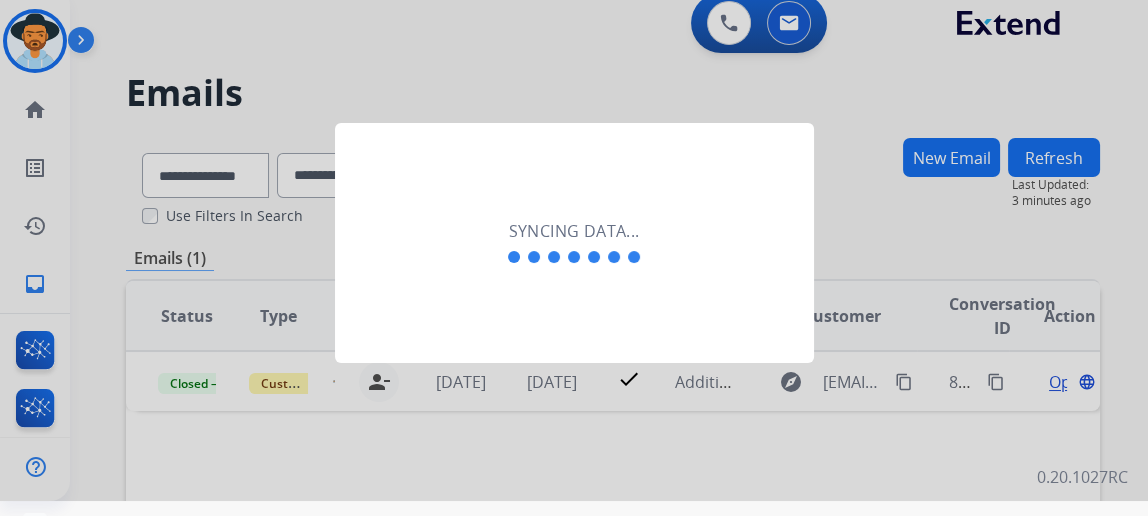 scroll, scrollTop: 0, scrollLeft: 0, axis: both 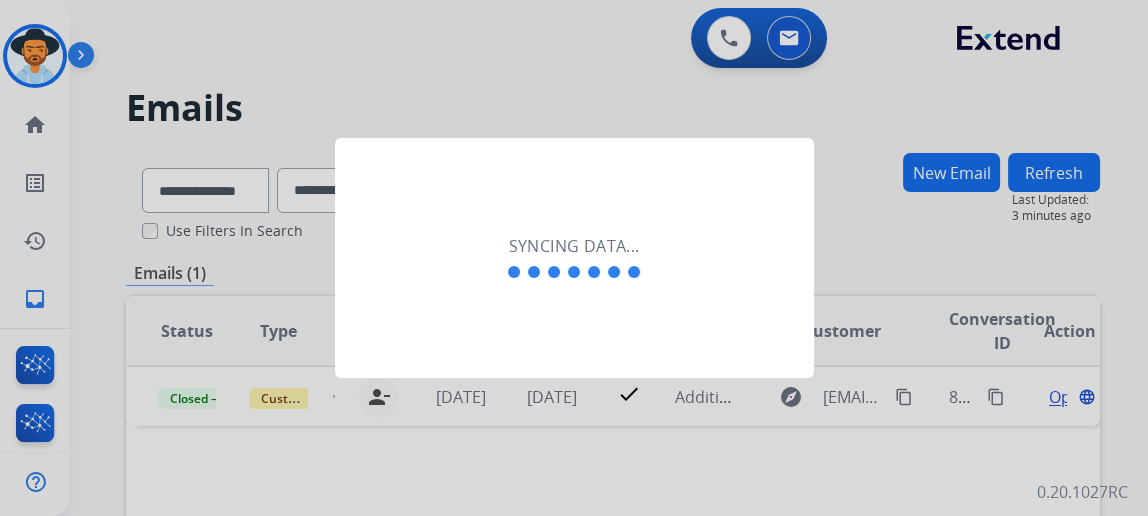 click on "Syncing data..." 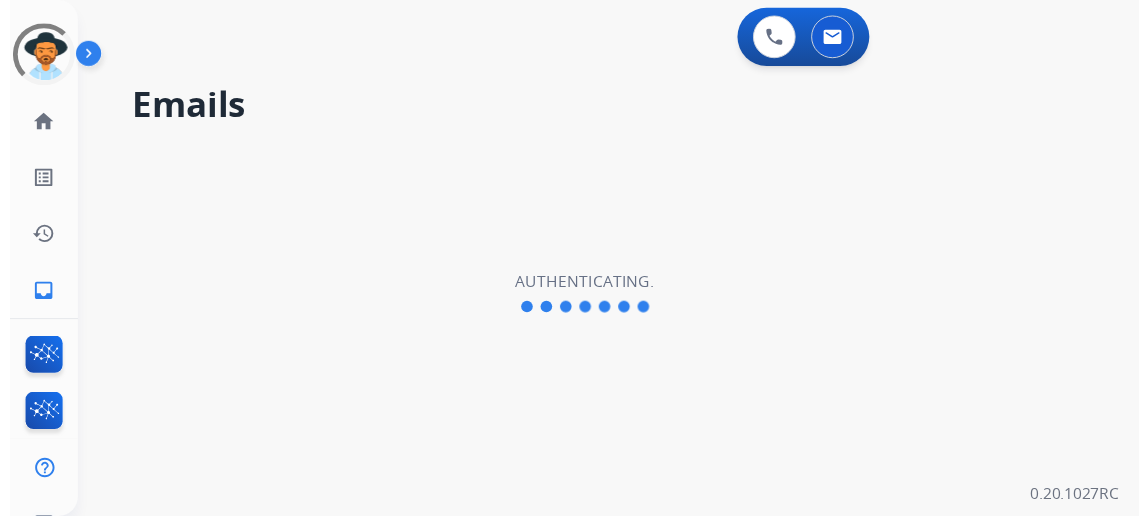 scroll, scrollTop: 0, scrollLeft: 0, axis: both 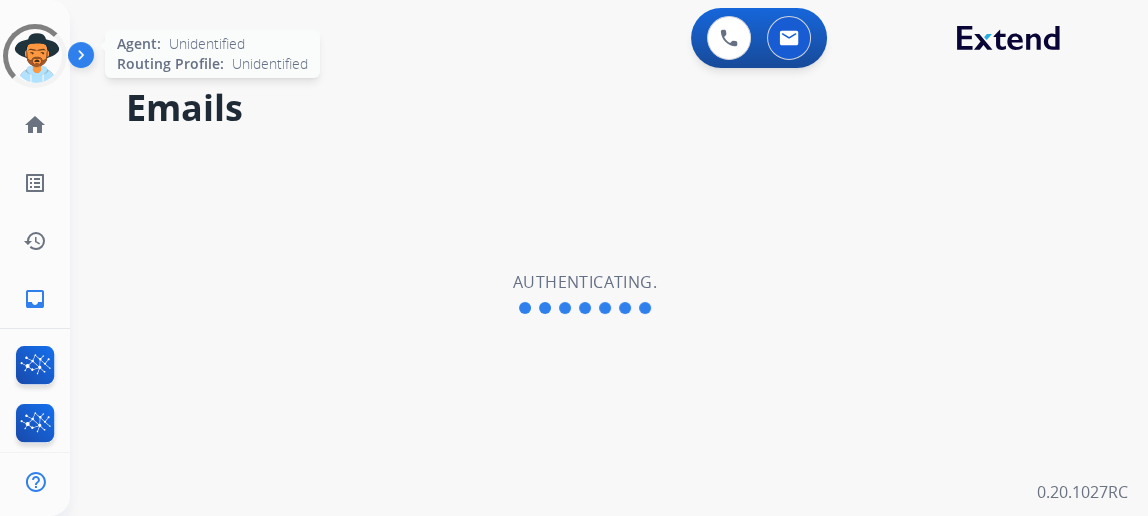 click 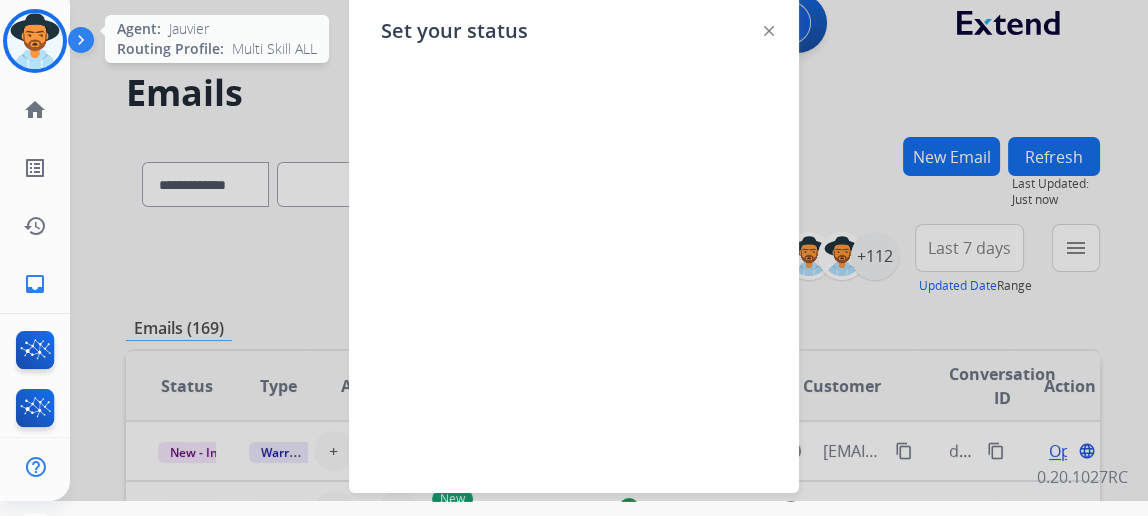 scroll, scrollTop: 0, scrollLeft: 0, axis: both 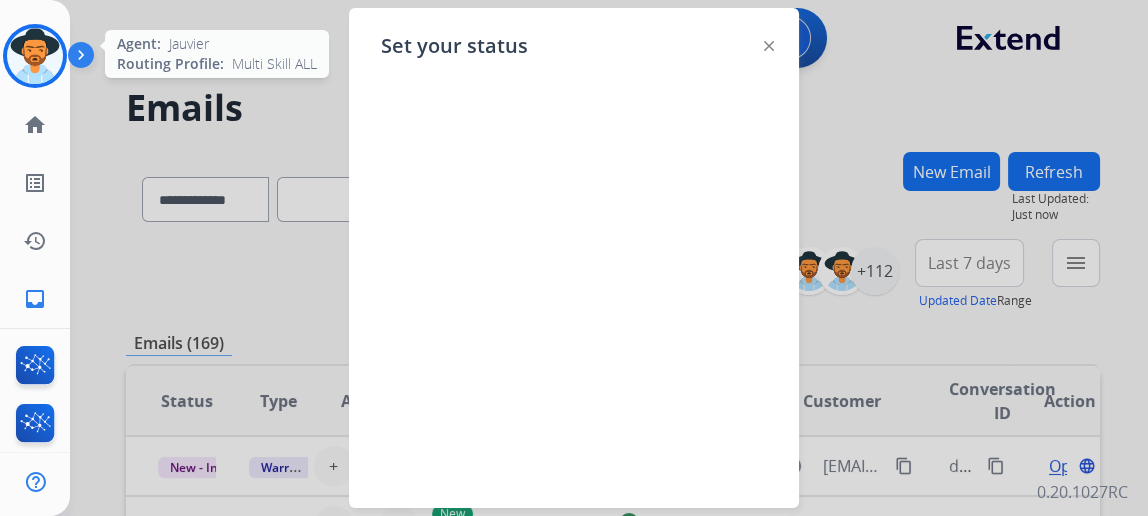 click at bounding box center [574, 268] 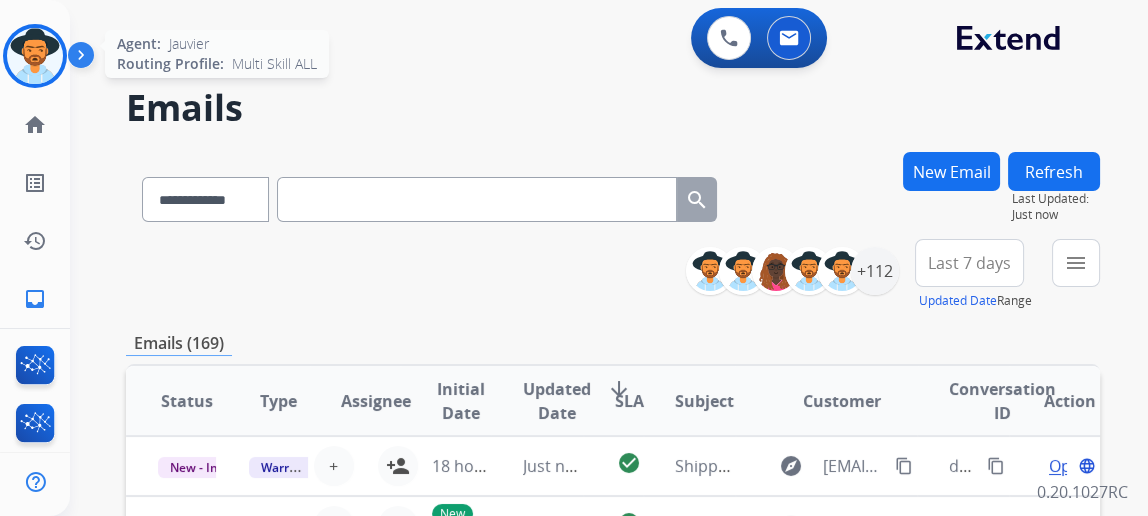 click at bounding box center [35, 56] 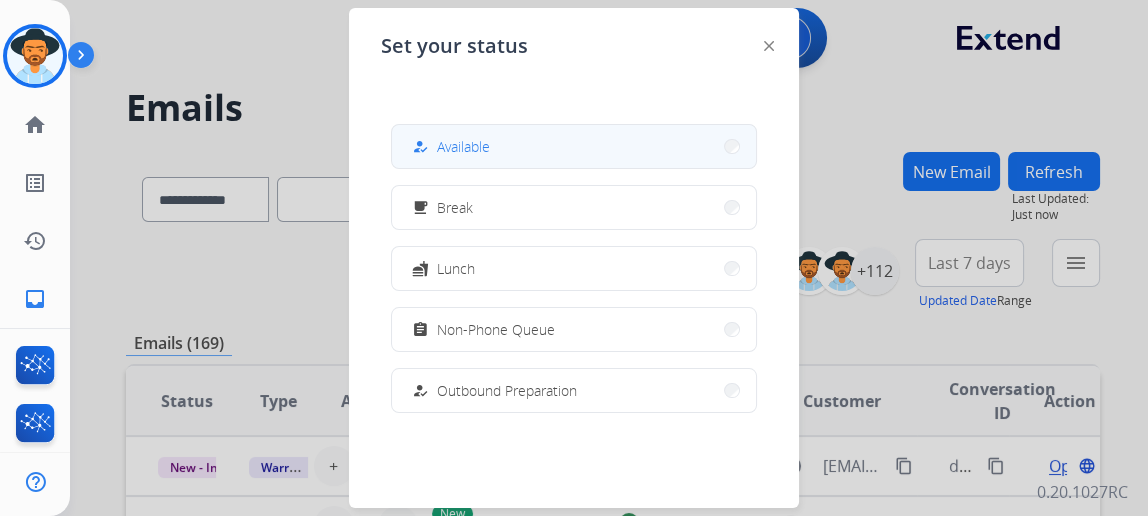 click on "how_to_reg Available" at bounding box center (574, 146) 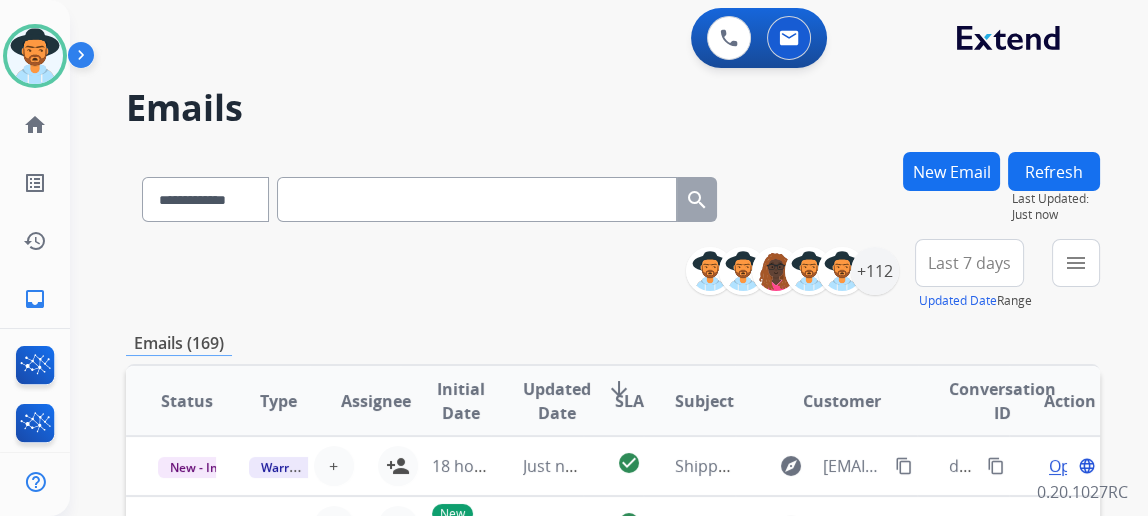 scroll, scrollTop: 1, scrollLeft: 0, axis: vertical 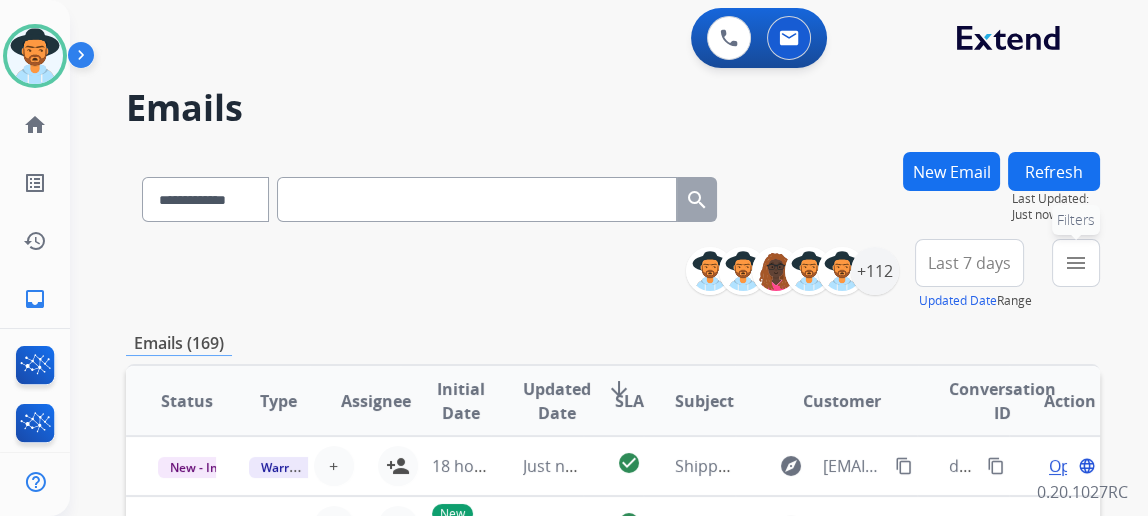 click on "menu" at bounding box center [1076, 263] 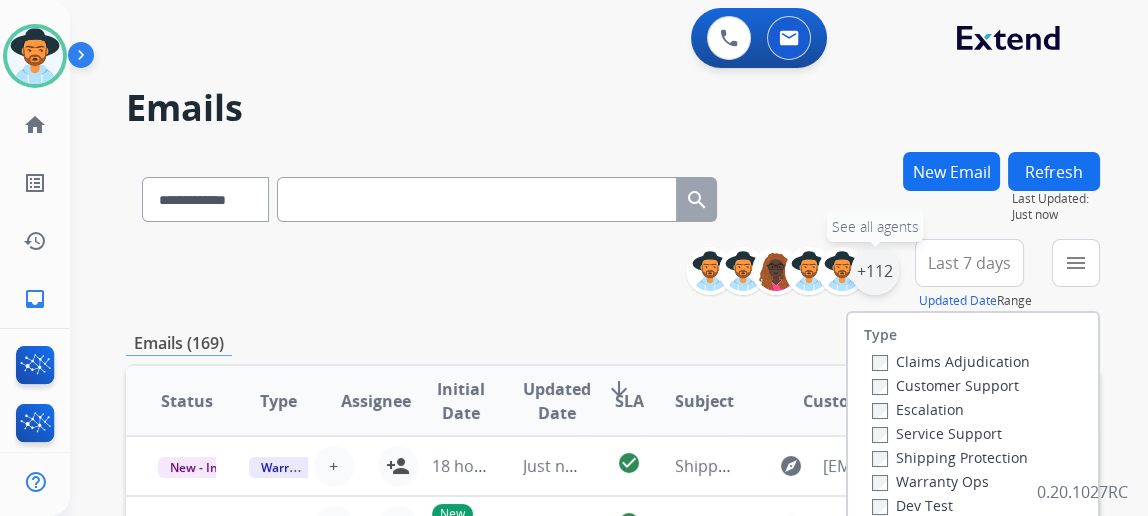 click on "+112" at bounding box center [875, 271] 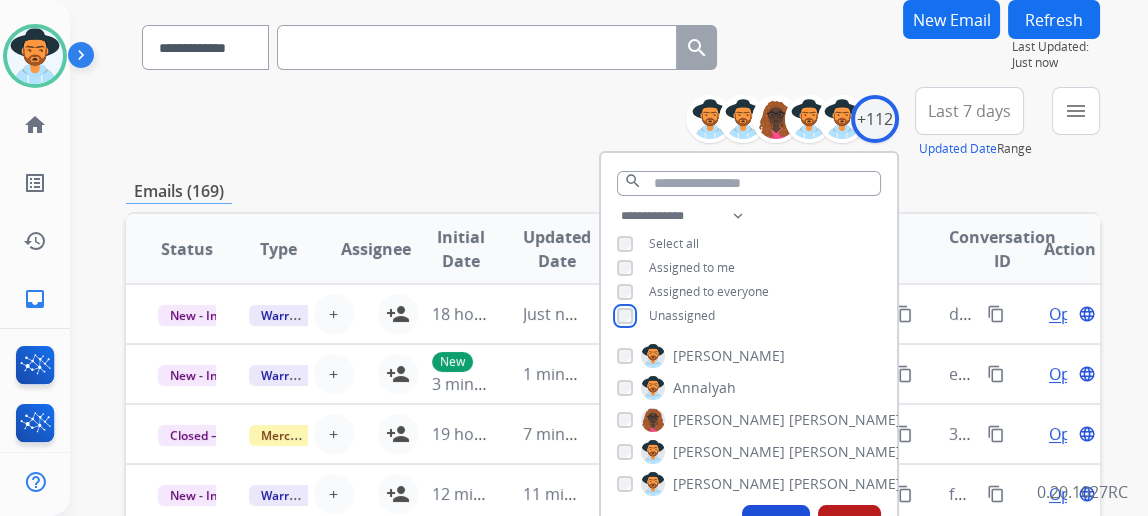 scroll, scrollTop: 363, scrollLeft: 0, axis: vertical 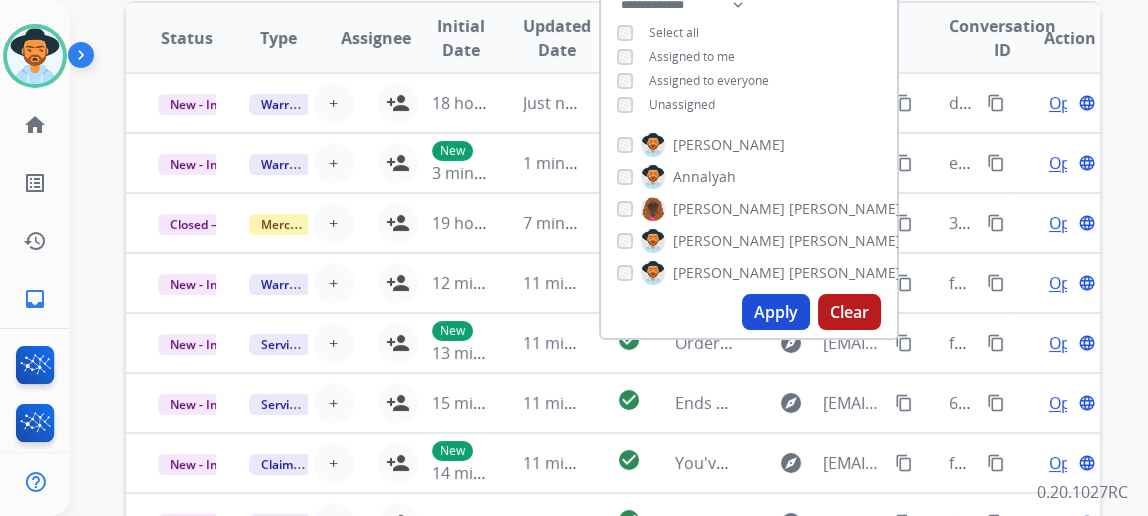 click on "Apply" at bounding box center (776, 312) 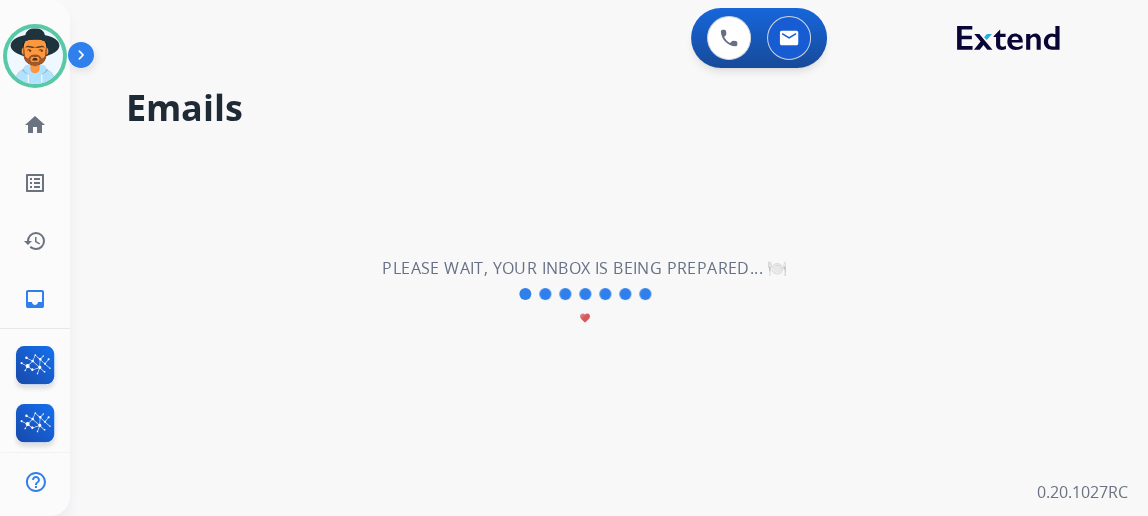 scroll, scrollTop: 0, scrollLeft: 0, axis: both 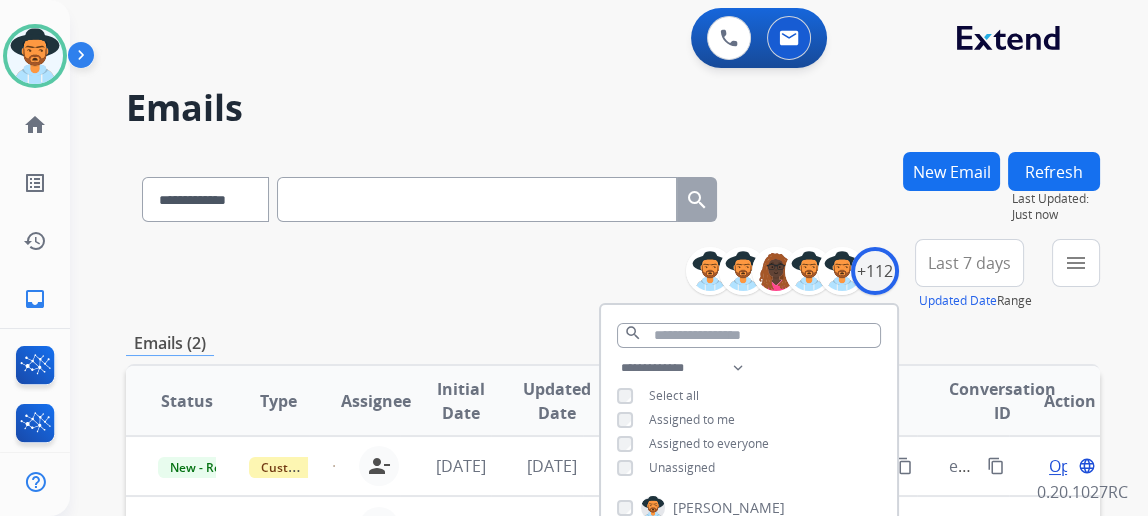 click on "**********" at bounding box center [613, 275] 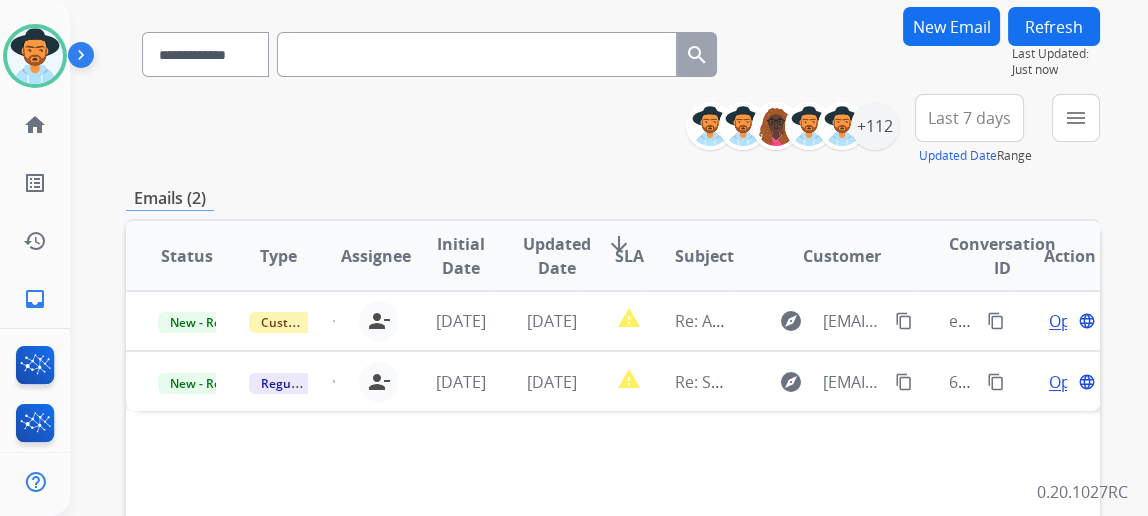 scroll, scrollTop: 90, scrollLeft: 0, axis: vertical 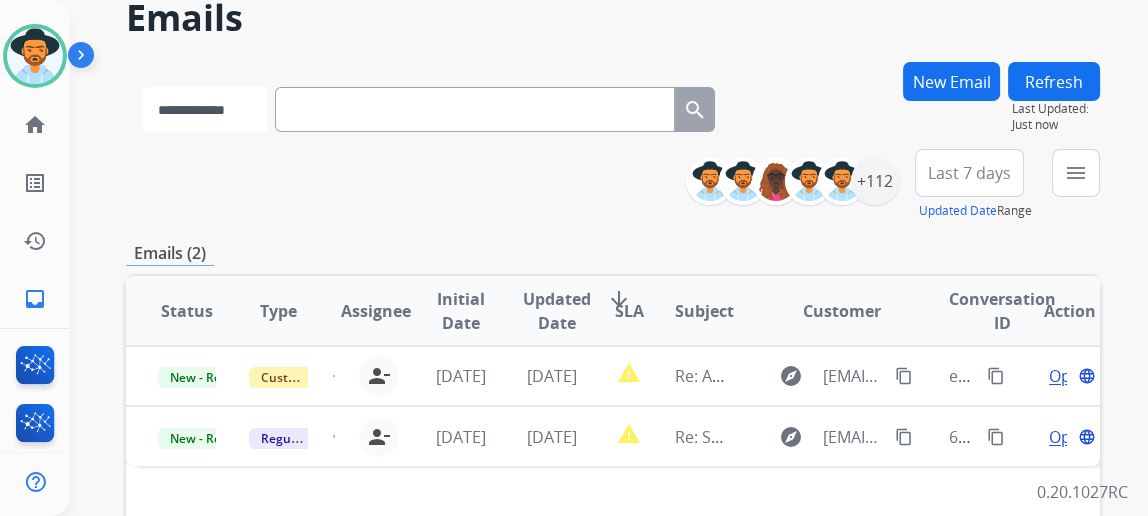 click on "**********" at bounding box center [204, 109] 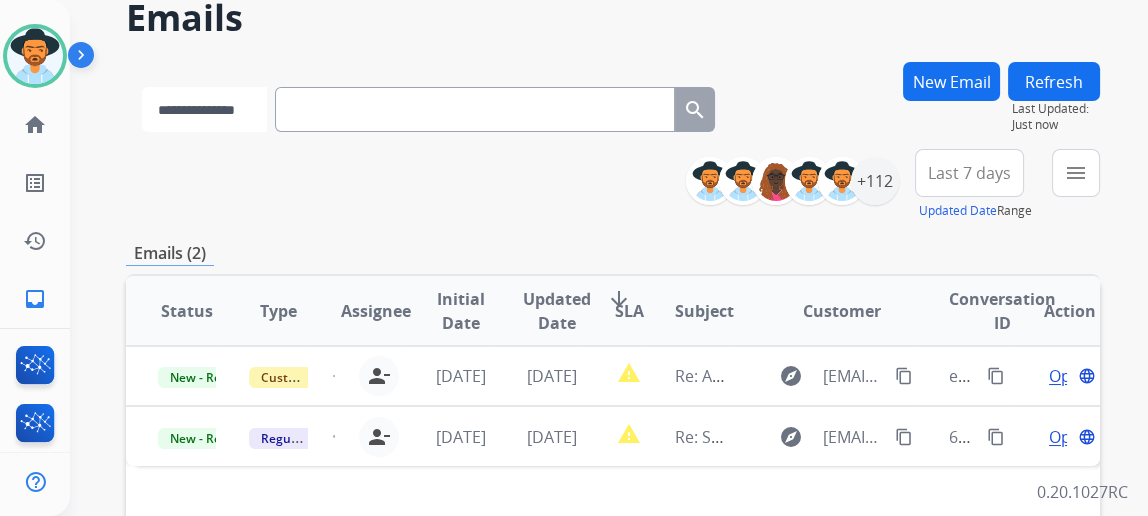click on "**********" at bounding box center [204, 109] 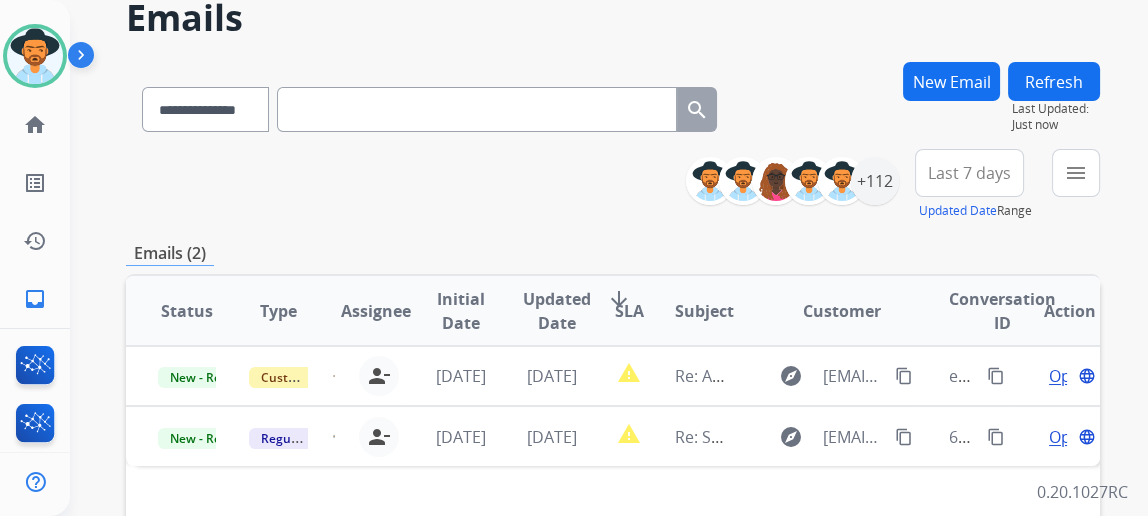 drag, startPoint x: 270, startPoint y: 113, endPoint x: 301, endPoint y: 99, distance: 34.0147 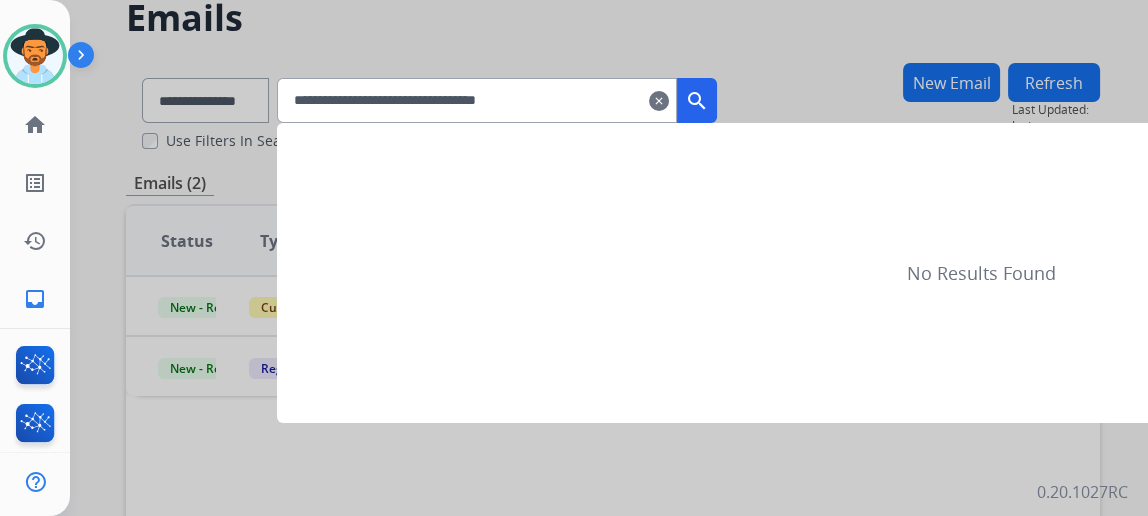 type on "**********" 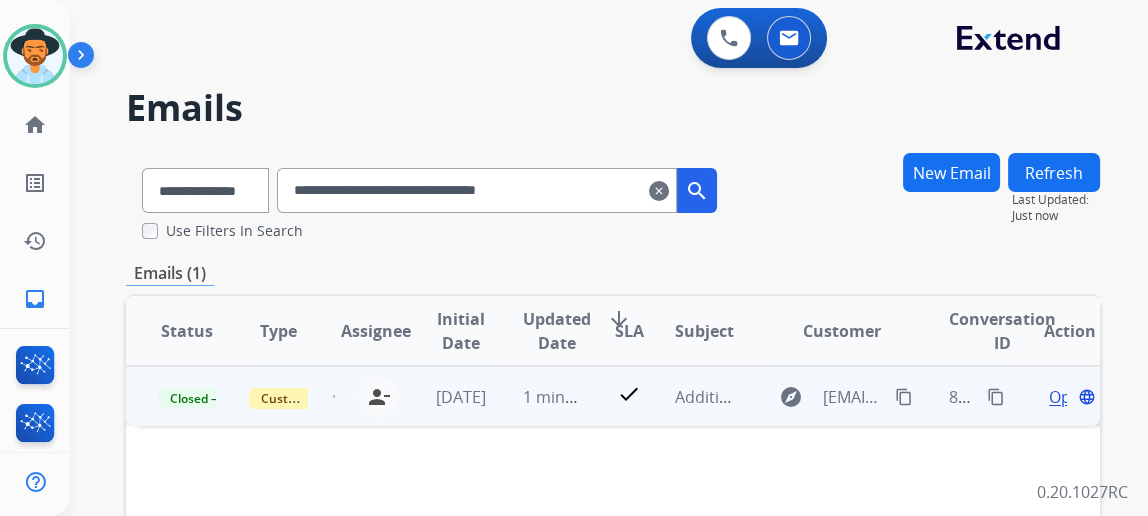 click on "Open" at bounding box center (1069, 397) 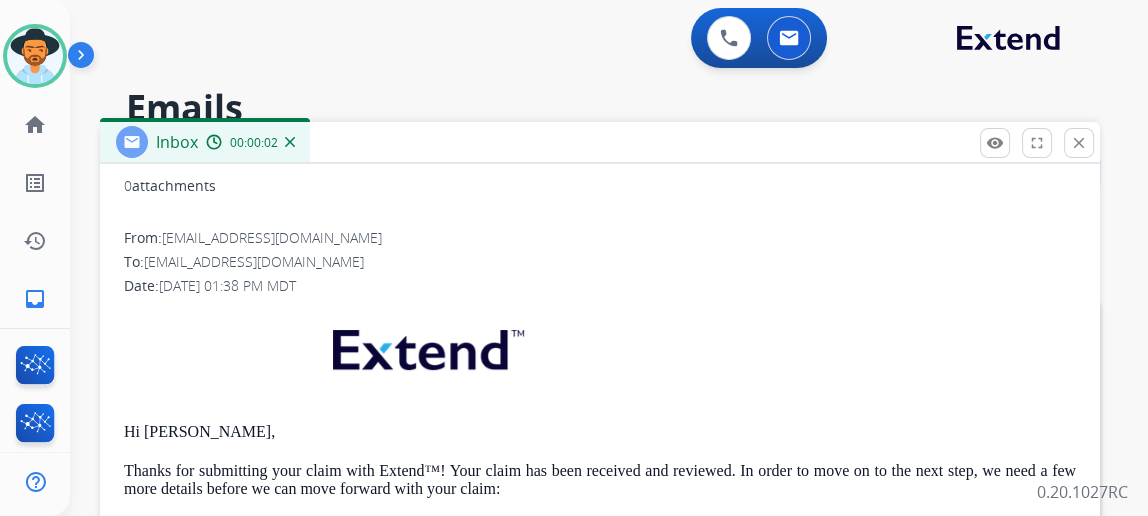 scroll, scrollTop: 325, scrollLeft: 0, axis: vertical 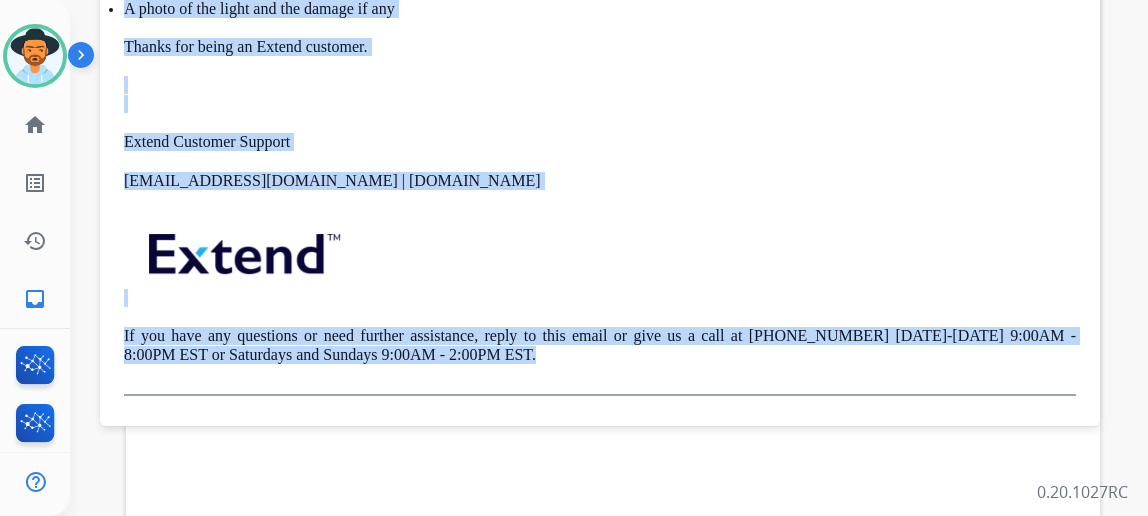 drag, startPoint x: 530, startPoint y: 328, endPoint x: 150, endPoint y: -7, distance: 506.5817 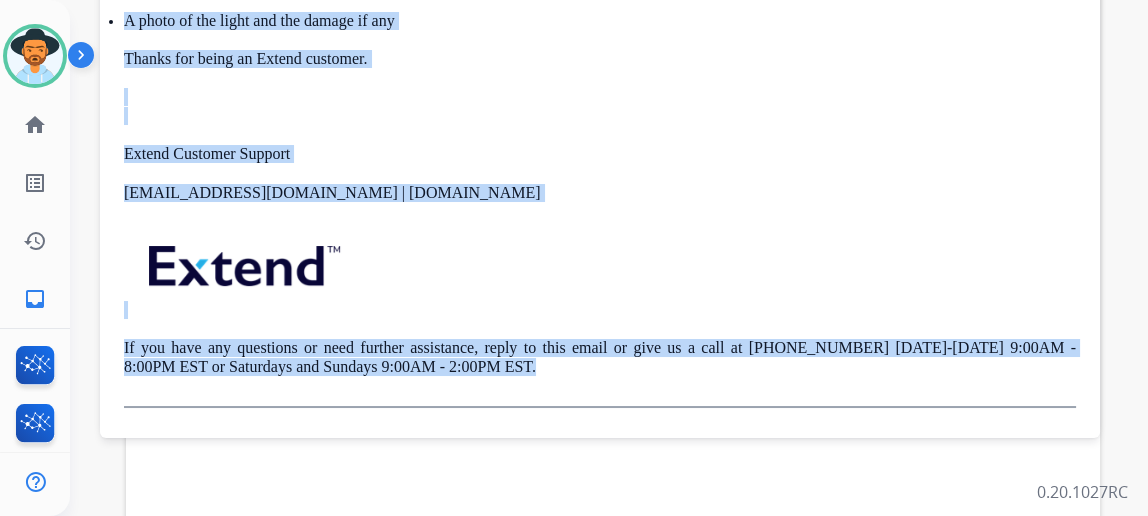 click on "If you have any questions or need further assistance, reply to this email or give us a call at [PHONE_NUMBER] [DATE]-[DATE] 9:00AM - 8:00PM EST or Saturdays and Sundays 9:00AM - 2:00PM EST." at bounding box center (600, 357) 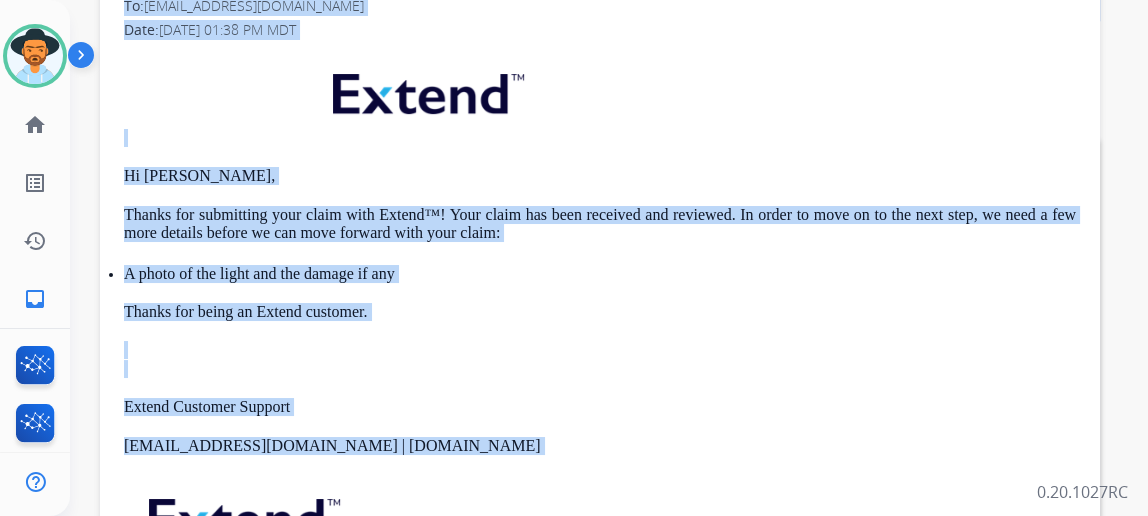 scroll, scrollTop: 0, scrollLeft: 0, axis: both 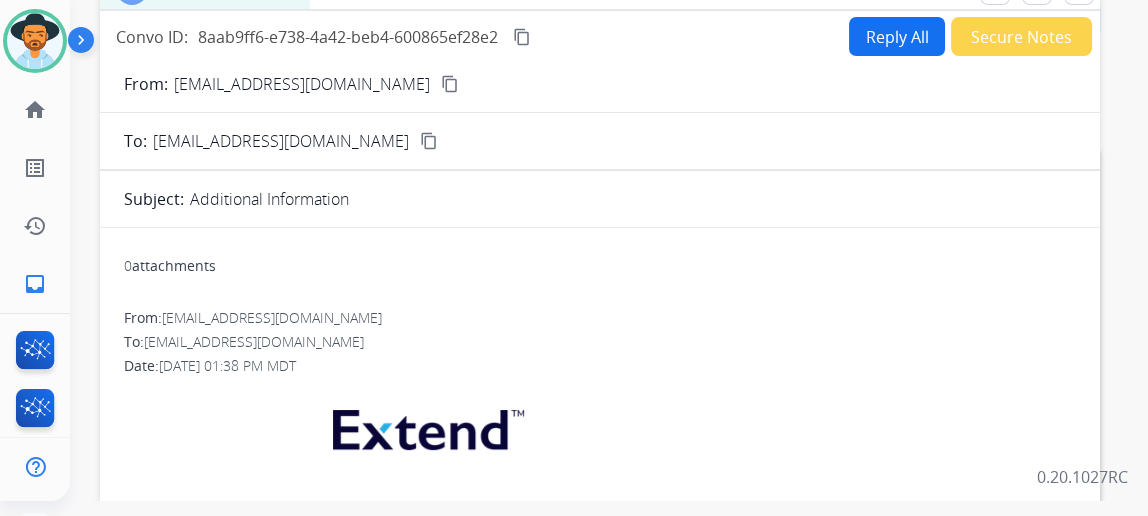 drag, startPoint x: 523, startPoint y: 375, endPoint x: 137, endPoint y: 499, distance: 405.42816 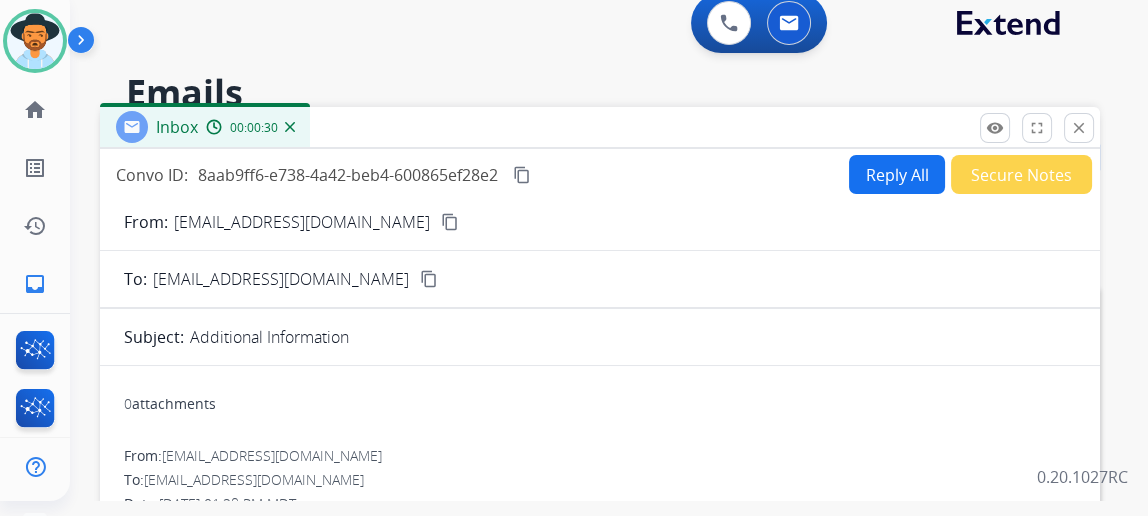 click on "Reply All" at bounding box center (897, 174) 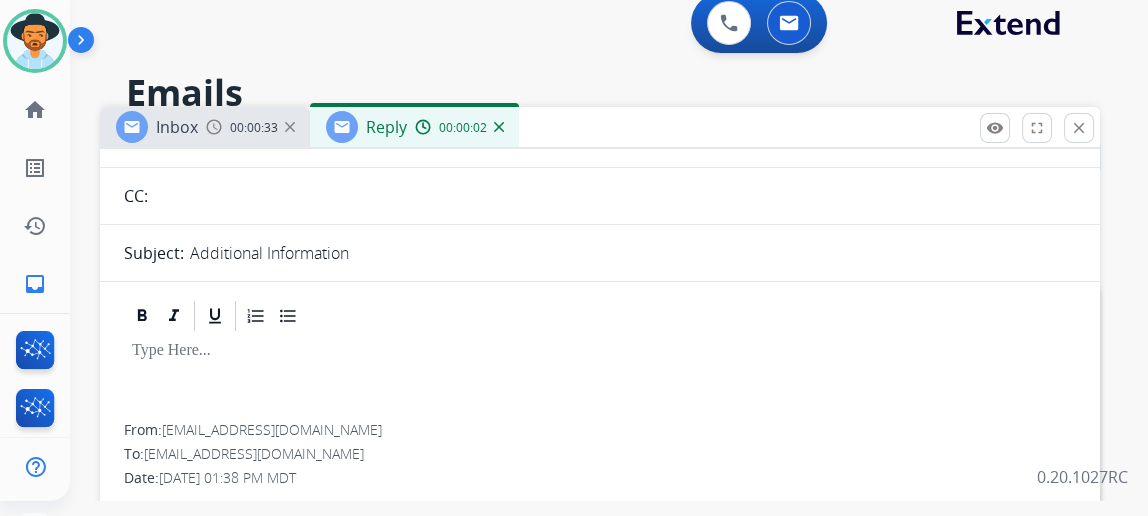 scroll, scrollTop: 1, scrollLeft: 0, axis: vertical 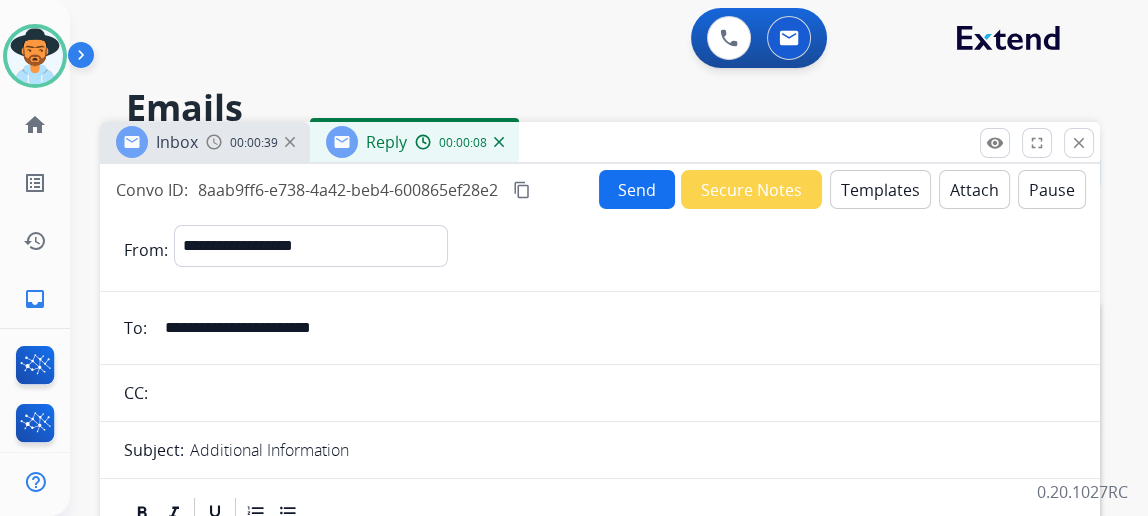 click on "Send" at bounding box center [637, 189] 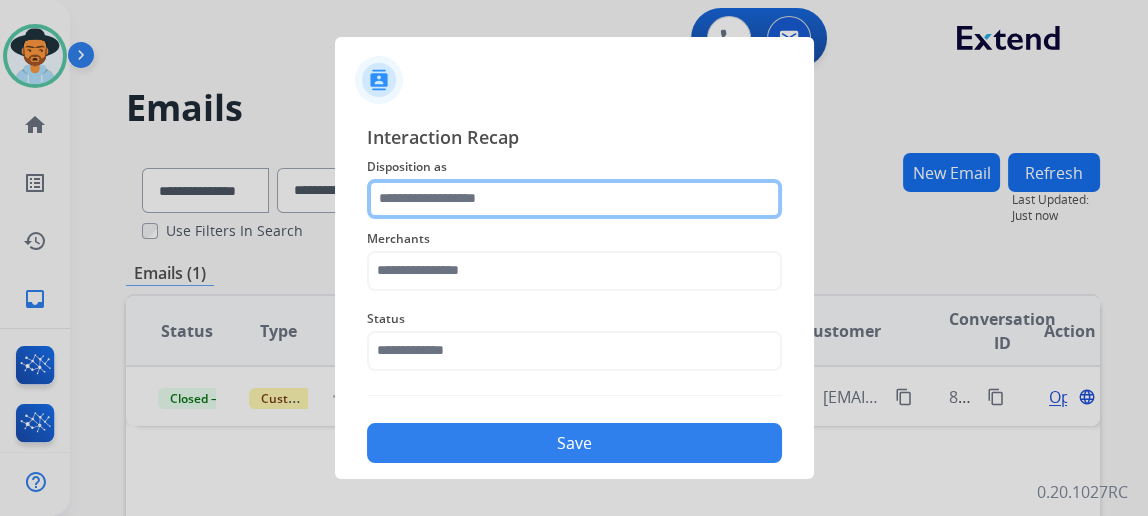 click 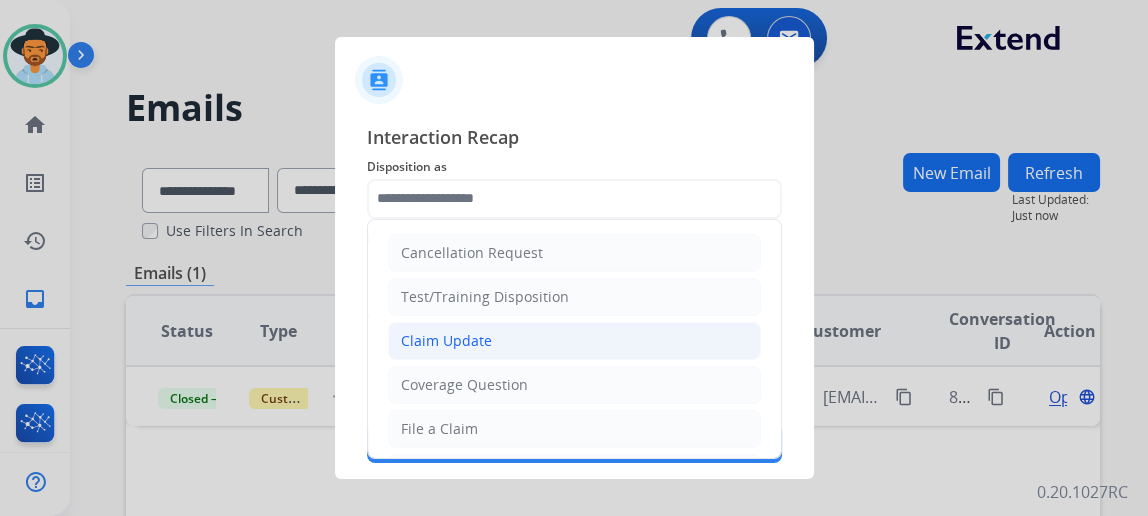 click on "Claim Update" 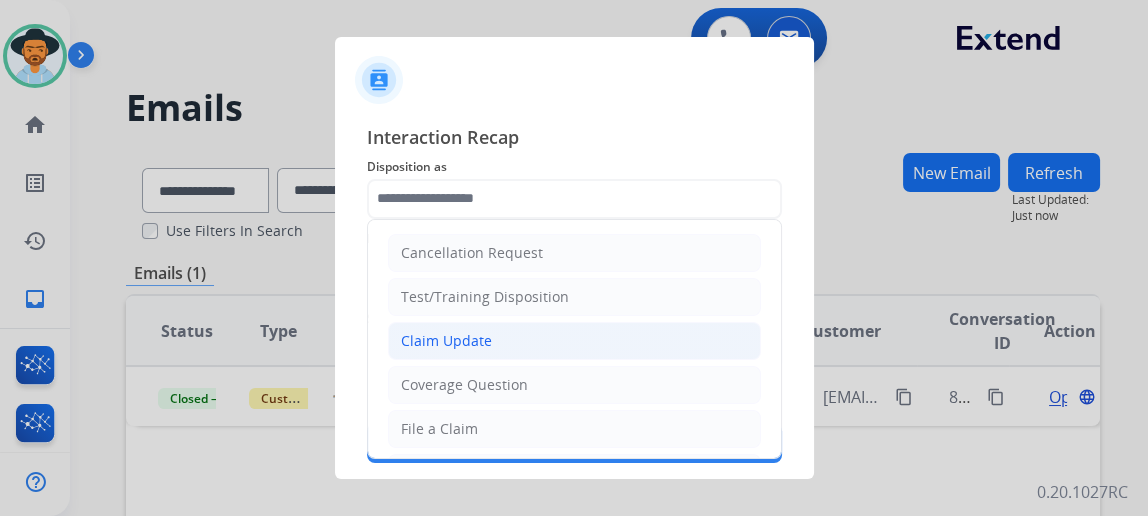 type on "**********" 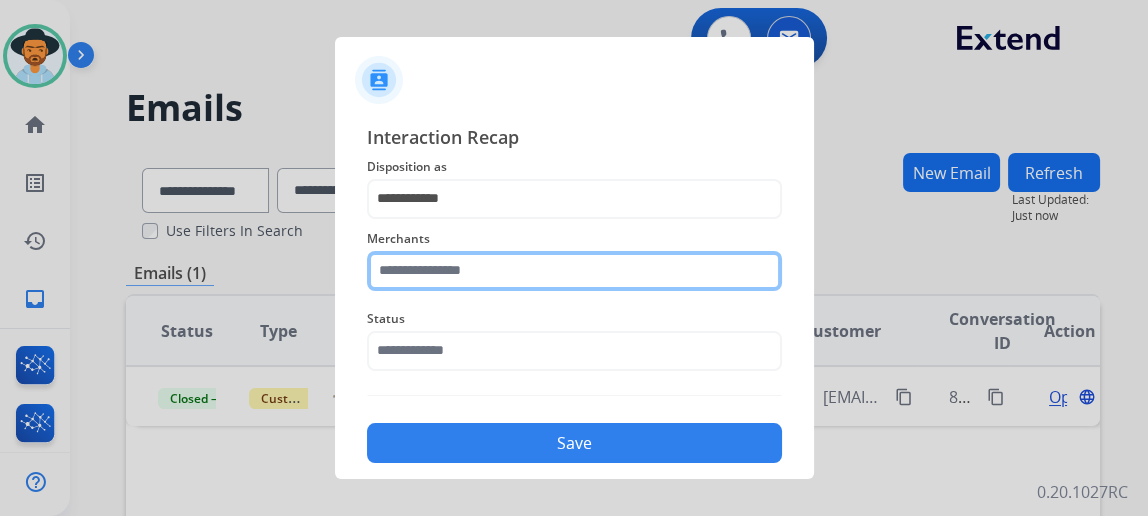 click 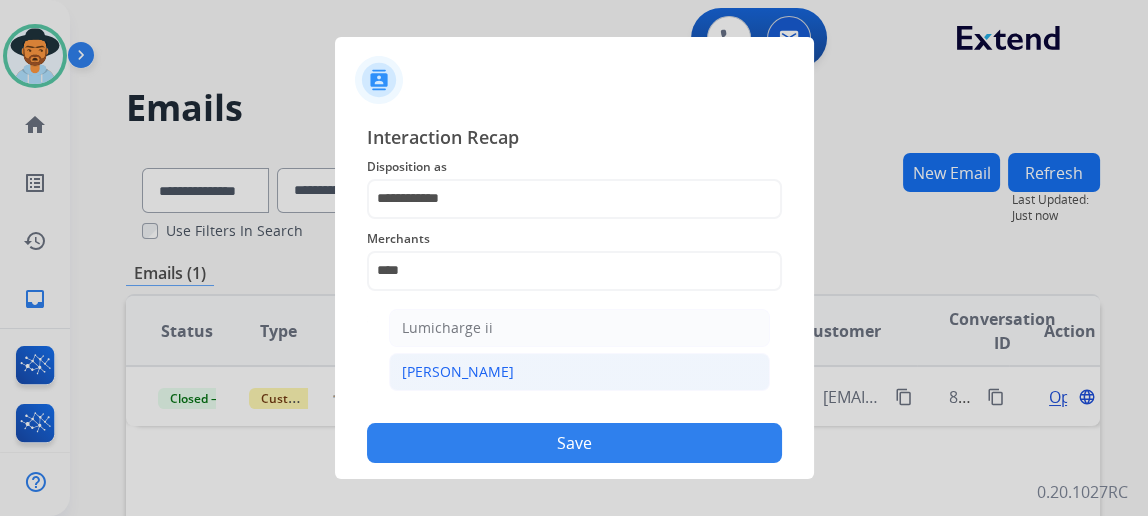 click on "Michaels" 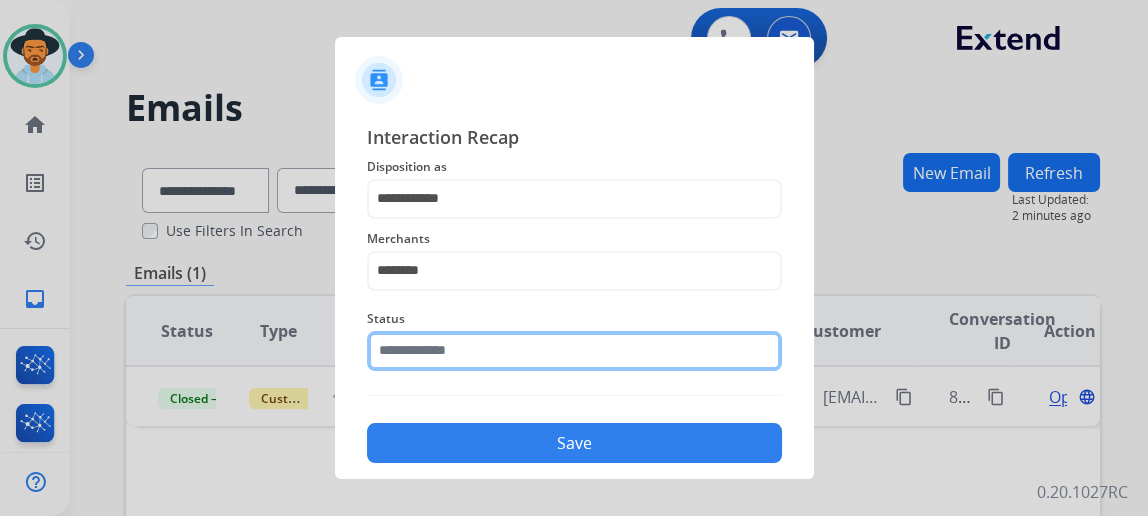 click 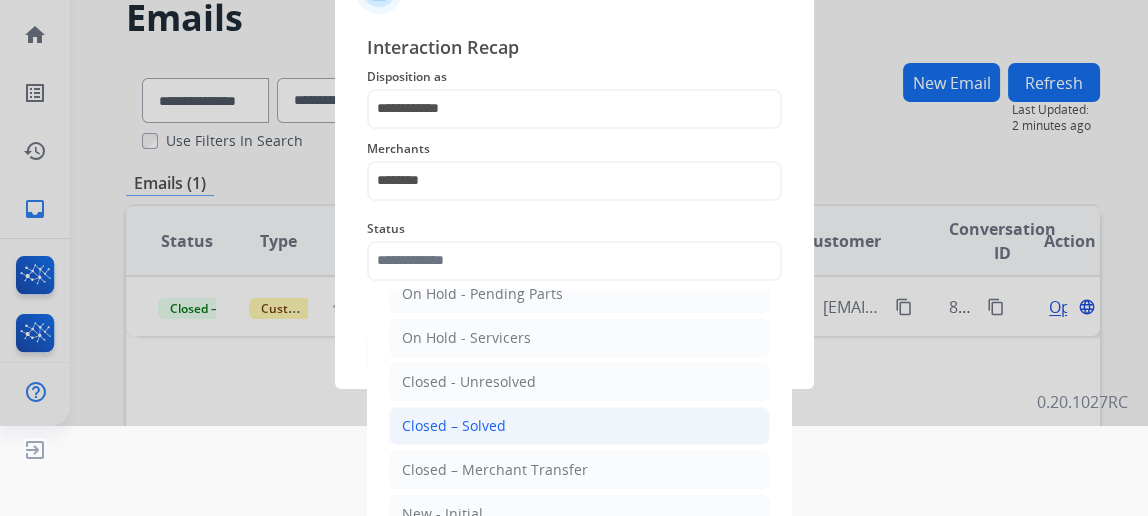 click on "Closed – Solved" 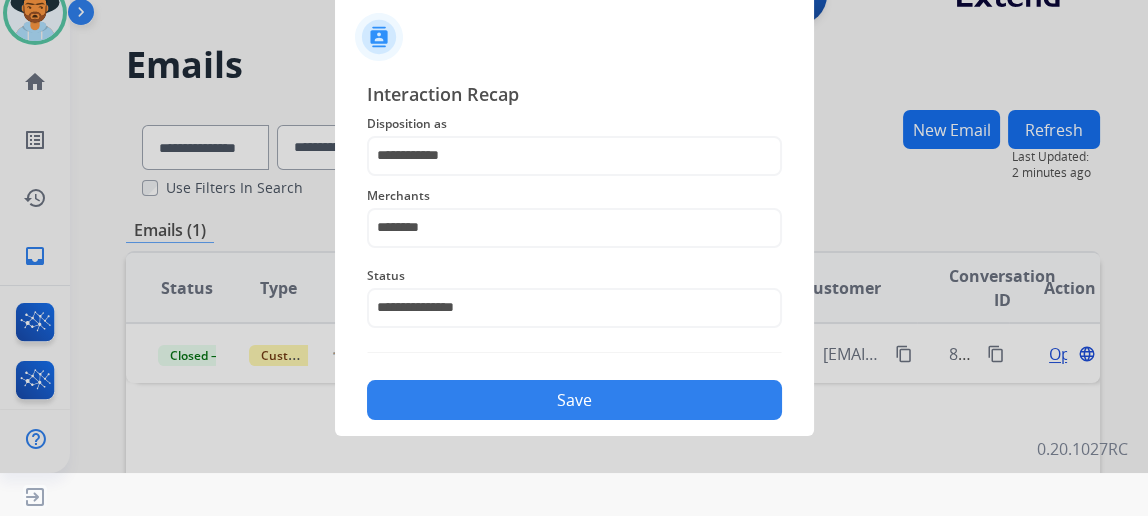 click on "Save" 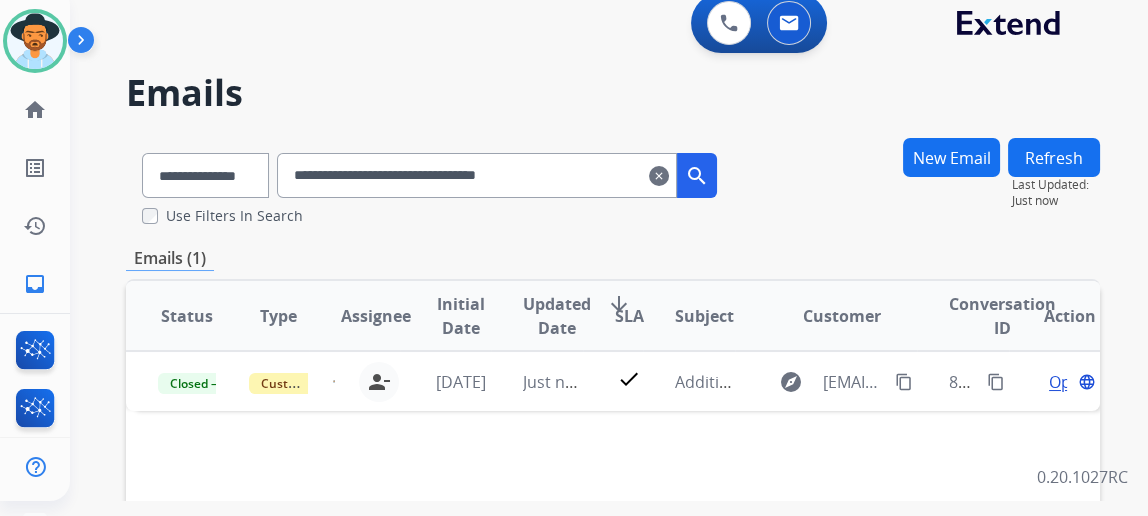 scroll, scrollTop: 0, scrollLeft: 0, axis: both 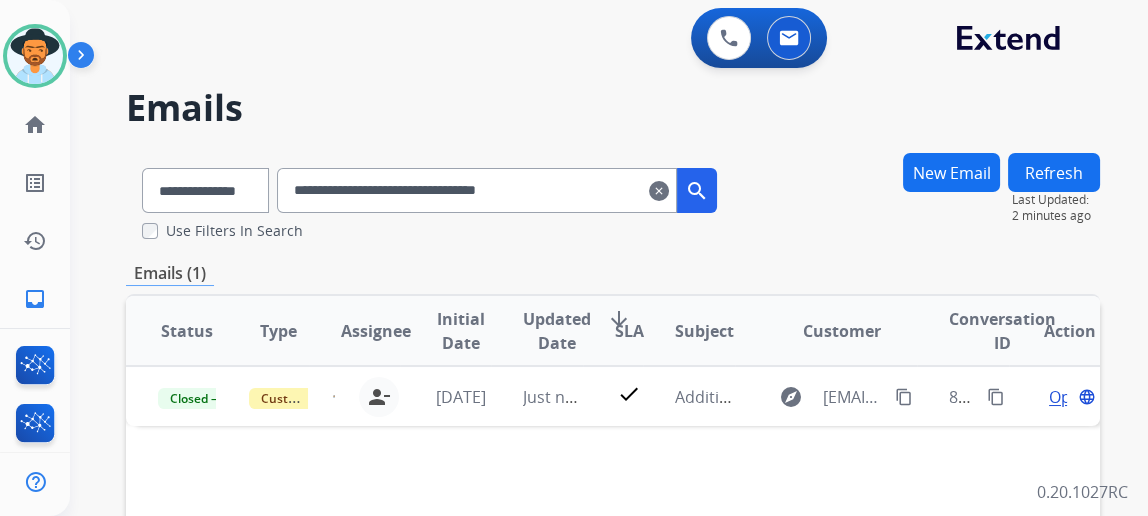 drag, startPoint x: 683, startPoint y: 188, endPoint x: 663, endPoint y: 198, distance: 22.36068 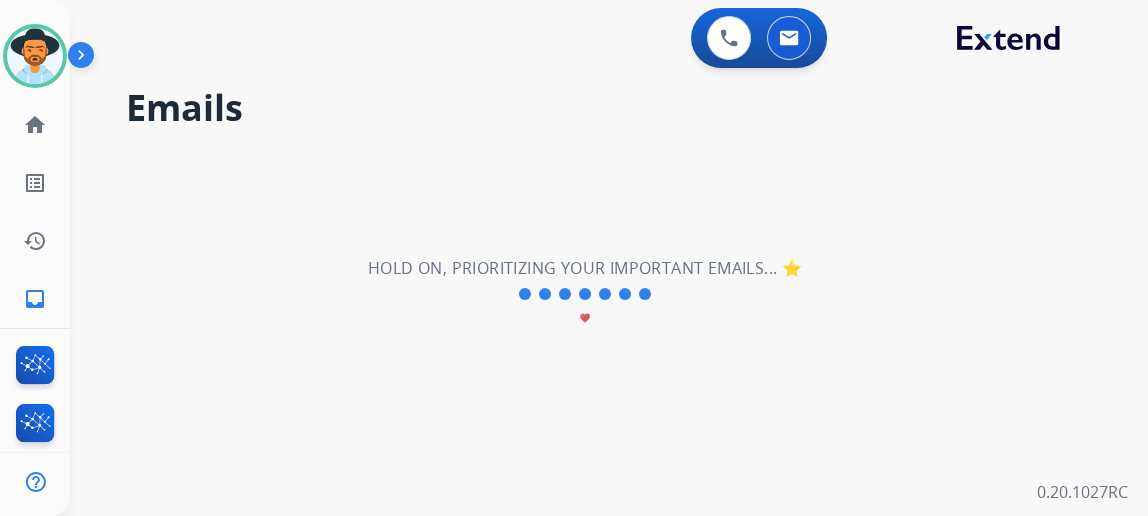 select on "**********" 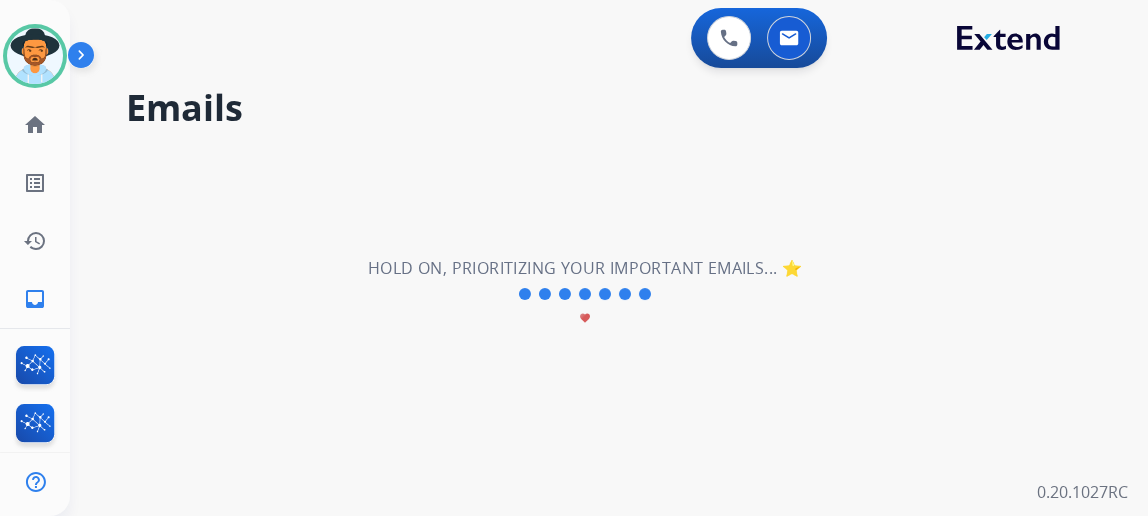 type 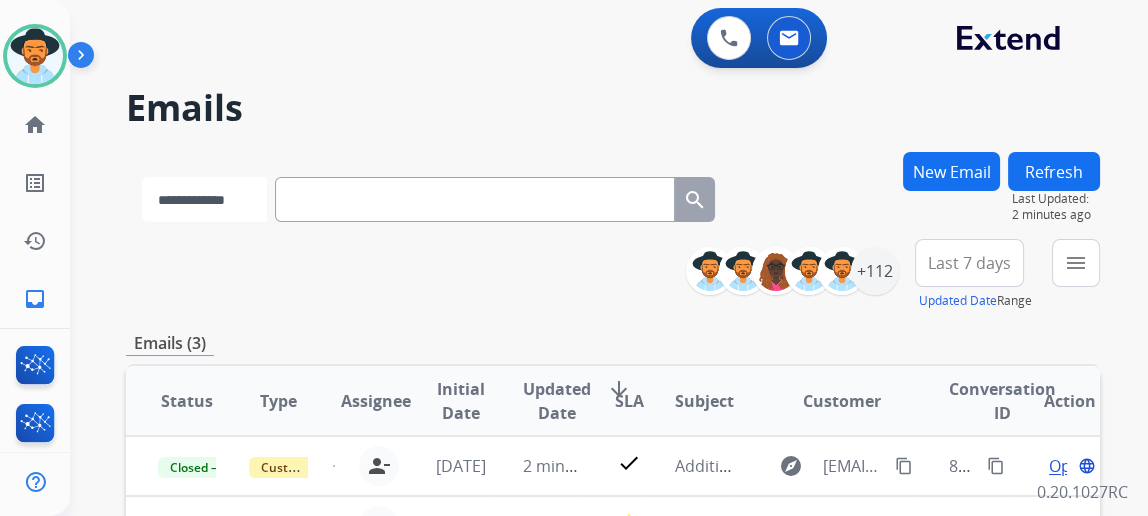 click on "**********" at bounding box center [204, 199] 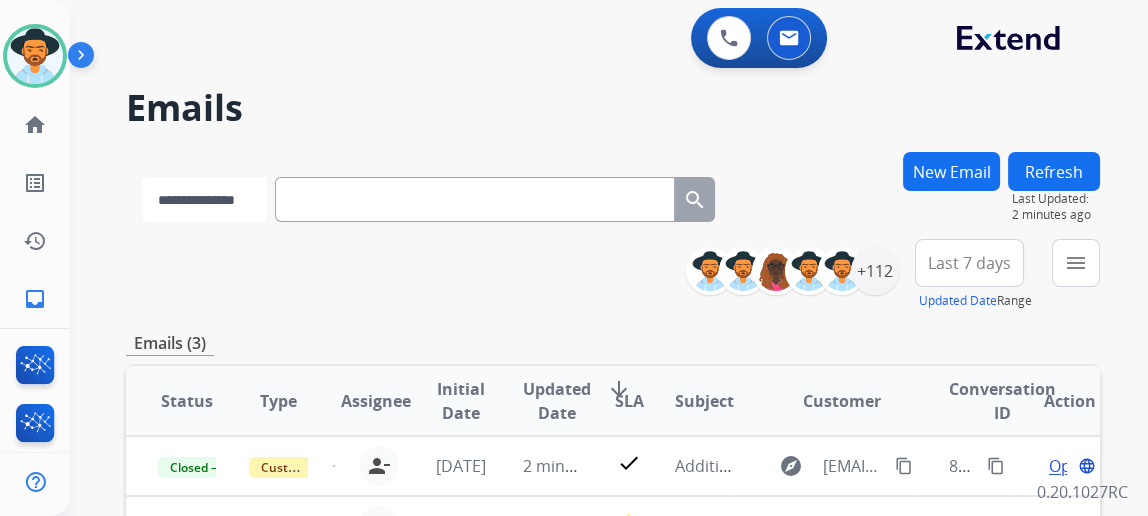 click on "**********" at bounding box center (204, 199) 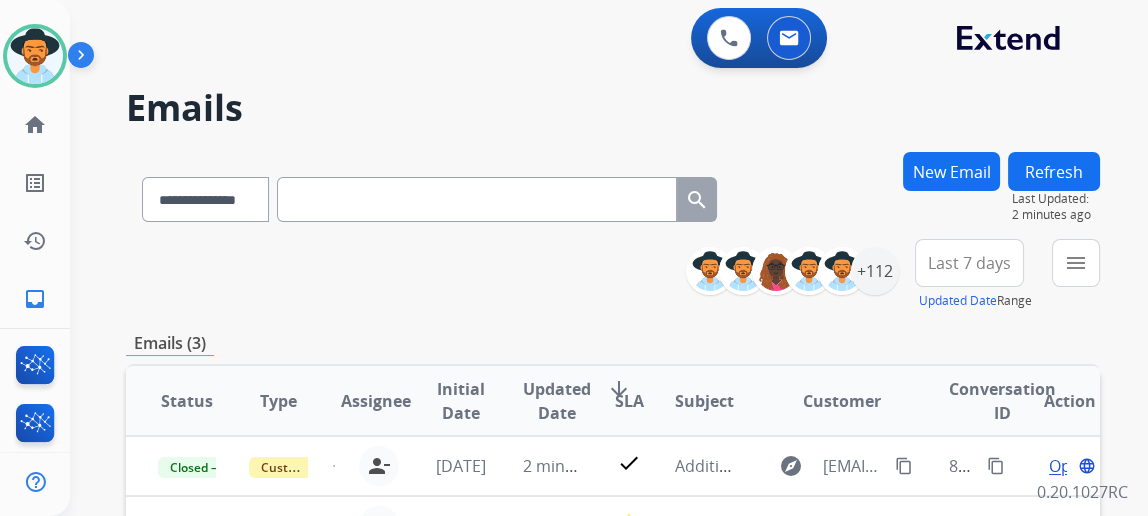 paste on "**********" 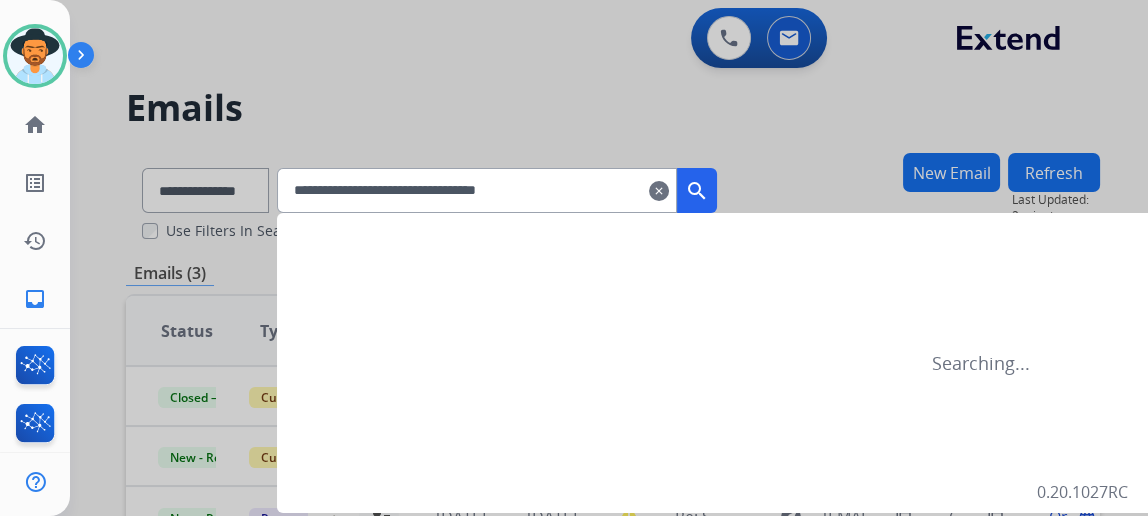 click on "**********" at bounding box center (477, 190) 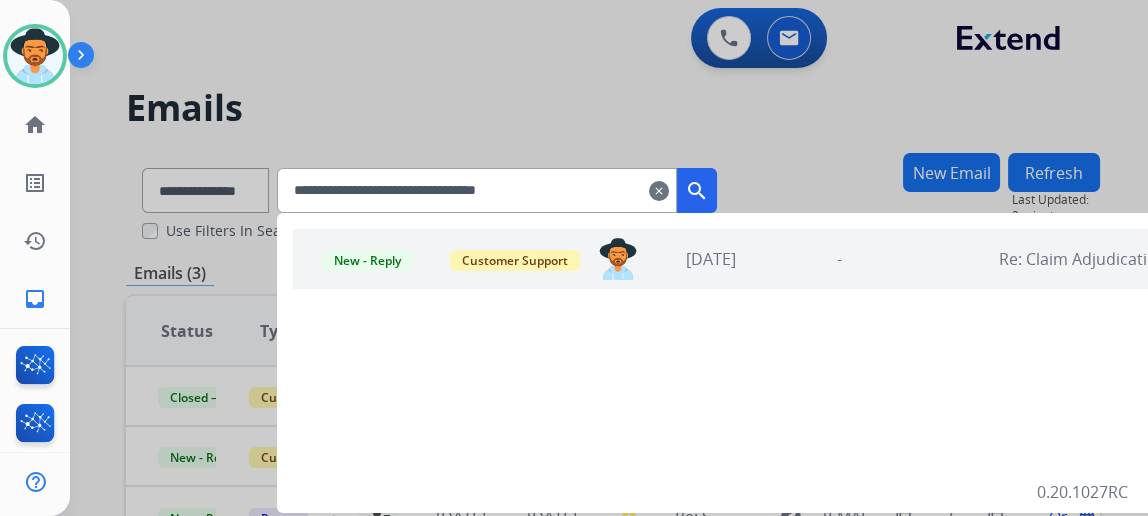 type on "**********" 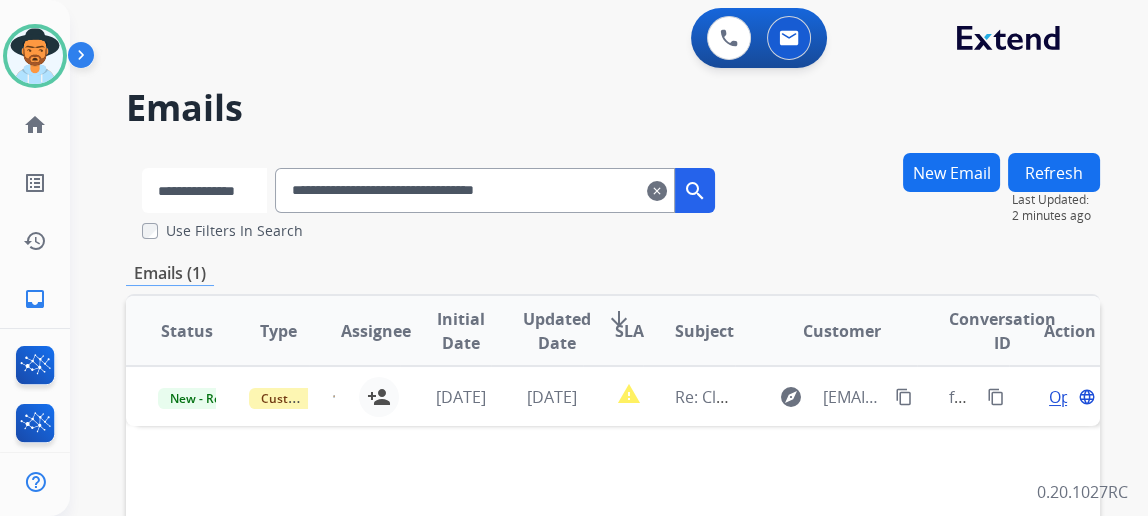click on "**********" at bounding box center (204, 190) 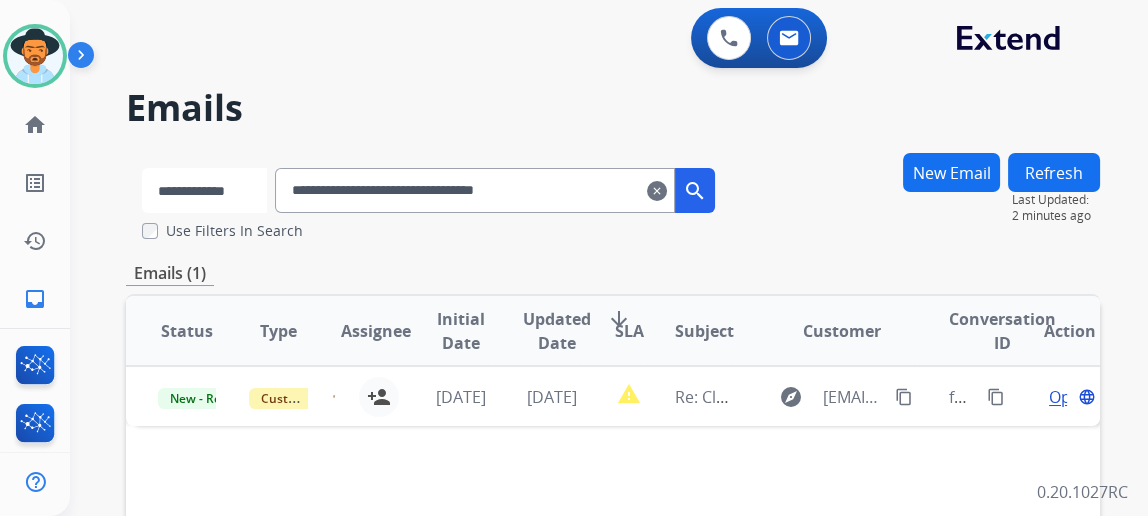 click on "**********" at bounding box center (204, 190) 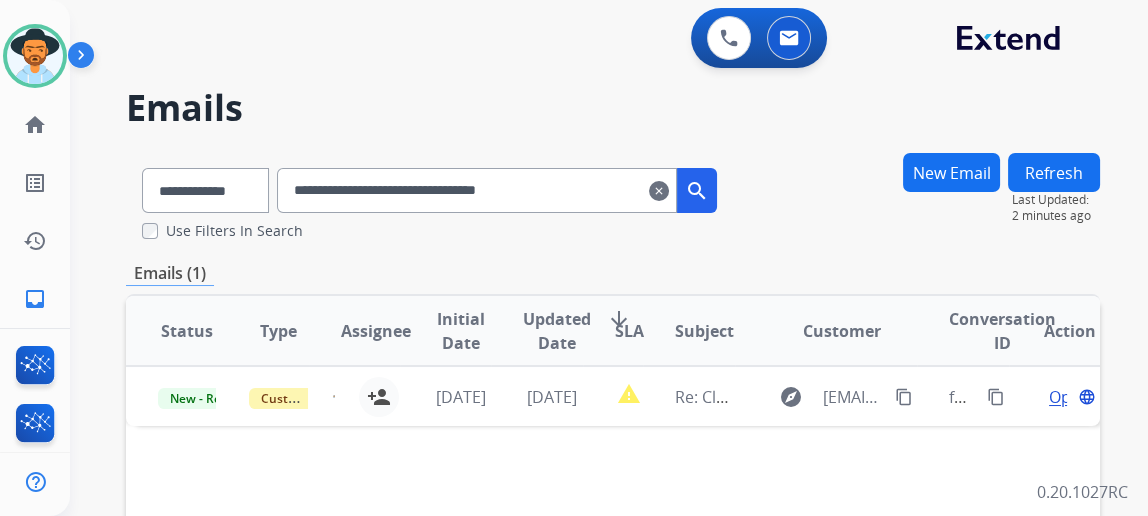 click on "clear" at bounding box center [659, 191] 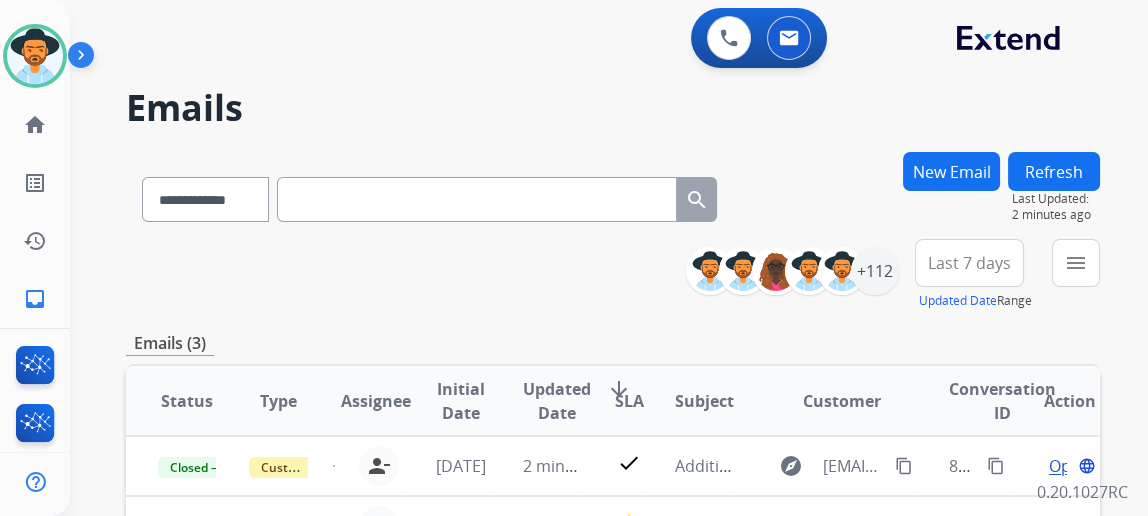 paste on "**********" 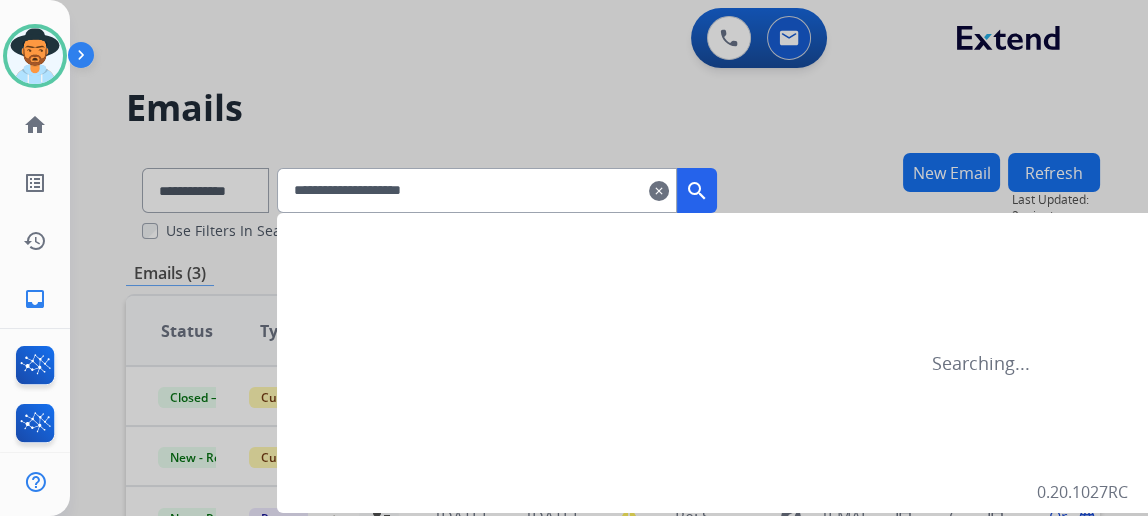 type on "**********" 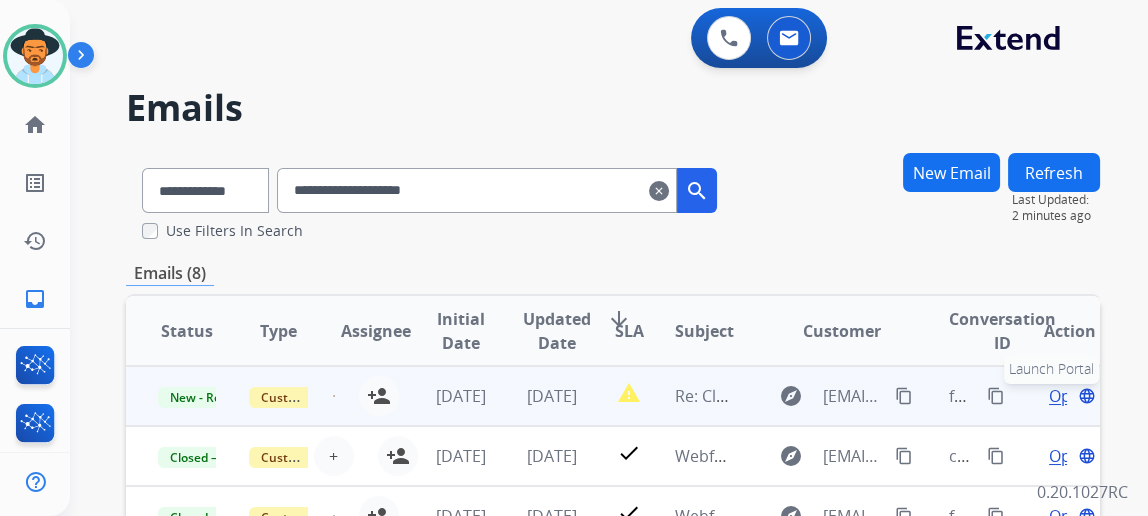 click on "Open language Launch Portal" at bounding box center [1070, 396] 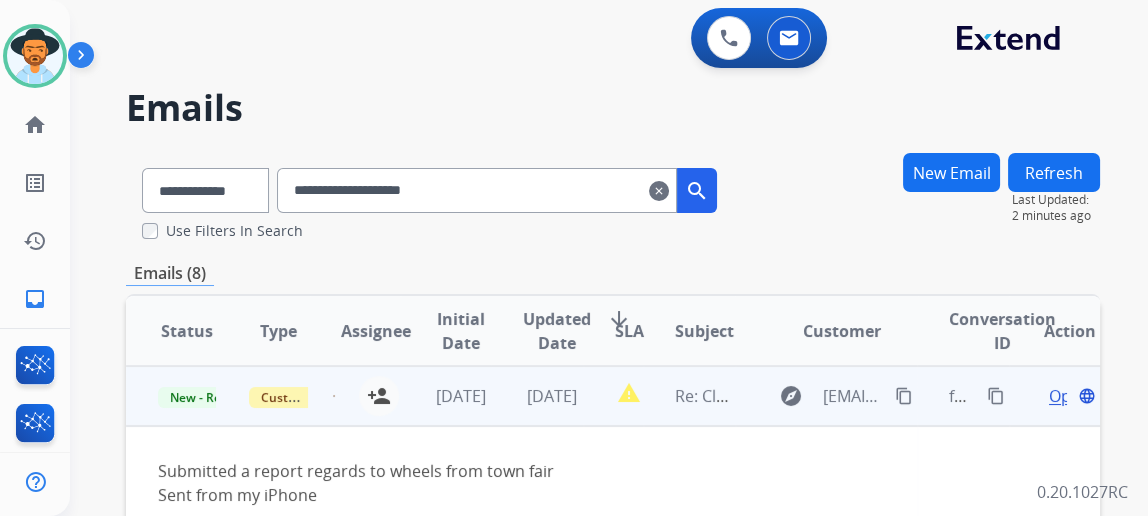 scroll, scrollTop: 19, scrollLeft: 0, axis: vertical 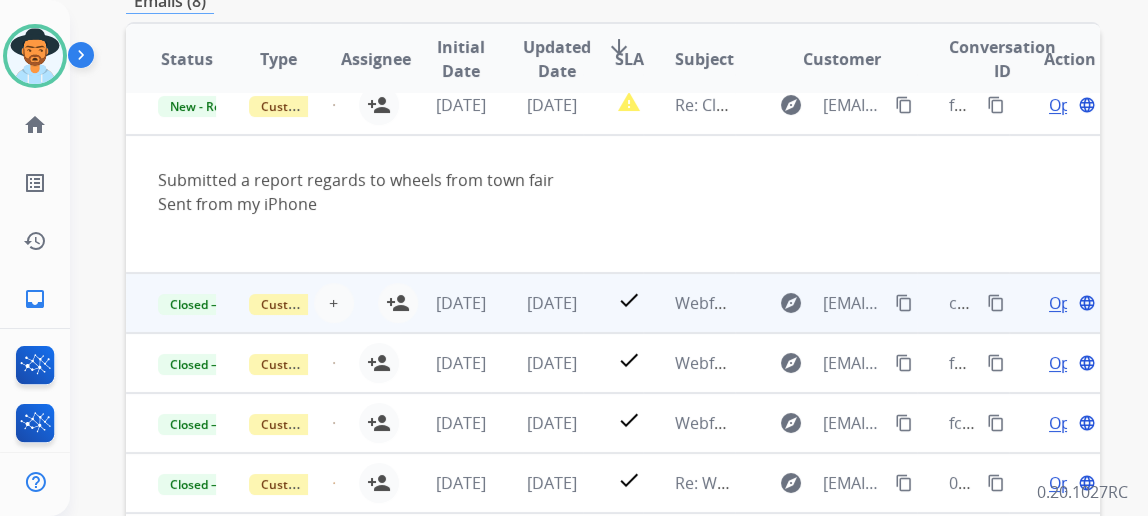 click on "Open" at bounding box center (1069, 303) 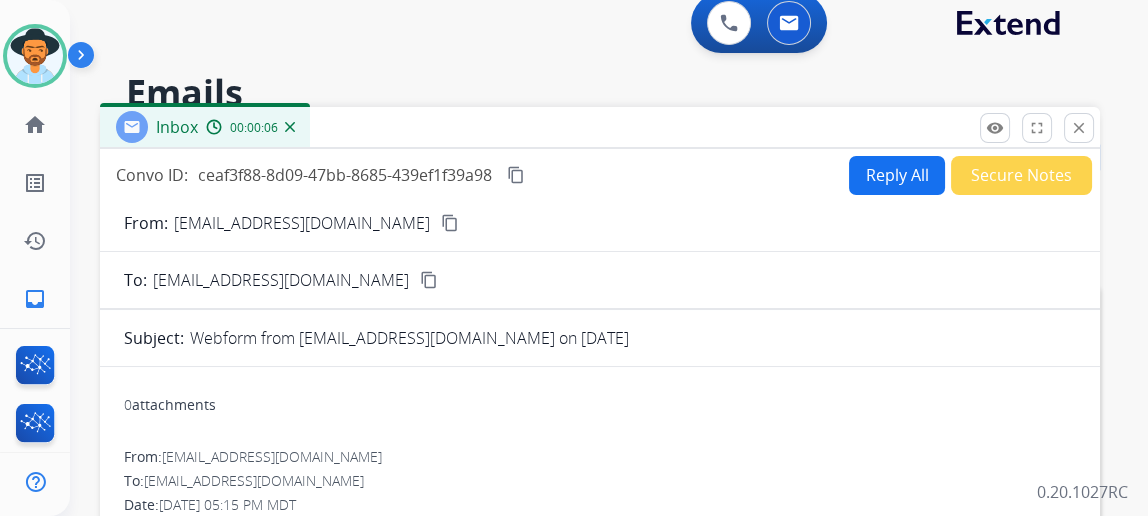 scroll, scrollTop: 0, scrollLeft: 0, axis: both 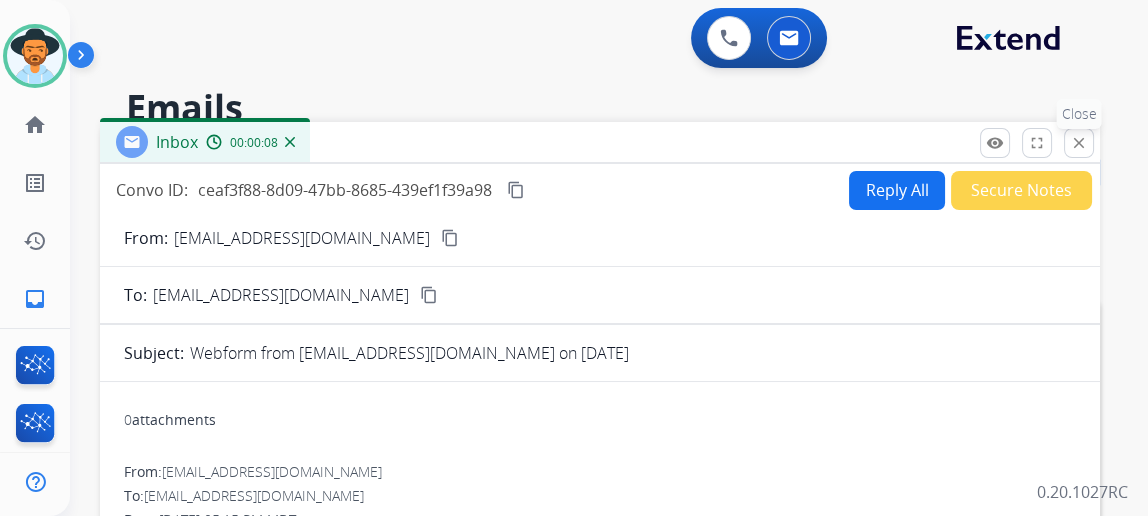 click on "close" at bounding box center (1079, 143) 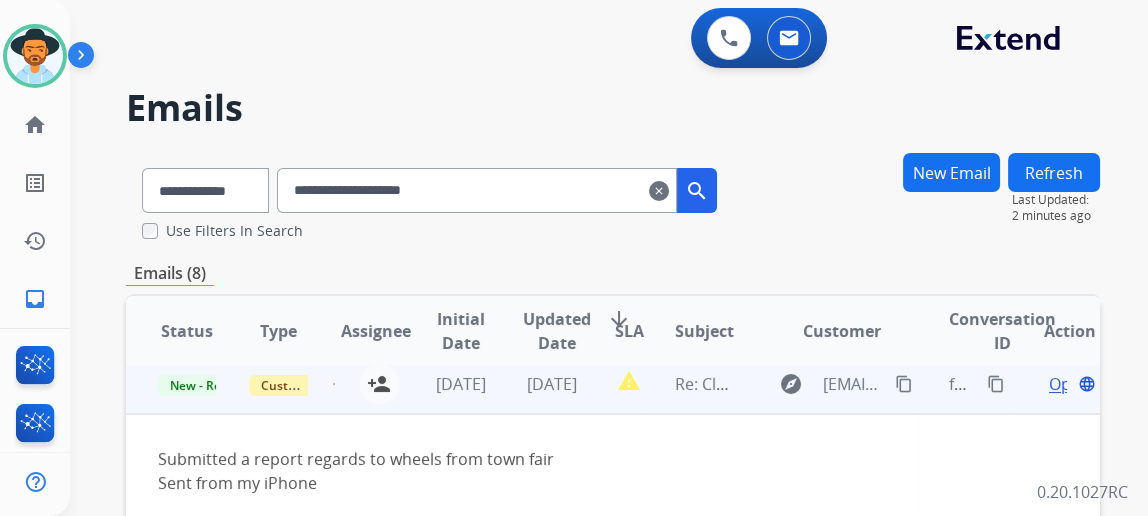 scroll, scrollTop: 0, scrollLeft: 0, axis: both 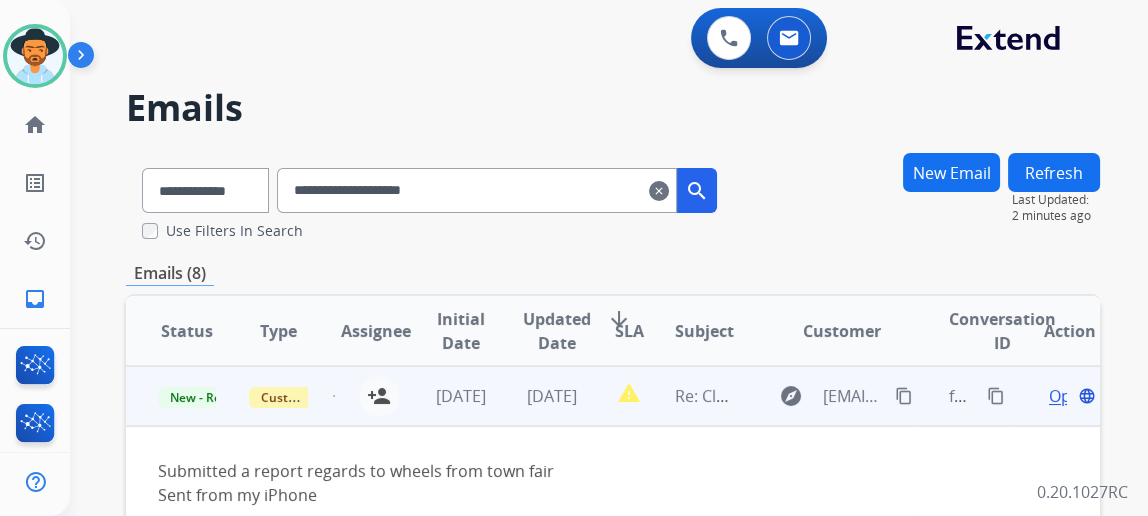 click on "Open language" at bounding box center (1070, 396) 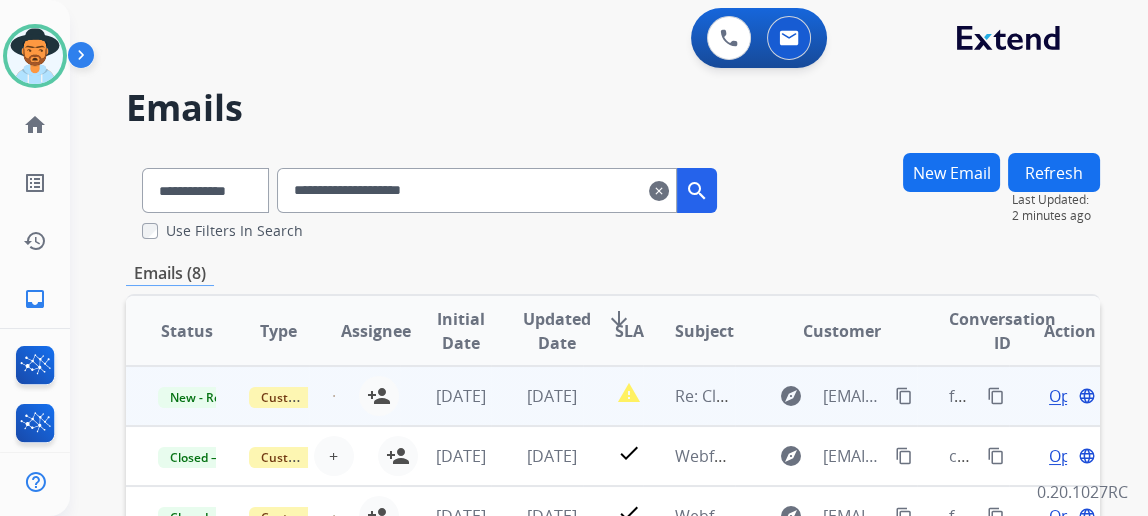 click on "Open language" at bounding box center (1070, 396) 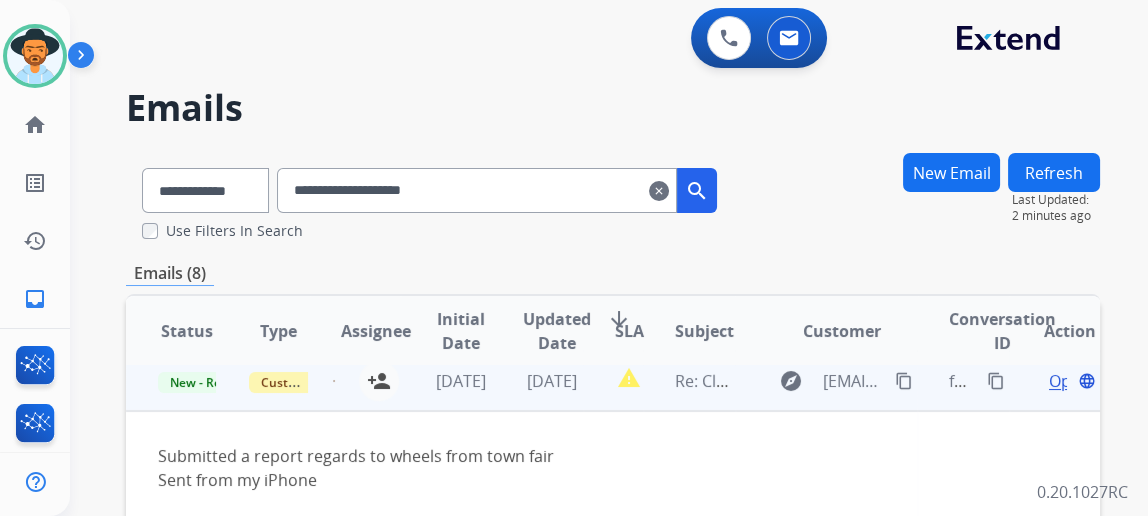 scroll, scrollTop: 19, scrollLeft: 0, axis: vertical 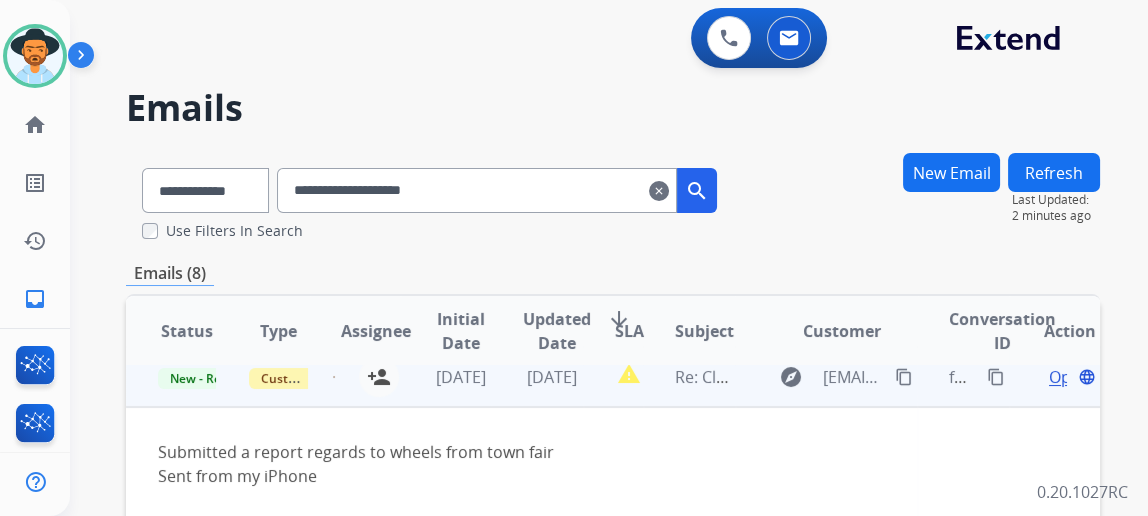 click on "Open" at bounding box center (1069, 377) 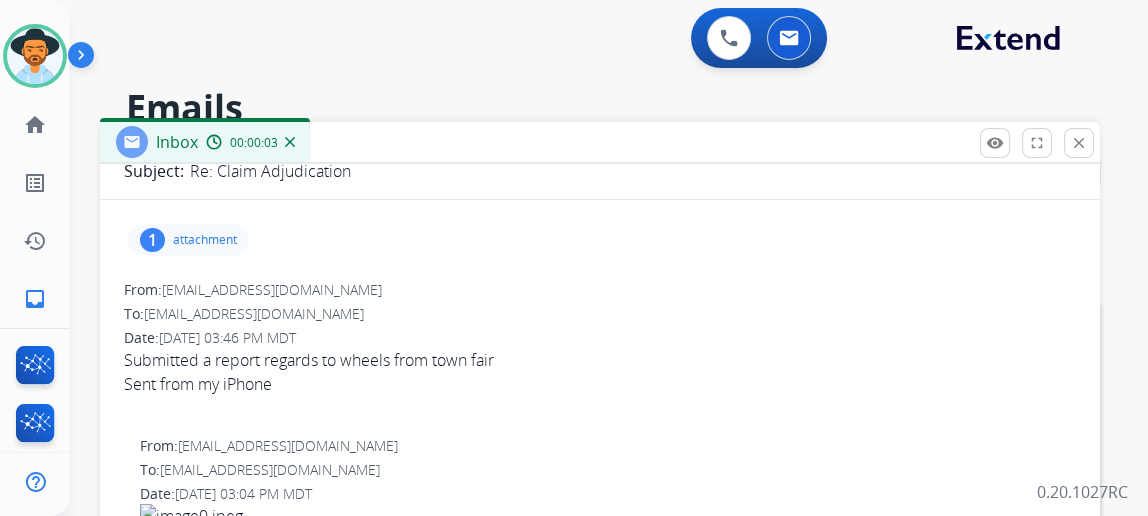 scroll, scrollTop: 90, scrollLeft: 0, axis: vertical 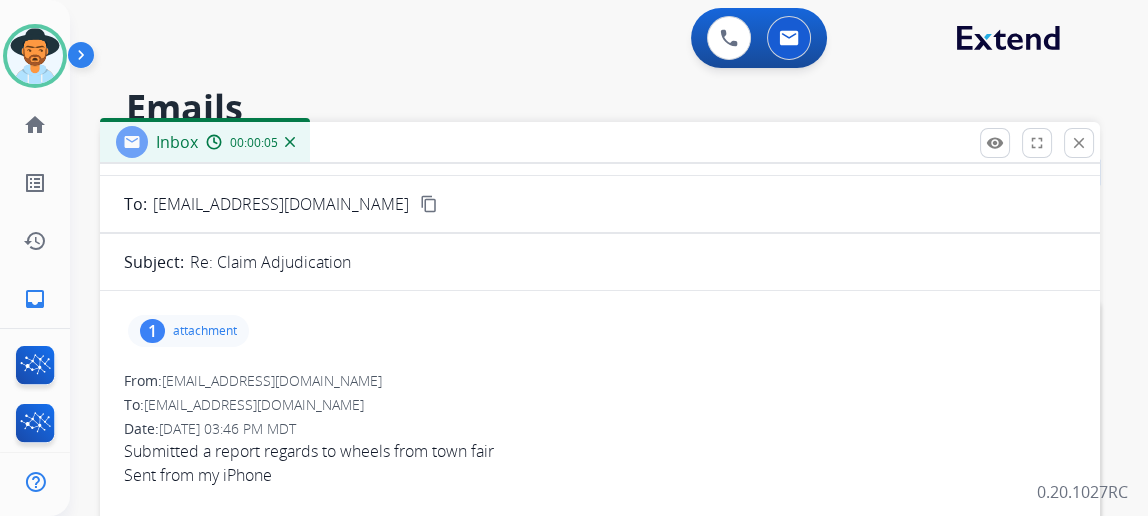 click on "attachment" at bounding box center (205, 331) 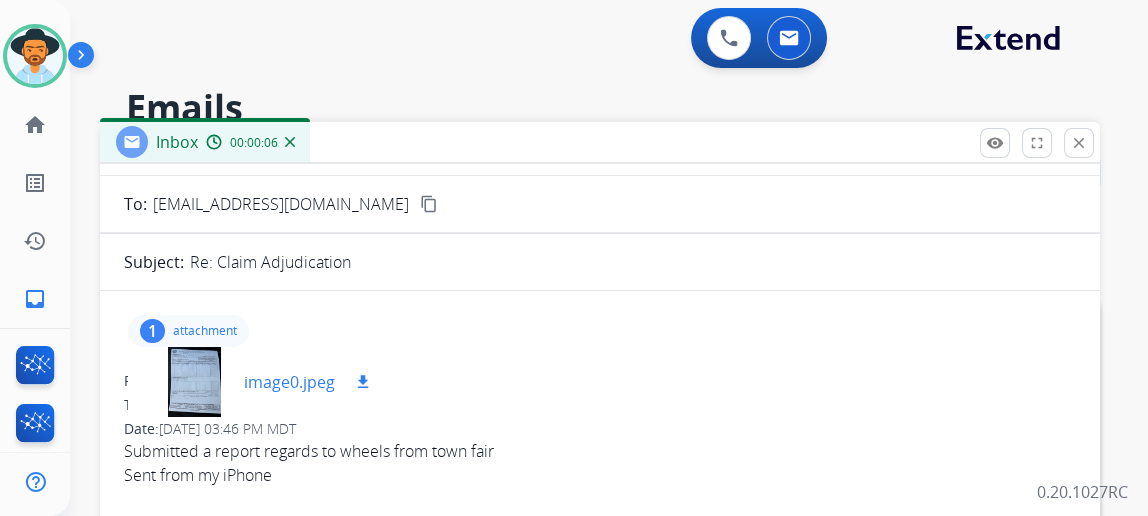 click on "image0.jpeg" at bounding box center [289, 382] 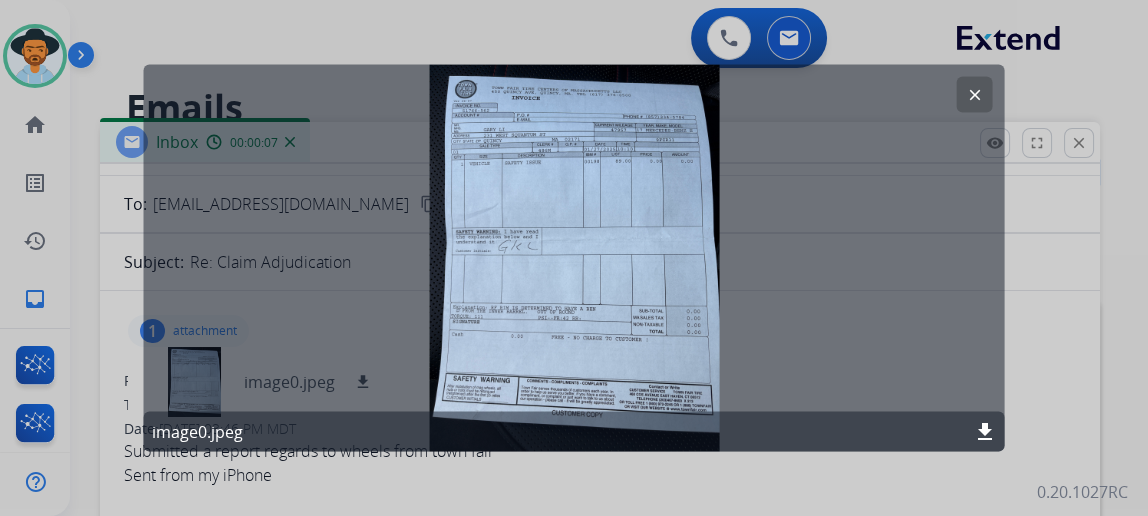 click on "clear image0.jpeg download" 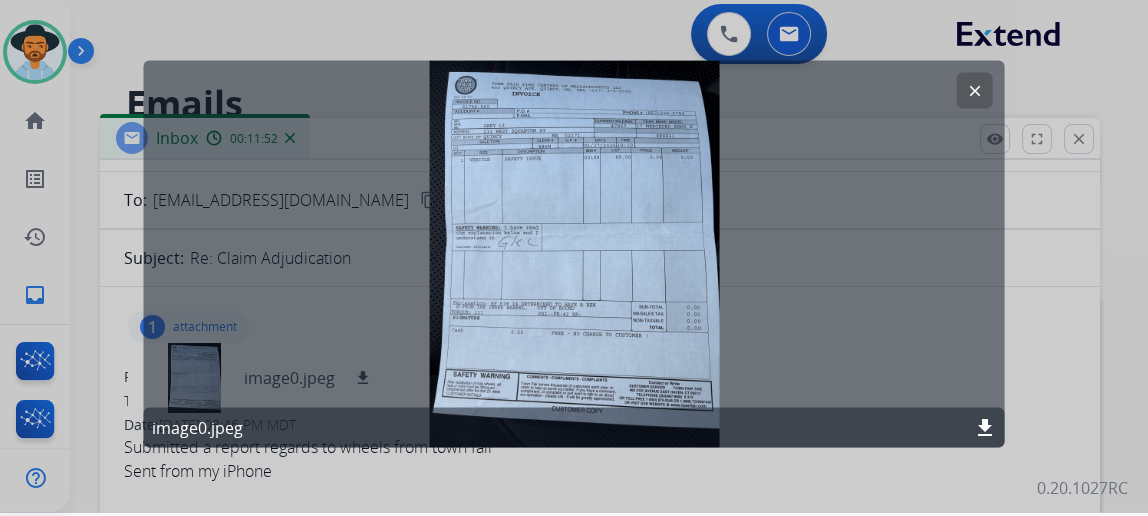 scroll, scrollTop: 16, scrollLeft: 0, axis: vertical 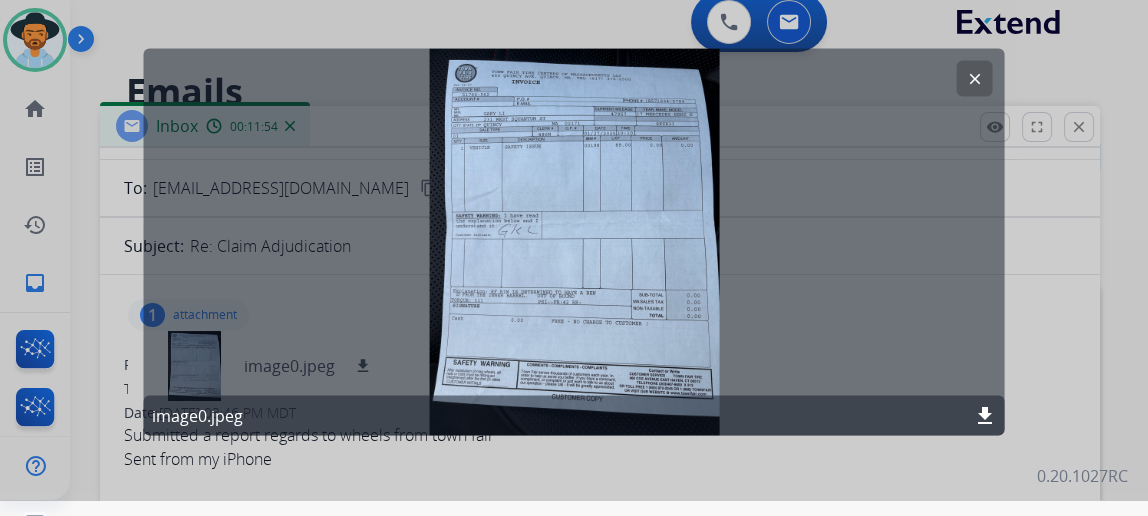 click on "clear" 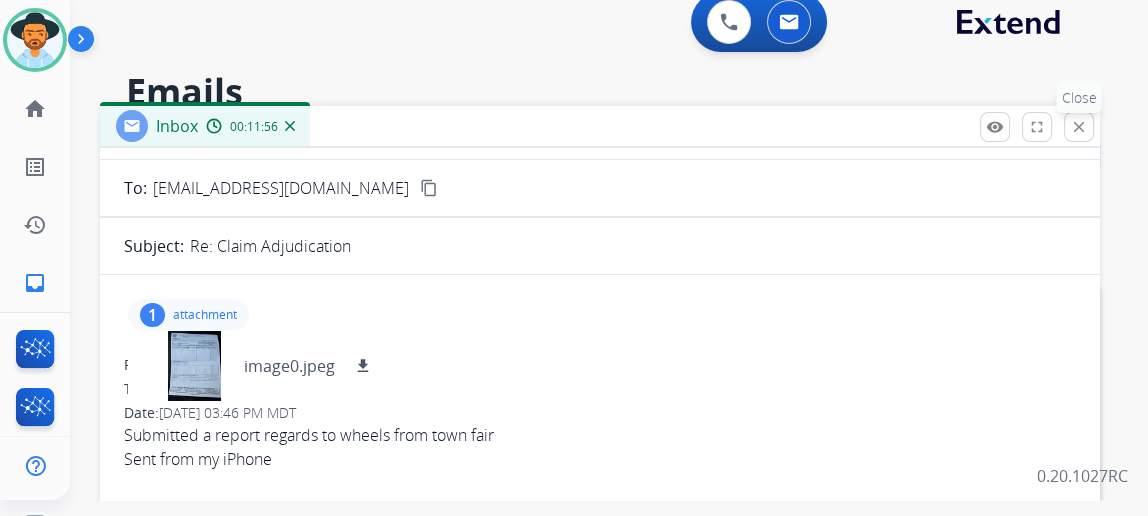 click on "close Close" at bounding box center [1079, 127] 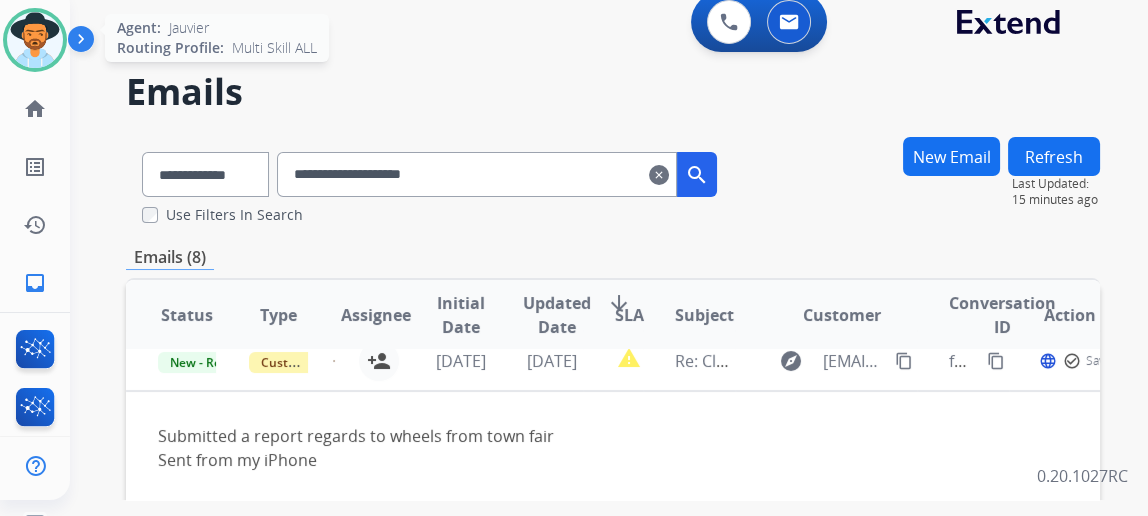 click at bounding box center (35, 40) 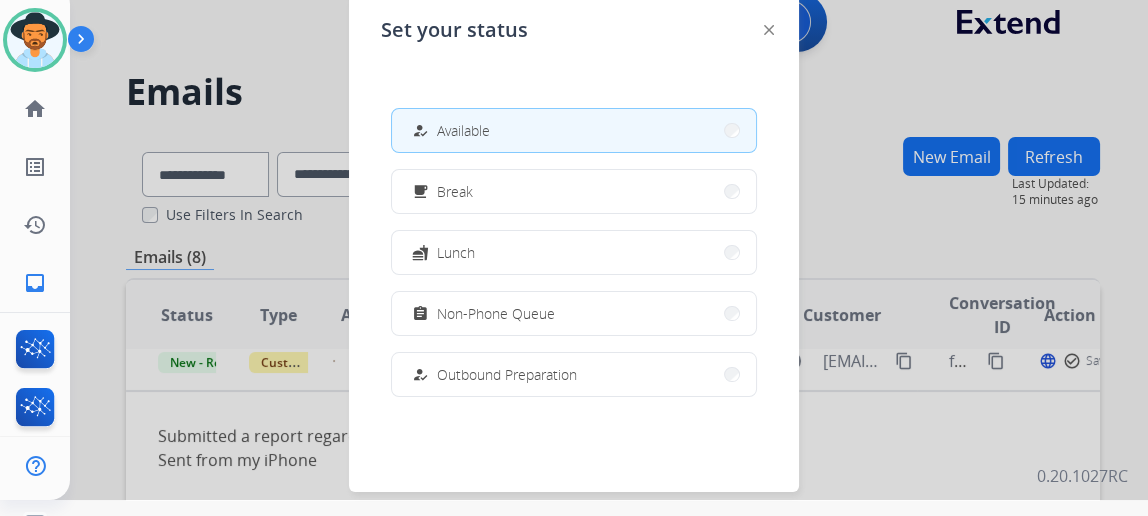 click at bounding box center [574, 242] 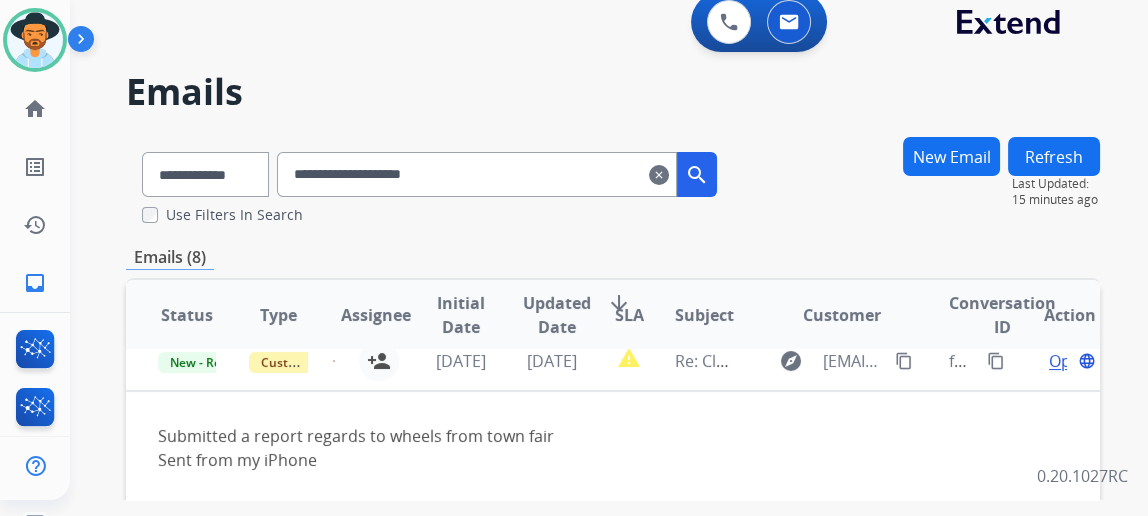 click on "clear" at bounding box center (659, 175) 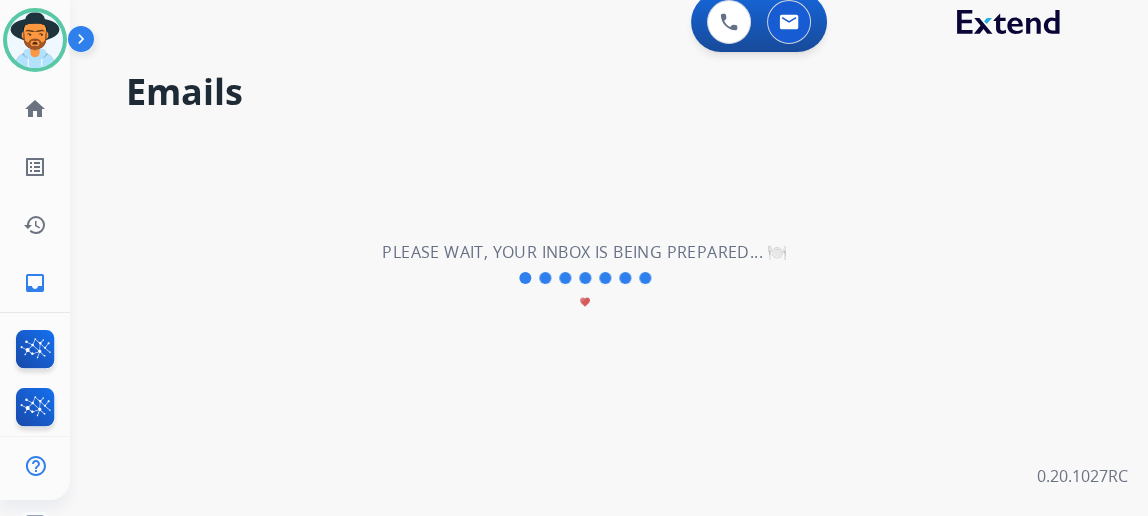 type 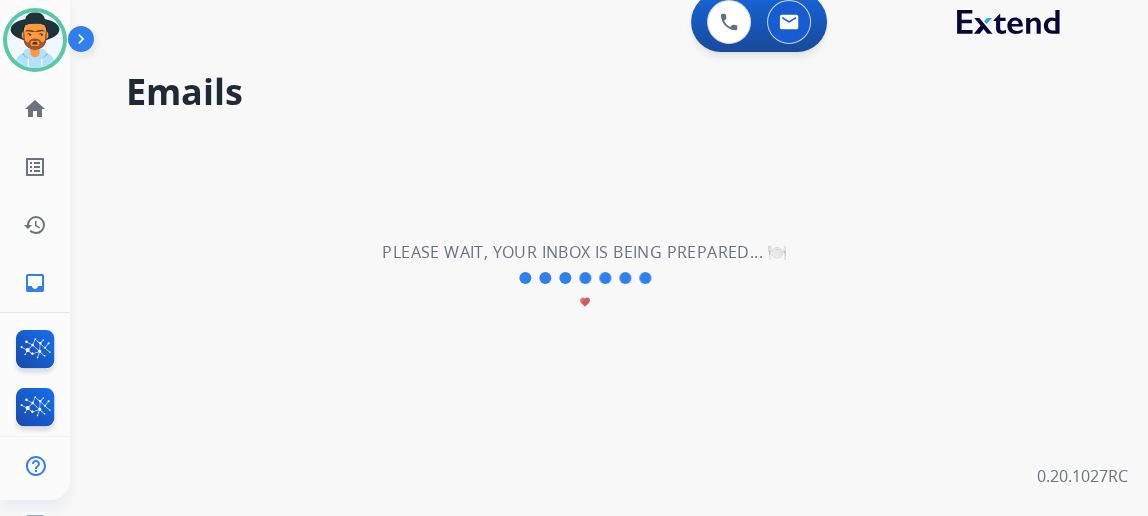 scroll, scrollTop: 0, scrollLeft: 0, axis: both 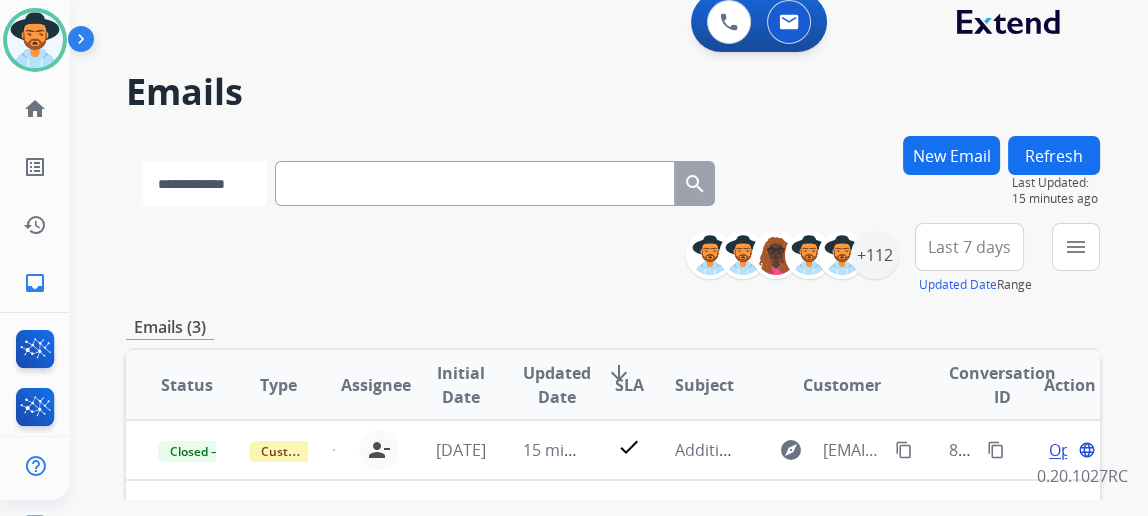 click on "**********" at bounding box center [204, 183] 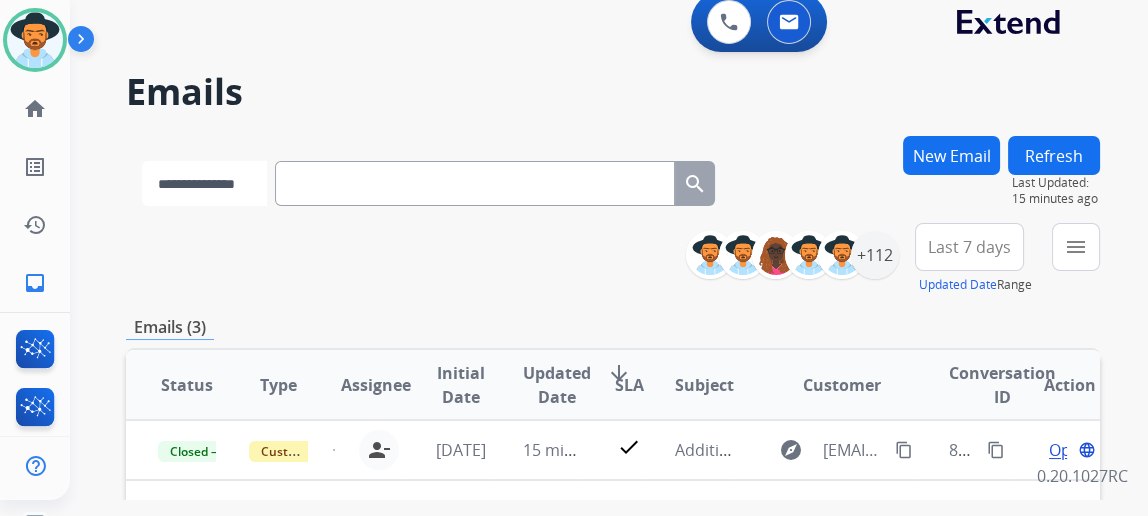 click on "**********" at bounding box center (204, 183) 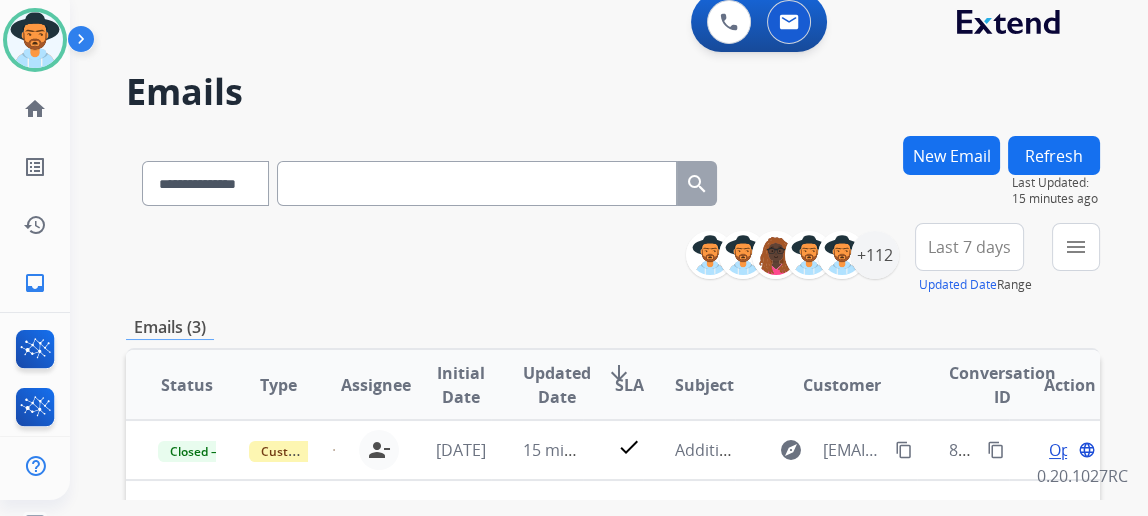 paste on "**********" 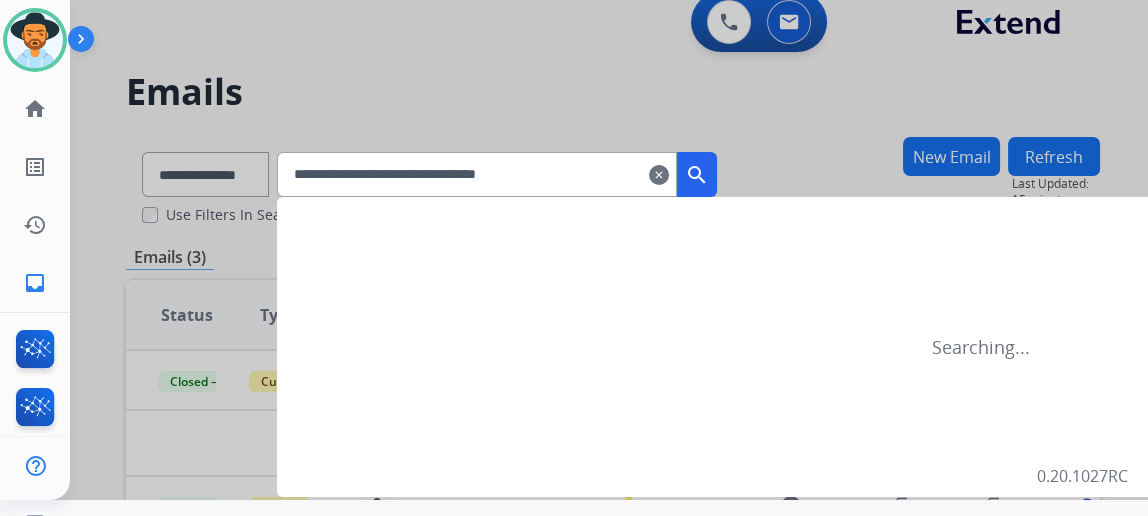 type on "**********" 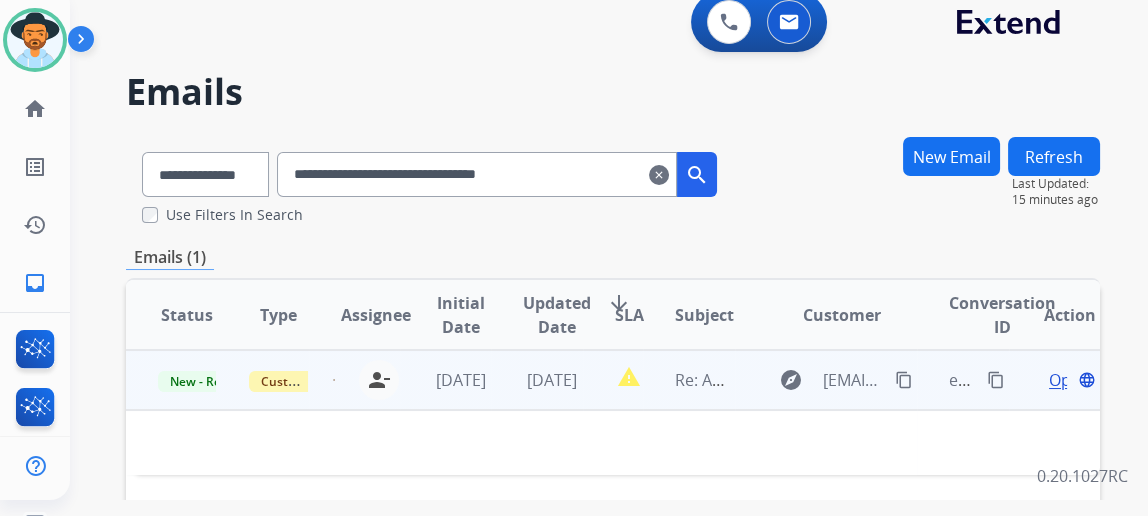 click on "Open language" at bounding box center [1070, 380] 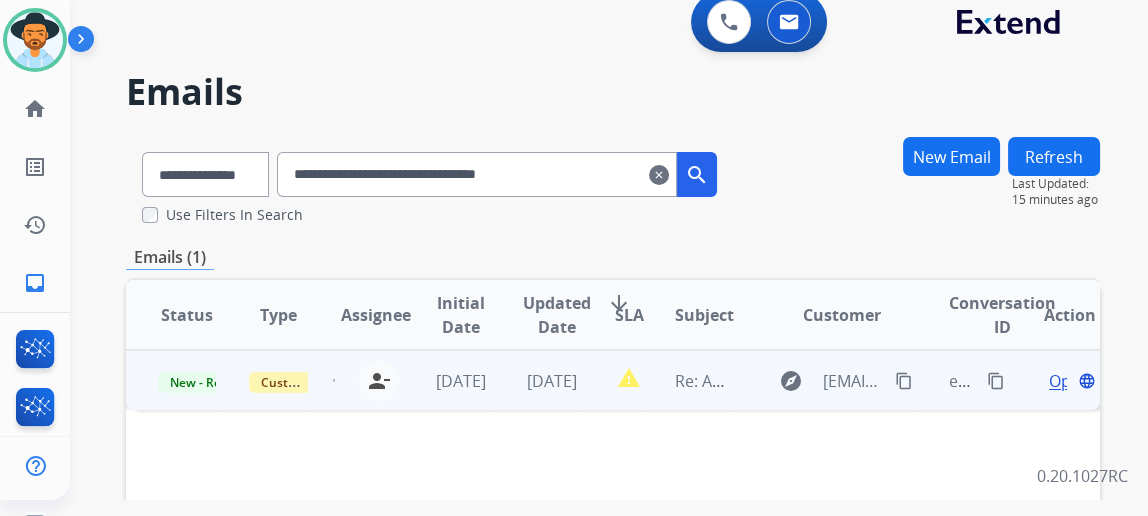click on "Open language" at bounding box center [1070, 381] 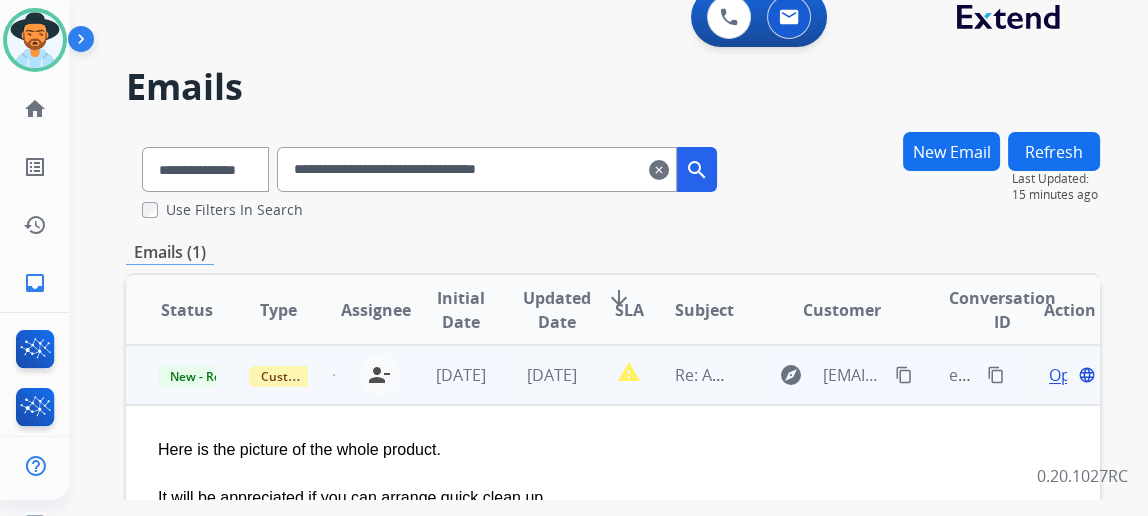 scroll, scrollTop: 0, scrollLeft: 0, axis: both 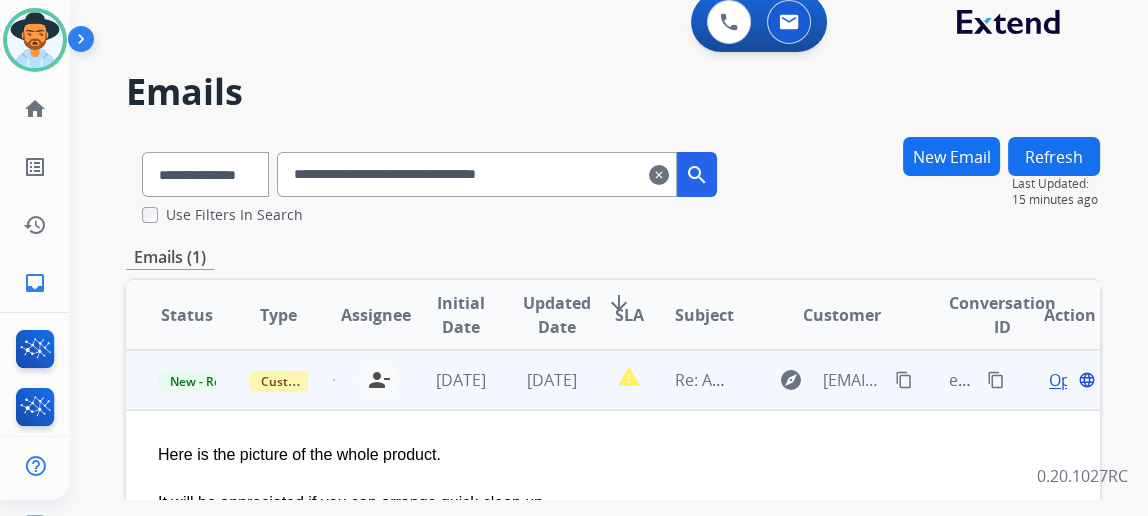 click on "Open language" at bounding box center [1070, 380] 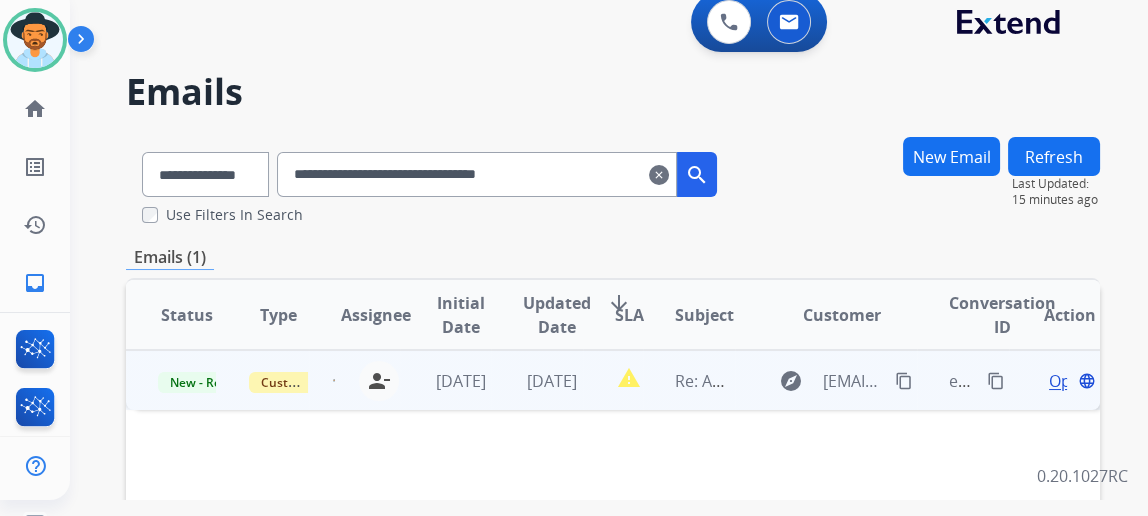 click on "Open language" at bounding box center (1070, 381) 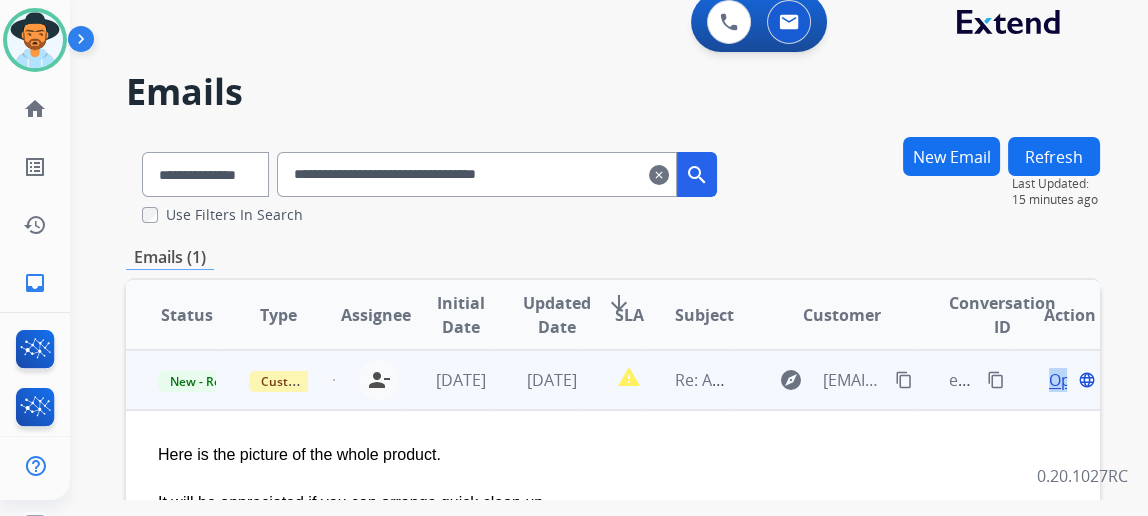 click on "Open" at bounding box center [1069, 380] 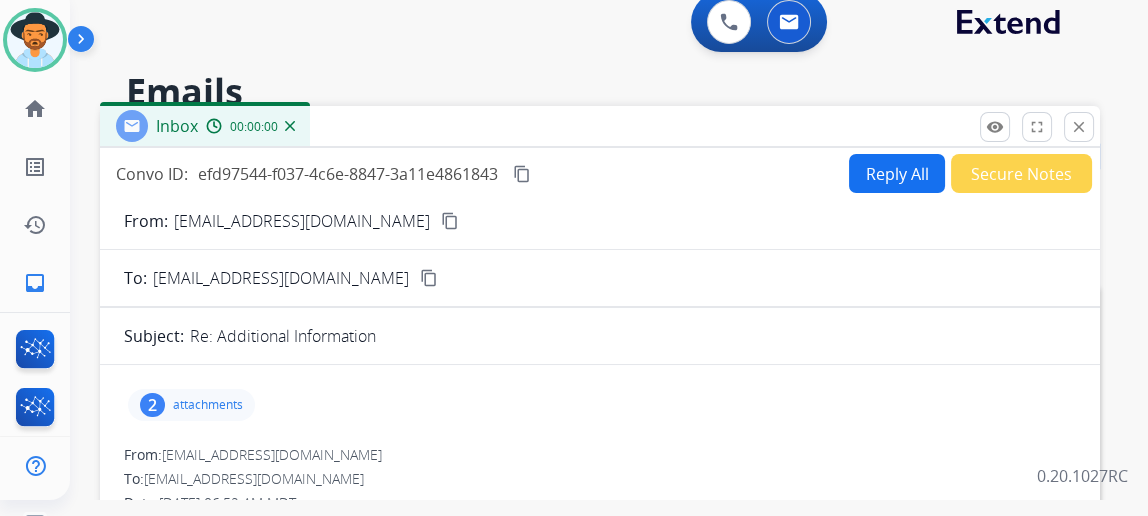 scroll, scrollTop: 0, scrollLeft: 0, axis: both 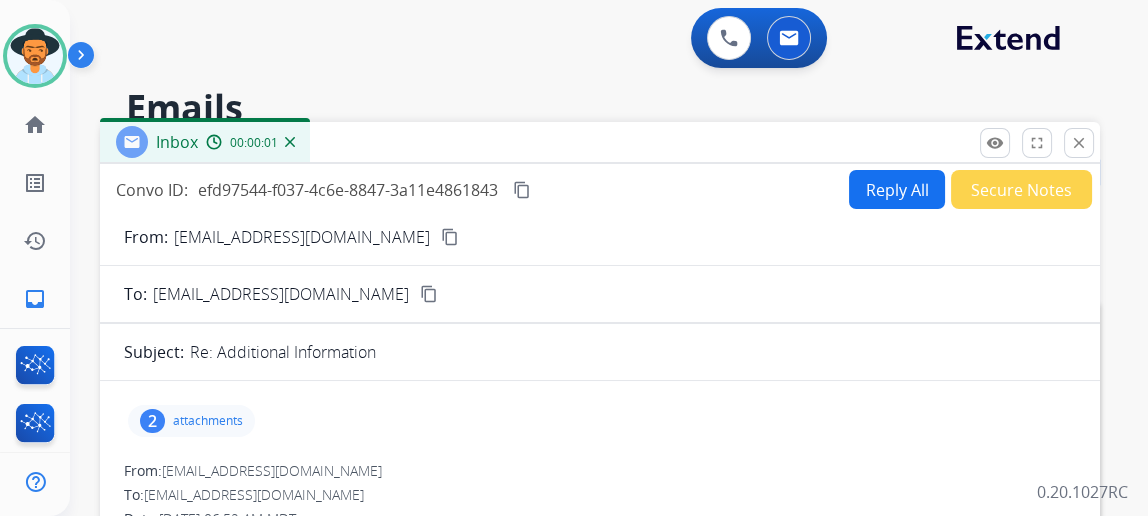 click on "2 attachments" at bounding box center (191, 421) 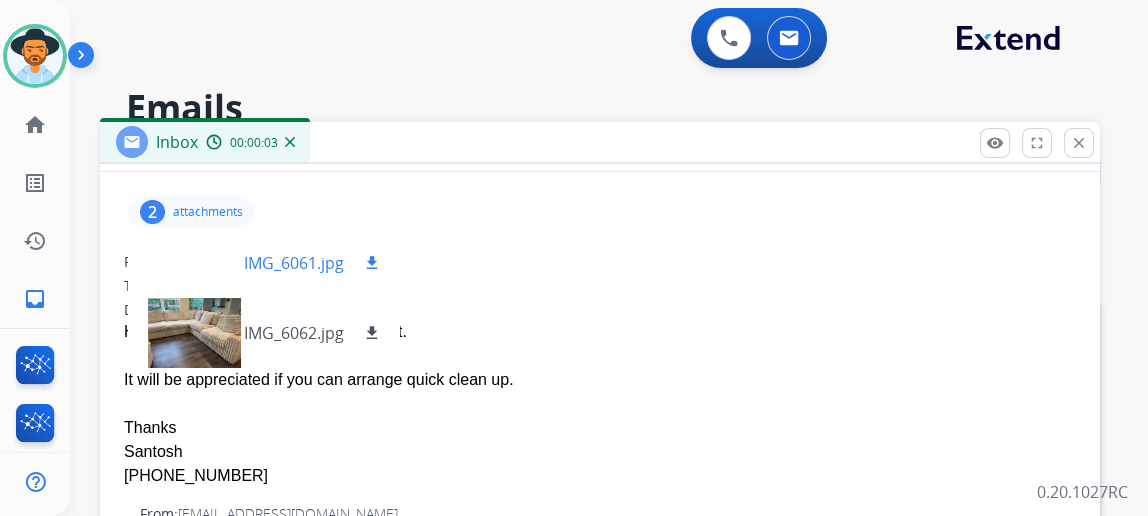 scroll, scrollTop: 181, scrollLeft: 0, axis: vertical 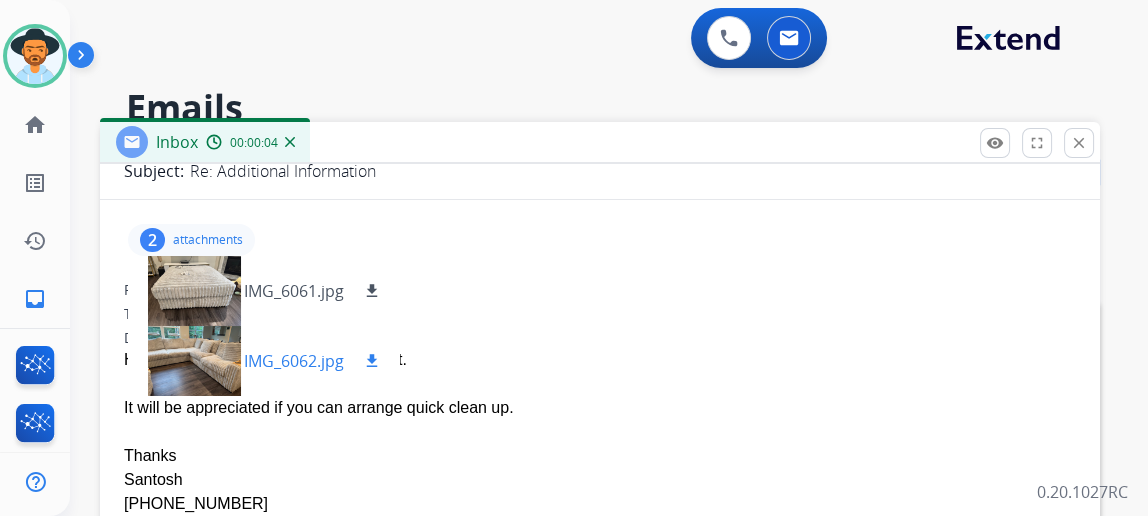 click at bounding box center [194, 361] 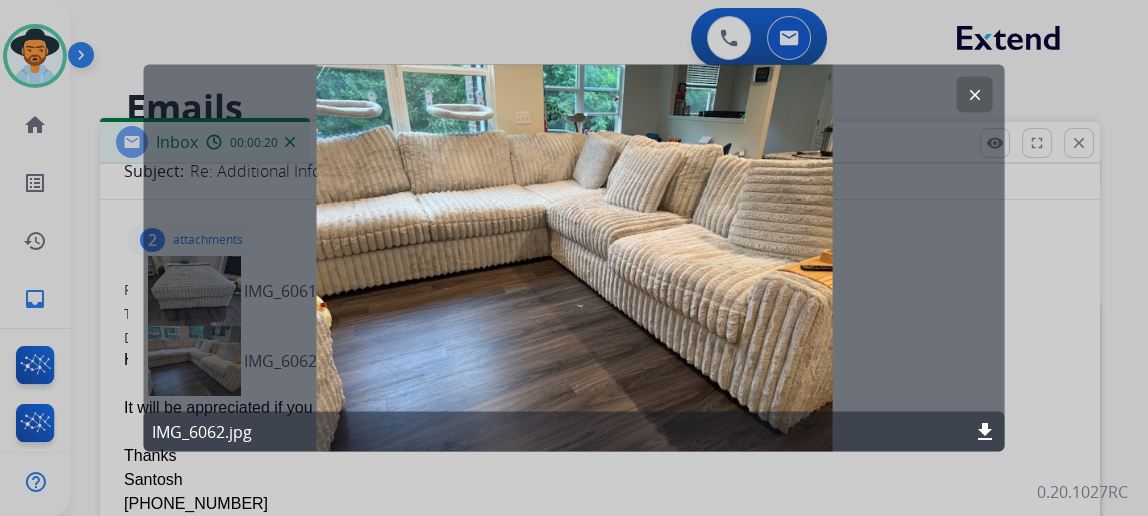 drag, startPoint x: 716, startPoint y: 239, endPoint x: 507, endPoint y: 243, distance: 209.03827 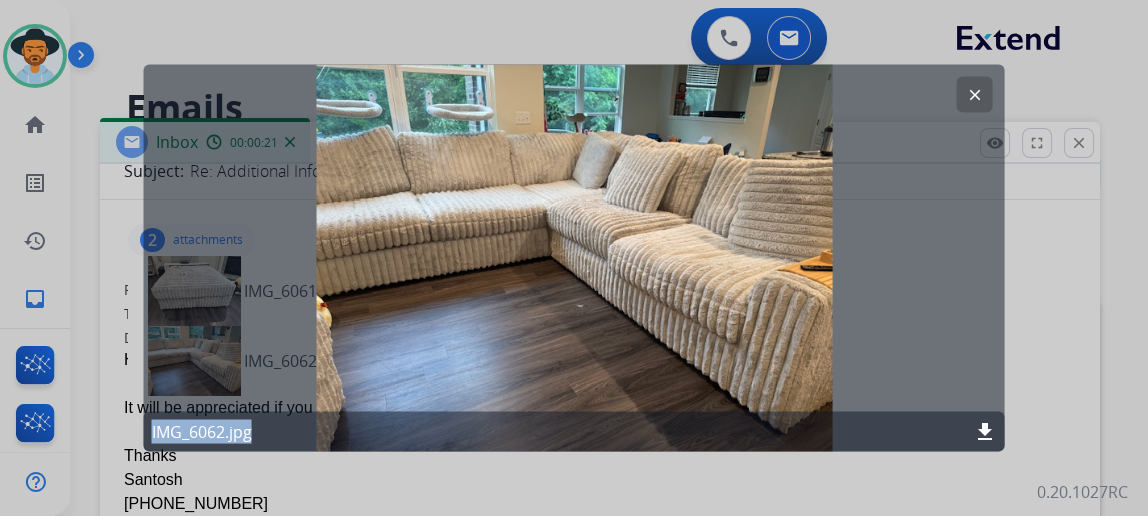drag, startPoint x: 552, startPoint y: 237, endPoint x: 400, endPoint y: 444, distance: 256.81317 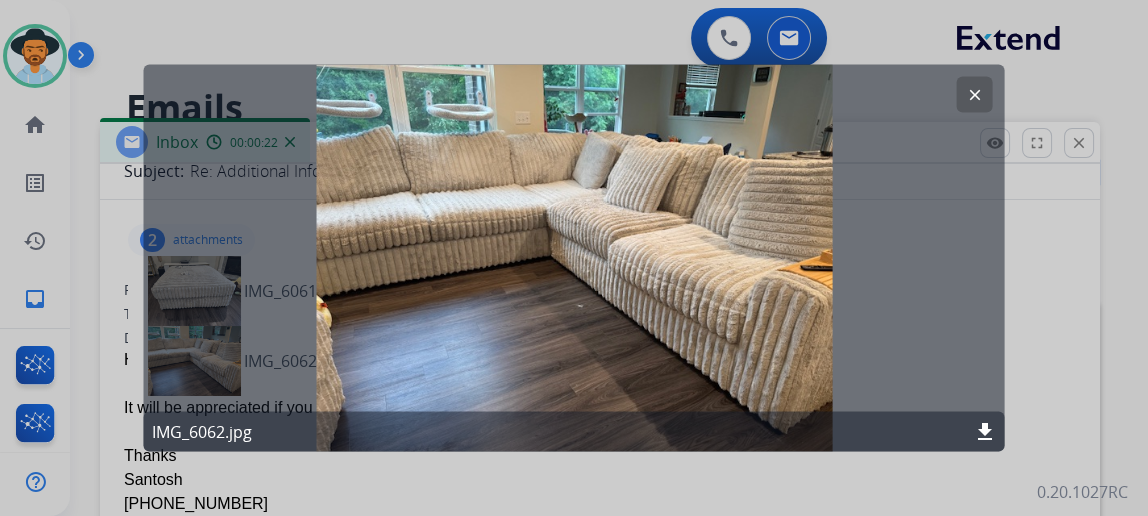 drag, startPoint x: 987, startPoint y: 418, endPoint x: 972, endPoint y: 424, distance: 16.155495 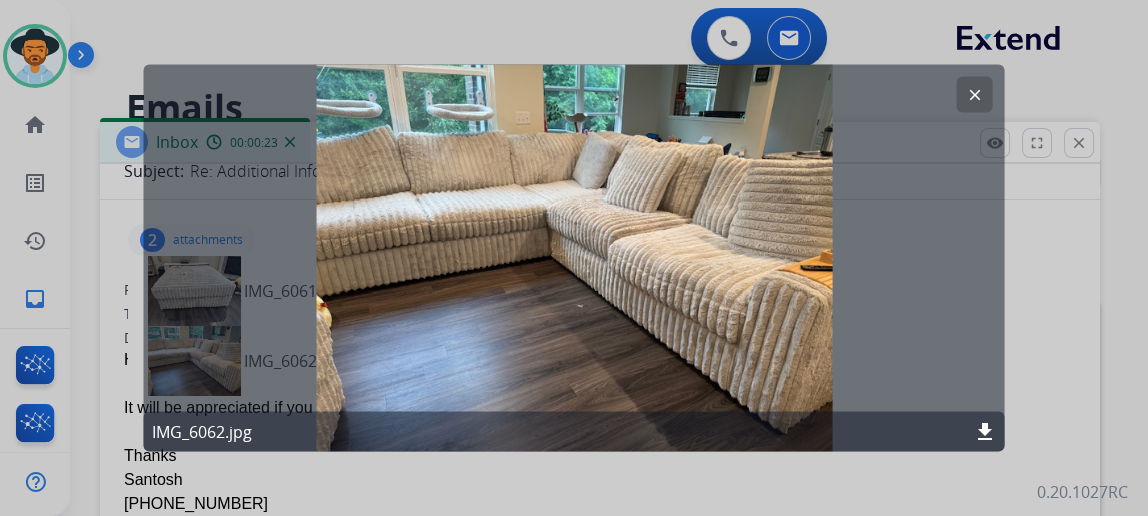 click on "download" 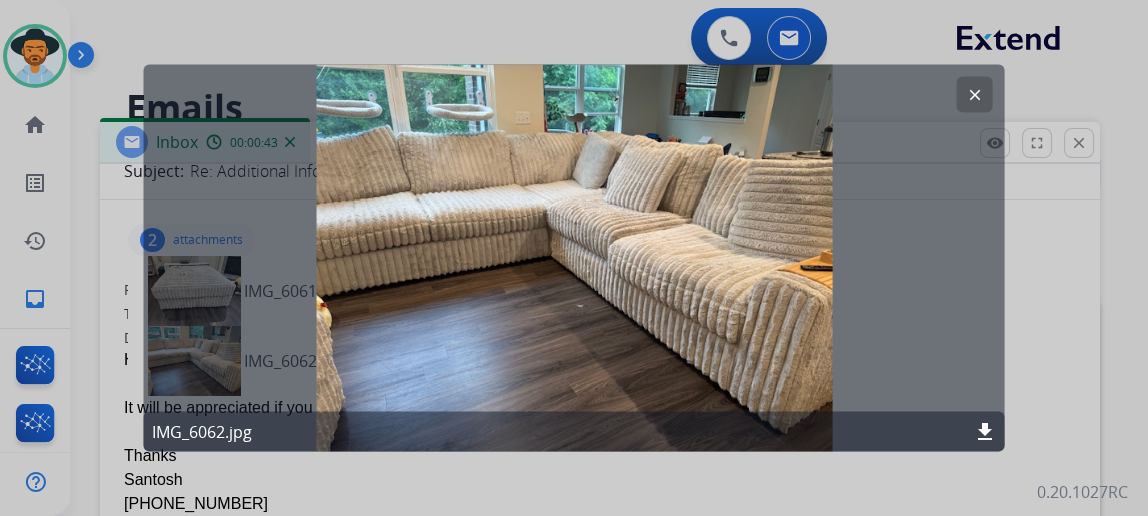 click 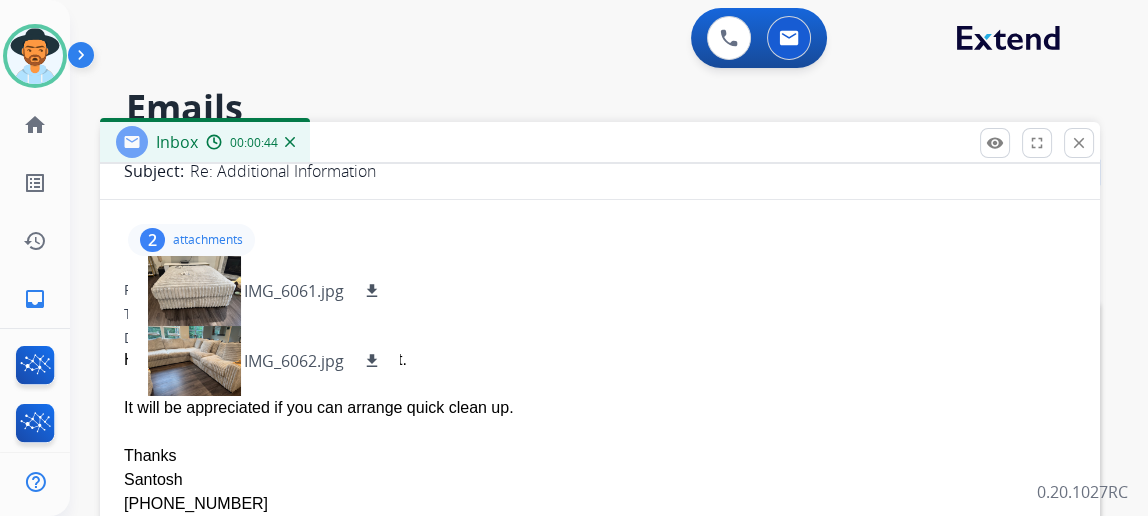 scroll, scrollTop: 363, scrollLeft: 0, axis: vertical 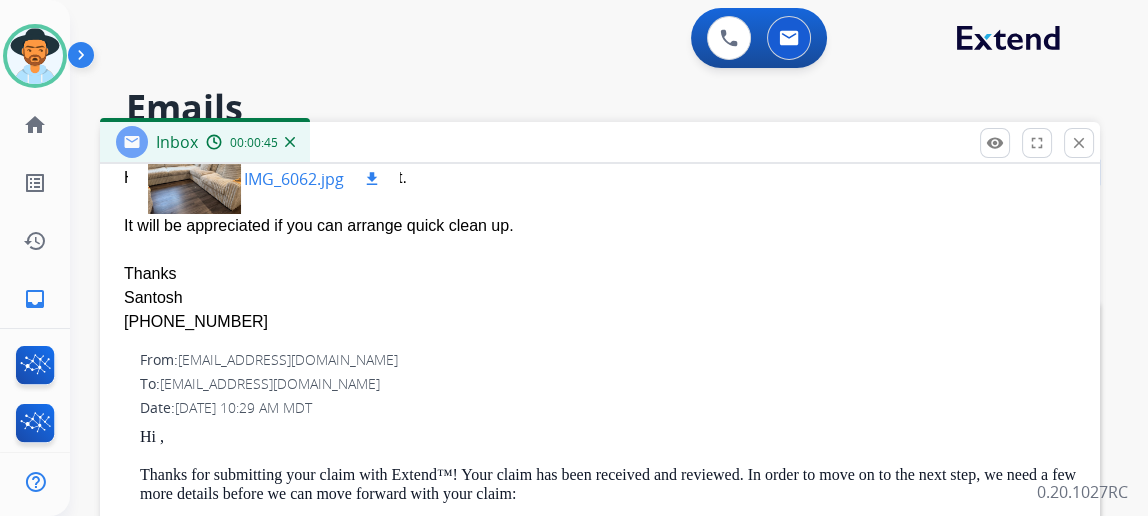 click at bounding box center [194, 179] 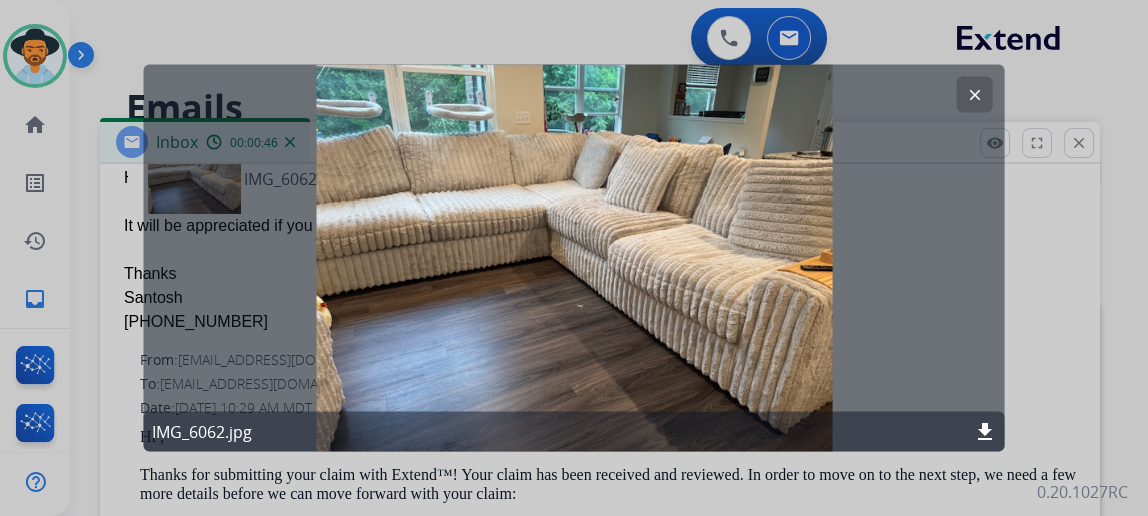 drag, startPoint x: 969, startPoint y: 88, endPoint x: 956, endPoint y: 106, distance: 22.203604 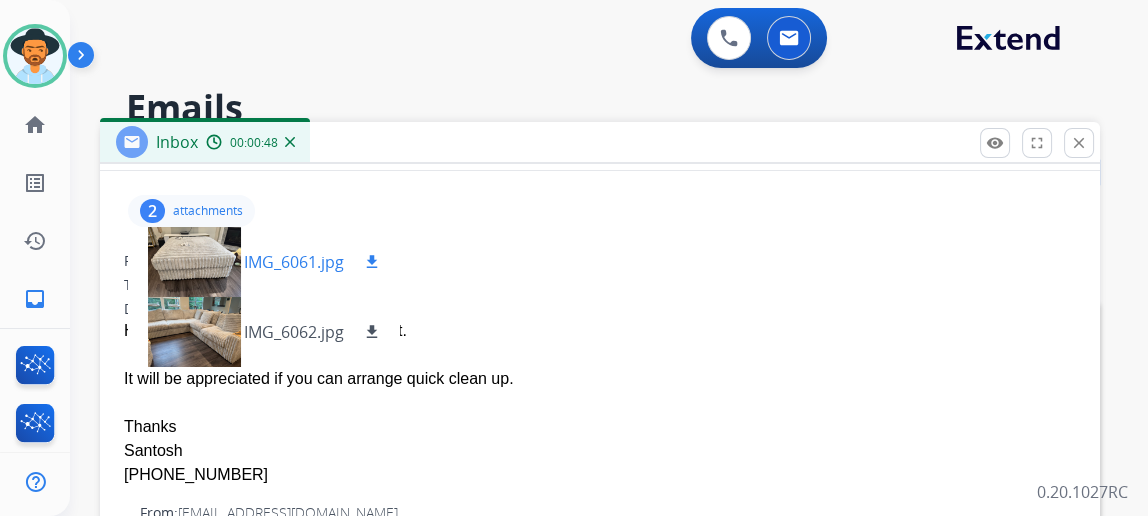 scroll, scrollTop: 181, scrollLeft: 0, axis: vertical 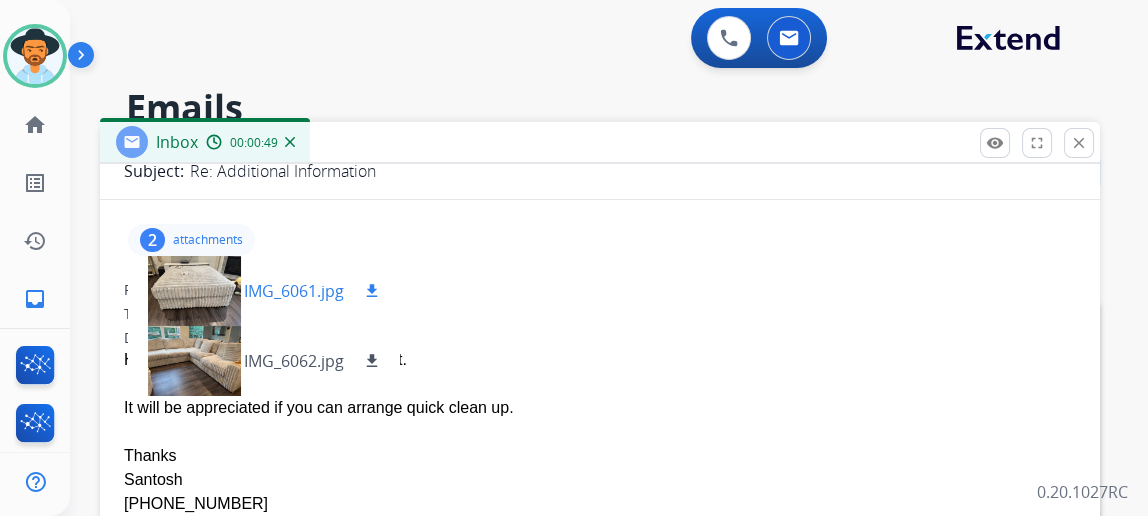 click on "download" at bounding box center (372, 291) 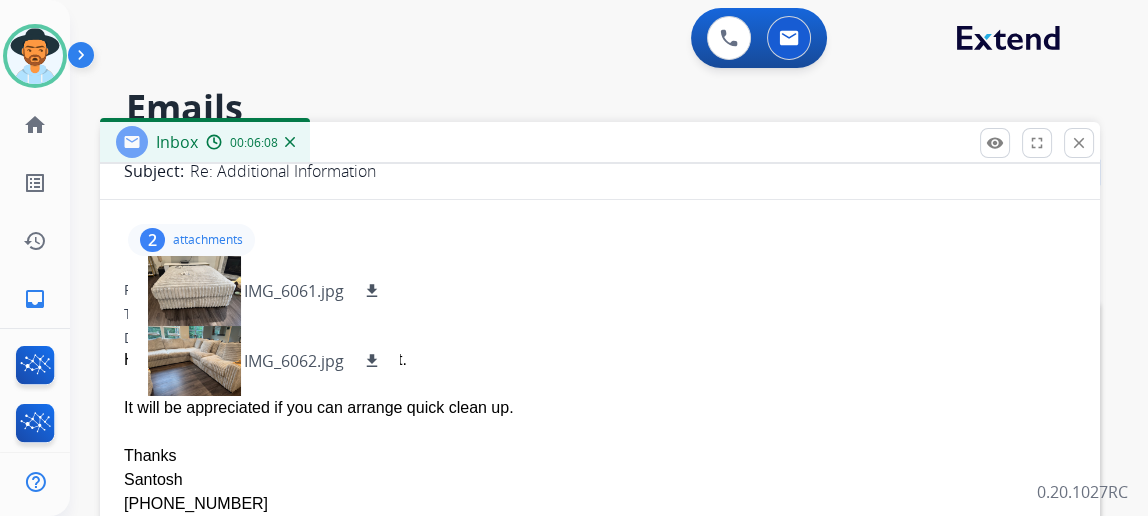 click on "0 Voice Interactions  0  Email Interactions" at bounding box center [597, 40] 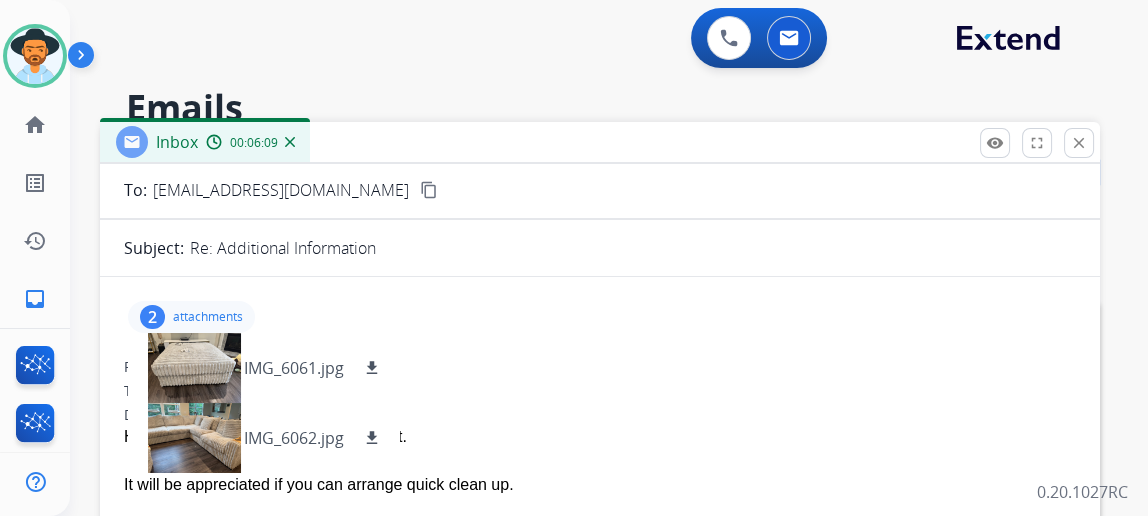 scroll, scrollTop: 0, scrollLeft: 0, axis: both 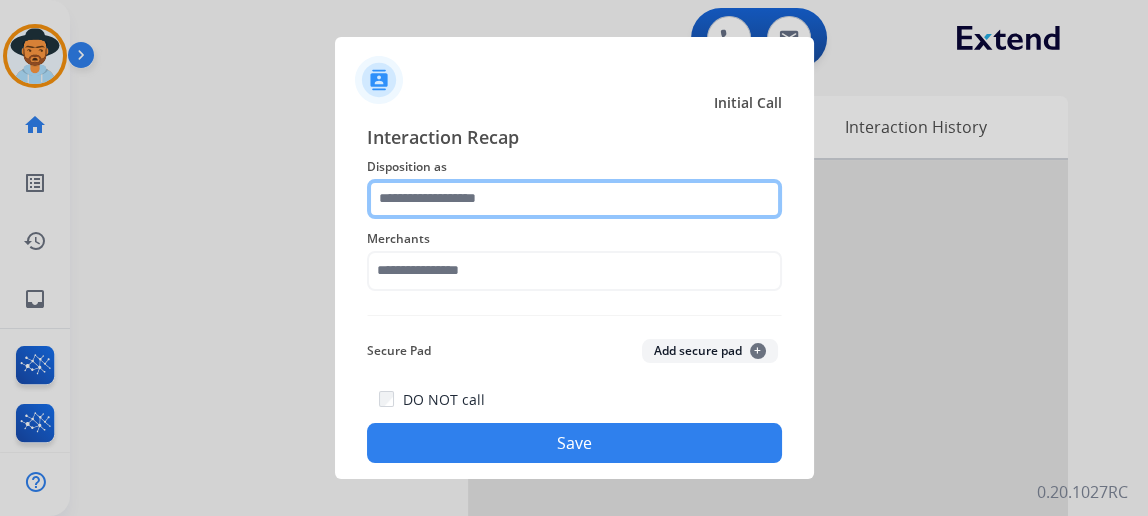 click 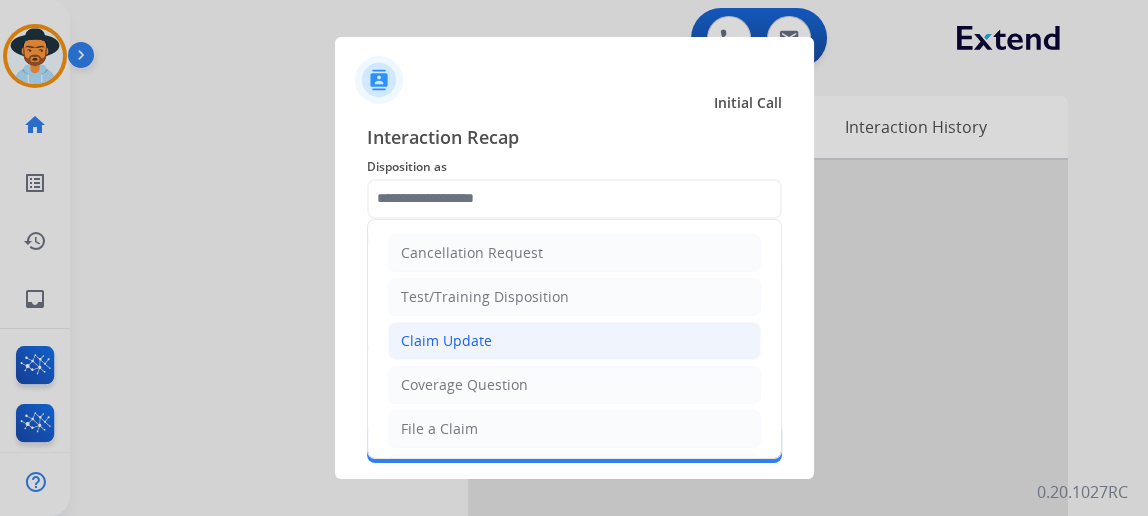 click on "Claim Update" 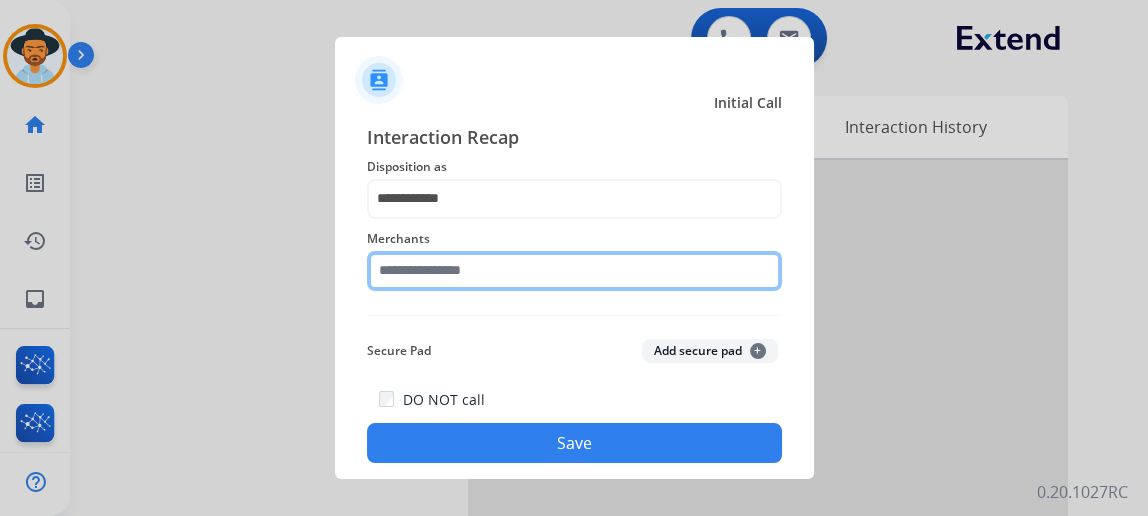 click 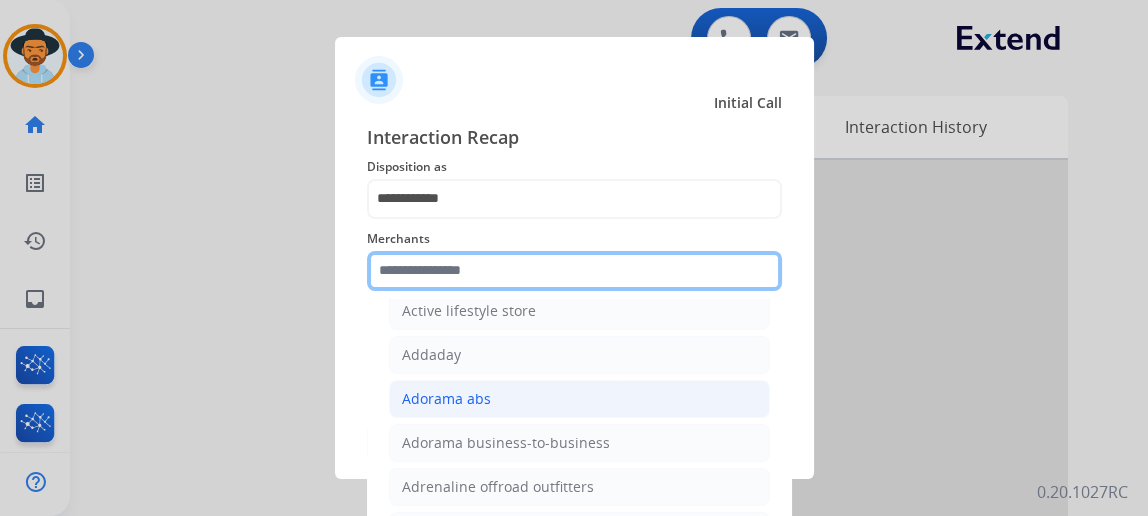 scroll, scrollTop: 0, scrollLeft: 0, axis: both 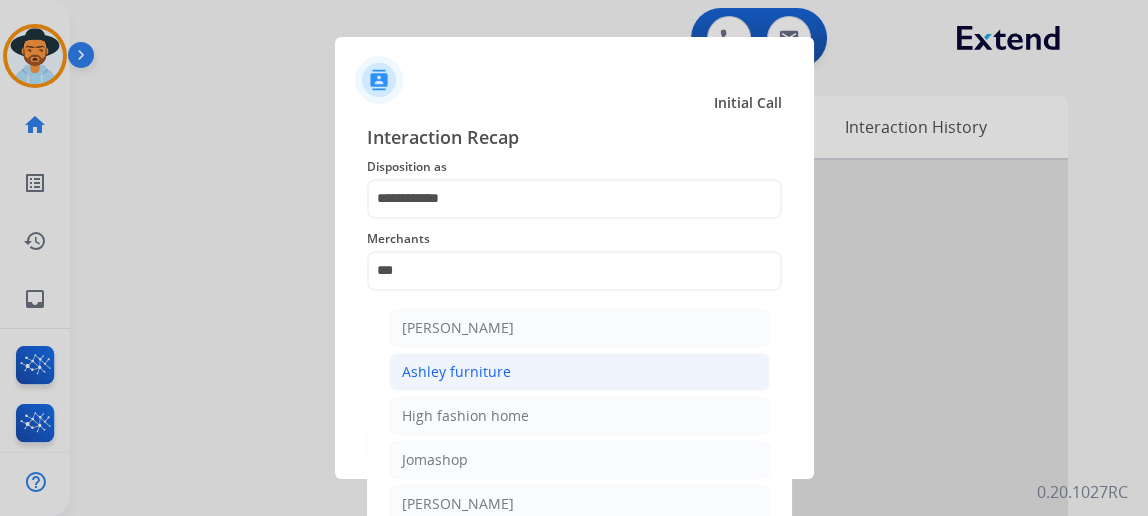 click on "Ashley furniture" 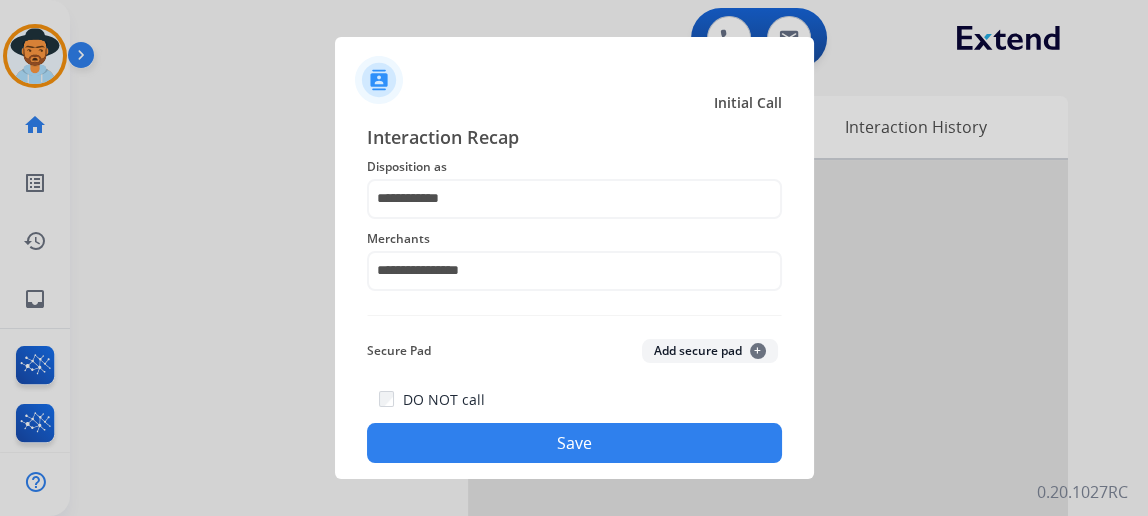 click on "Save" 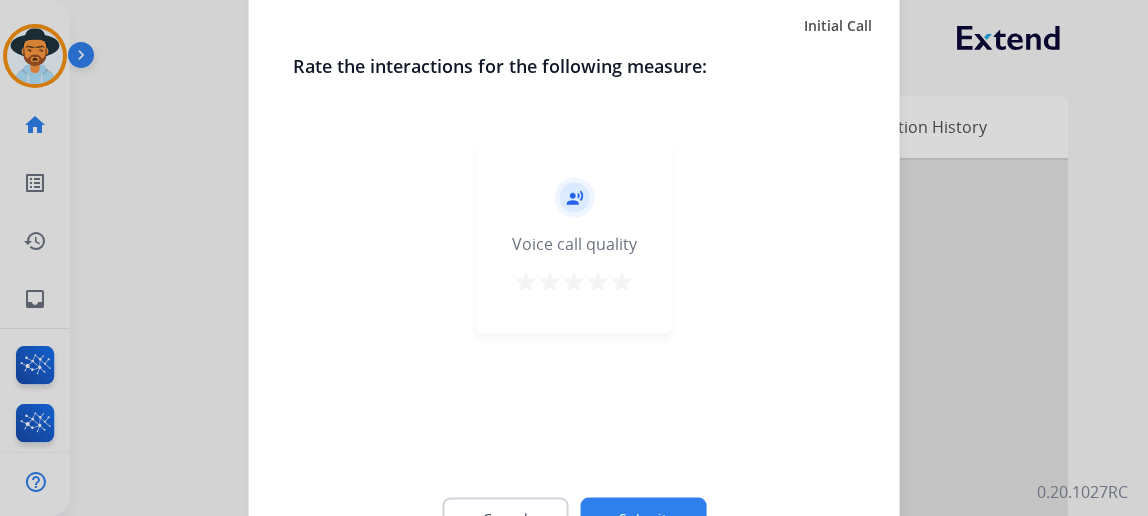 click on "Submit" 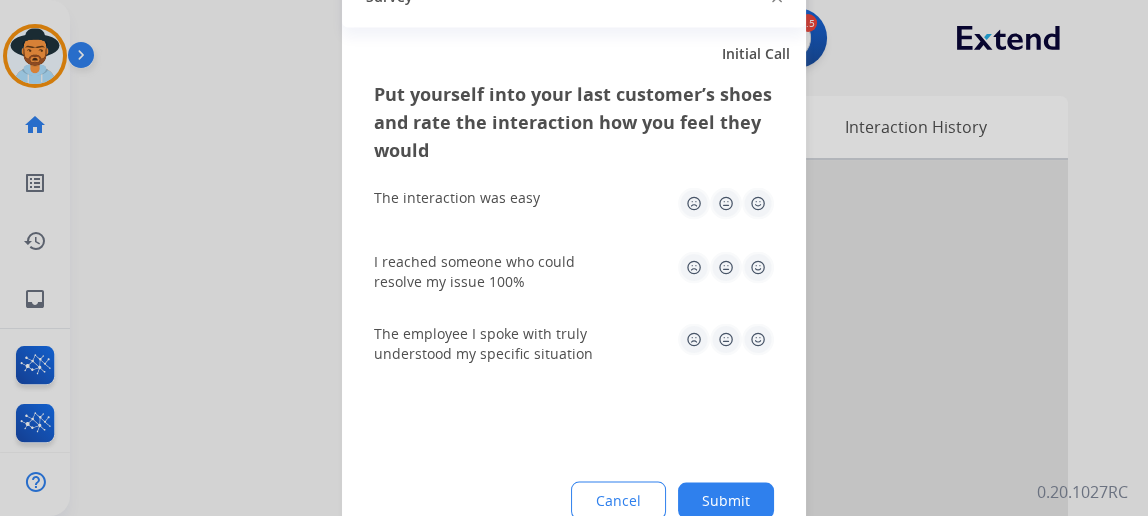 click on "Submit" 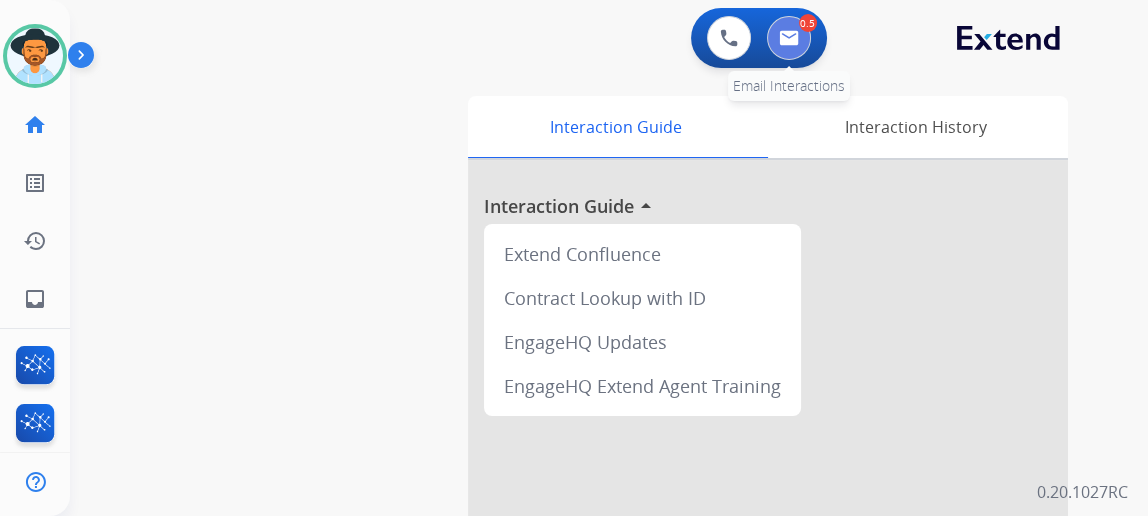 click at bounding box center (789, 38) 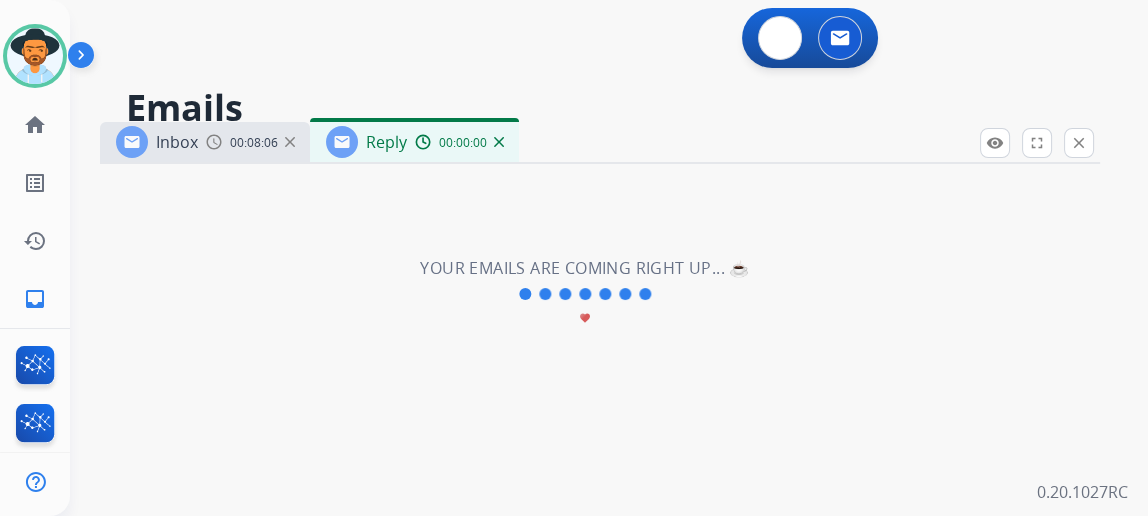 select on "**********" 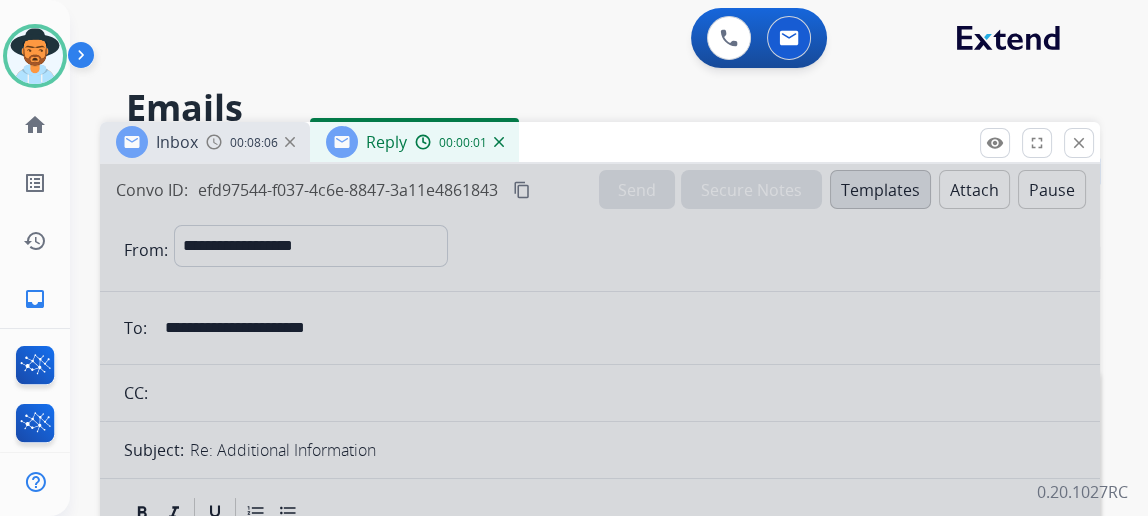 click on "Reply  00:00:01" at bounding box center (414, 142) 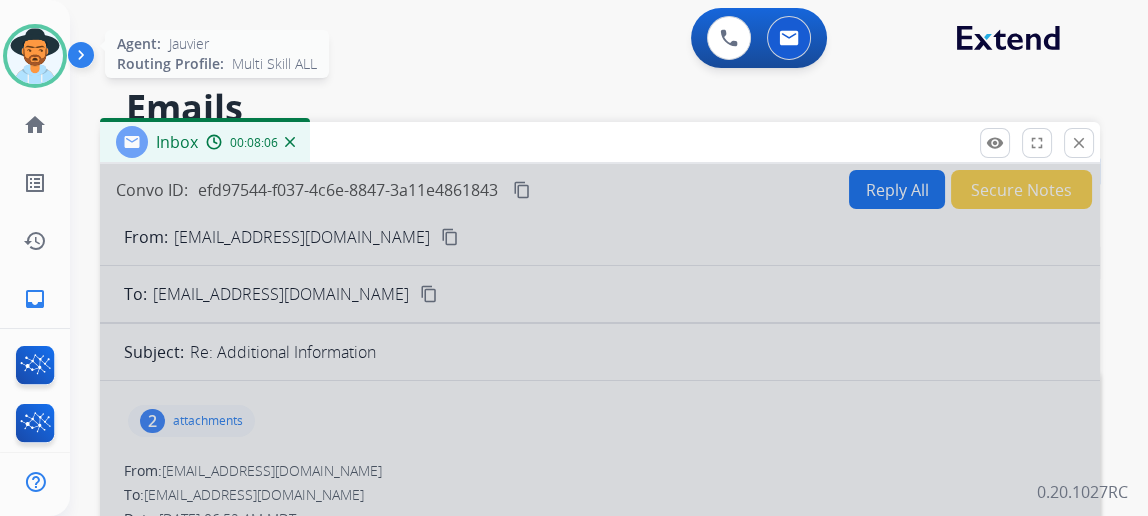 click at bounding box center [35, 56] 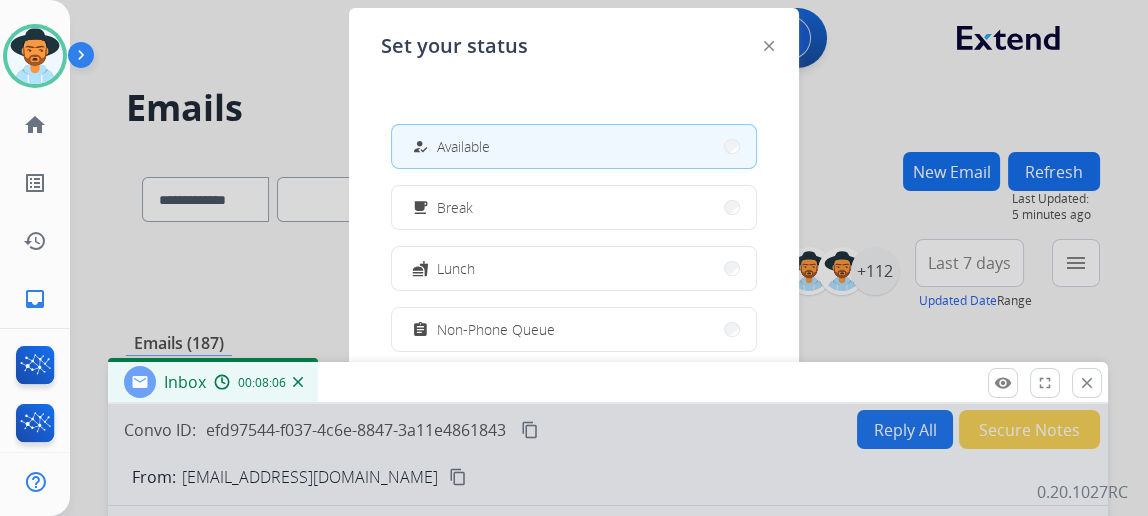 drag, startPoint x: 764, startPoint y: 205, endPoint x: 795, endPoint y: 321, distance: 120.070816 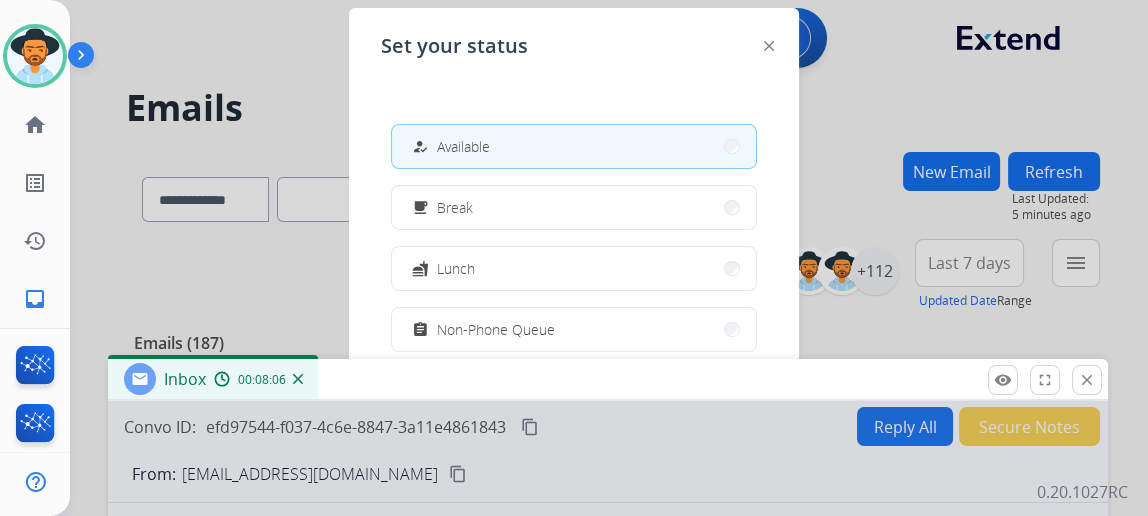 click at bounding box center (574, 258) 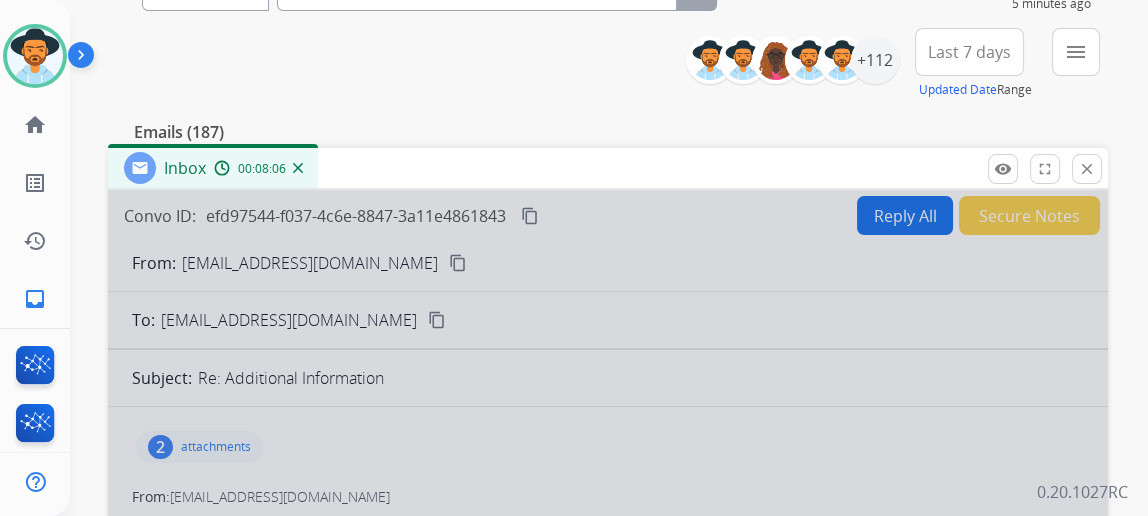 scroll, scrollTop: 0, scrollLeft: 0, axis: both 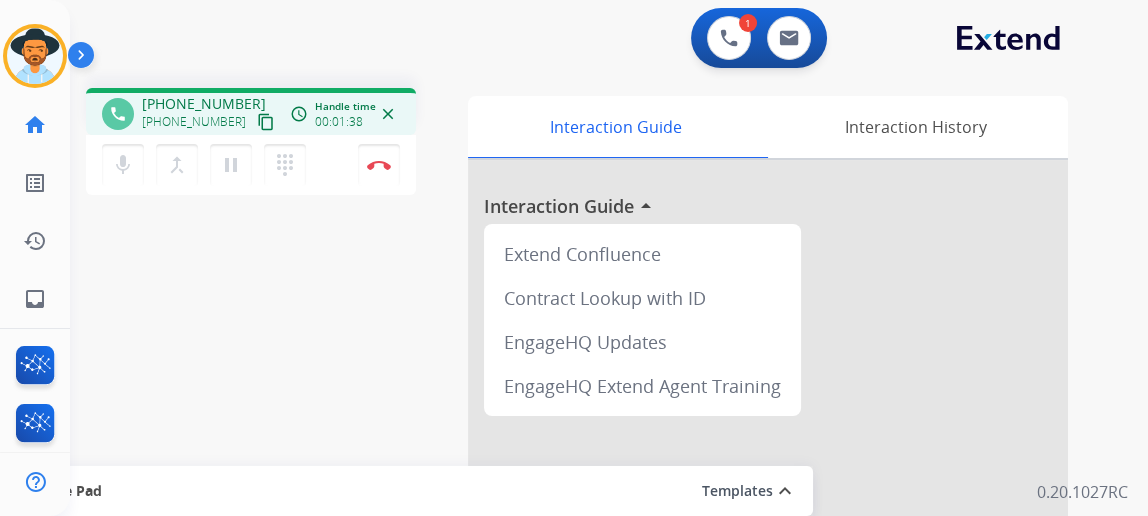 click on "content_copy" at bounding box center (266, 122) 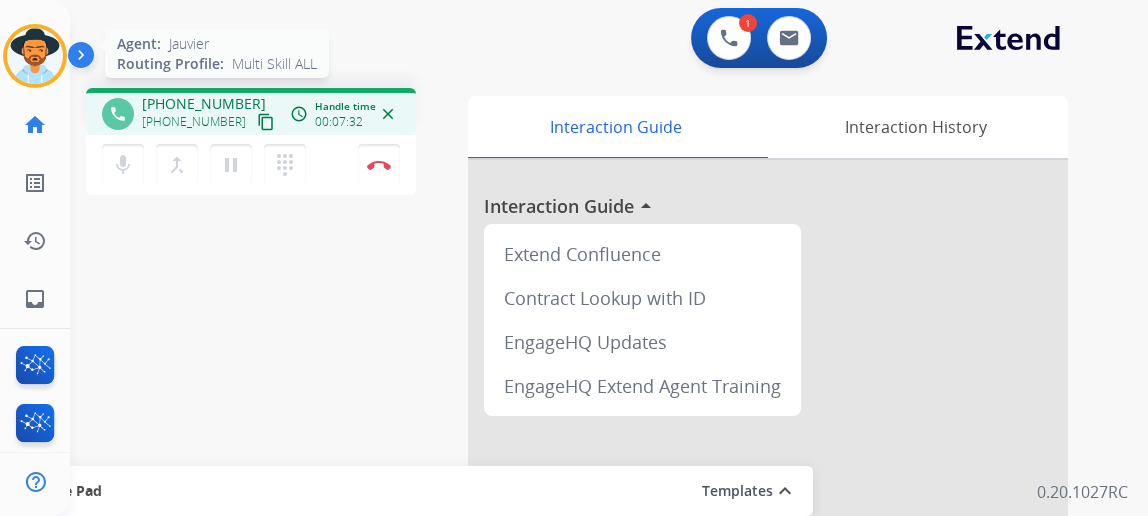 click at bounding box center (35, 56) 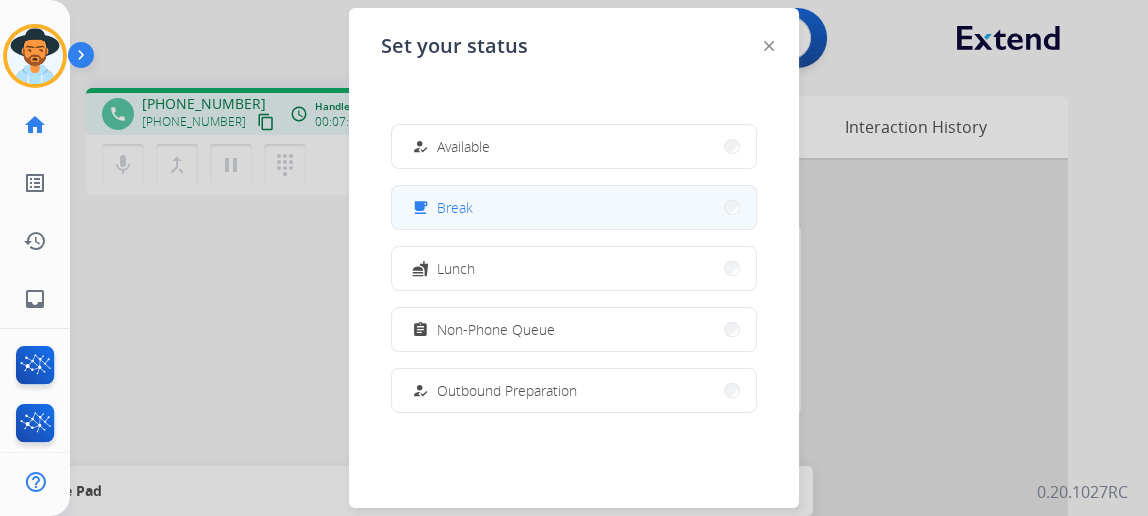click on "free_breakfast Break" at bounding box center (574, 207) 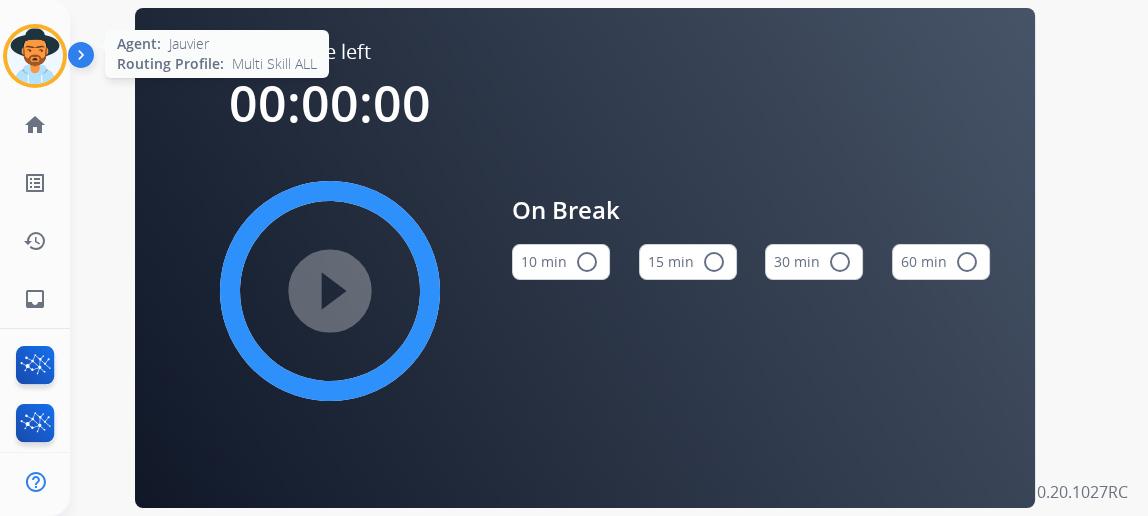click at bounding box center [35, 56] 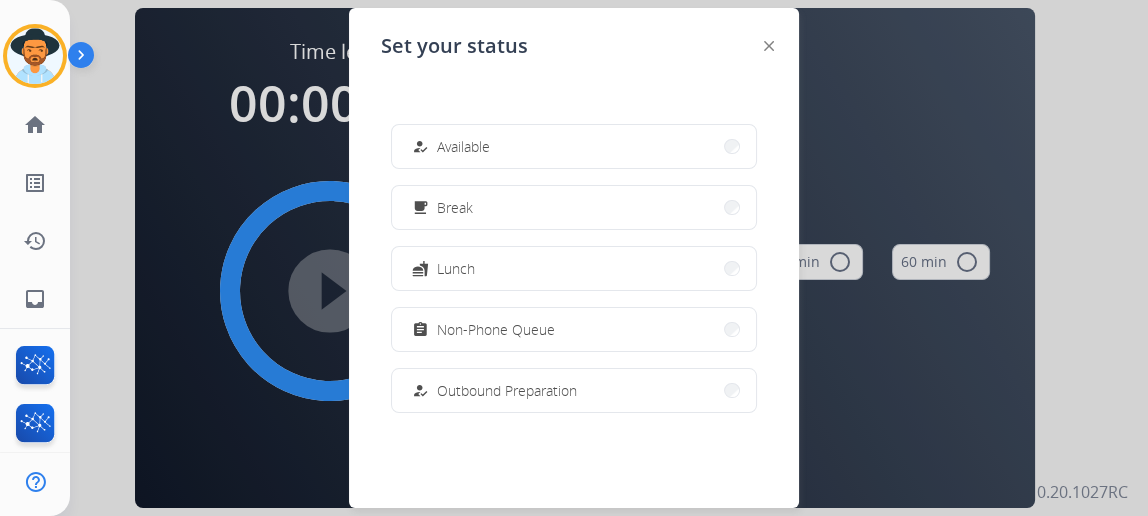 click on "Available" at bounding box center (463, 146) 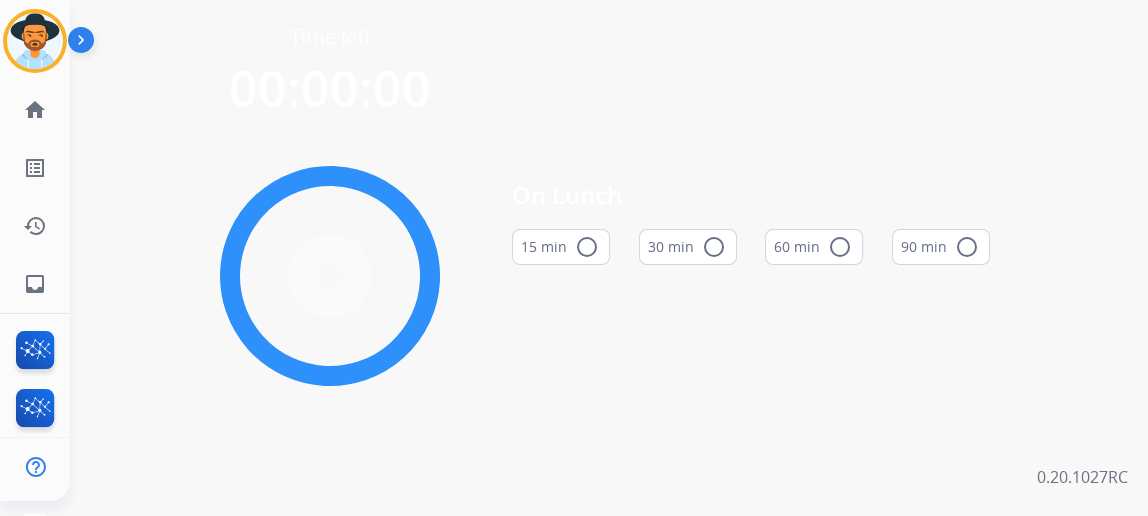 scroll, scrollTop: 0, scrollLeft: 0, axis: both 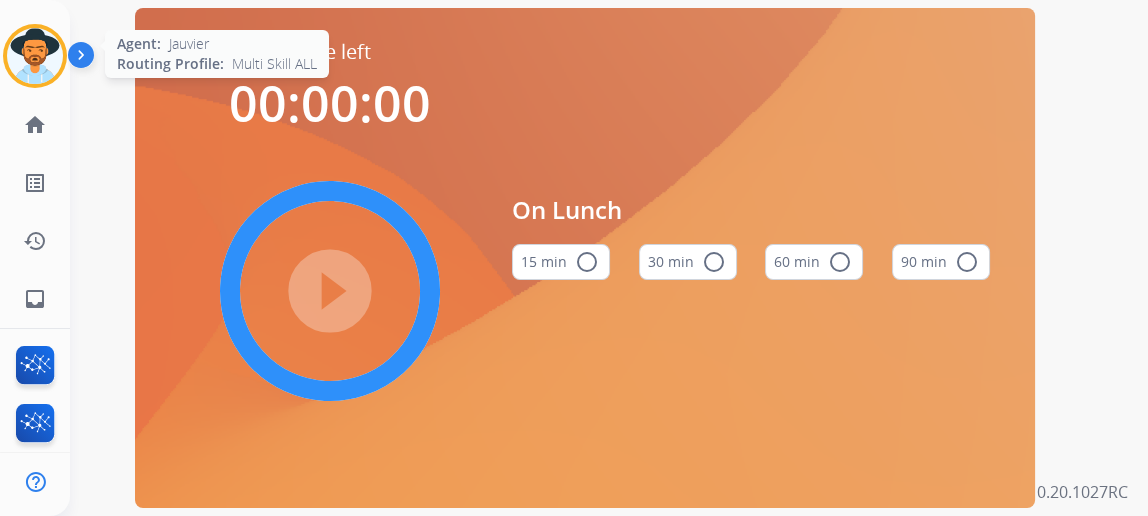 click at bounding box center (35, 56) 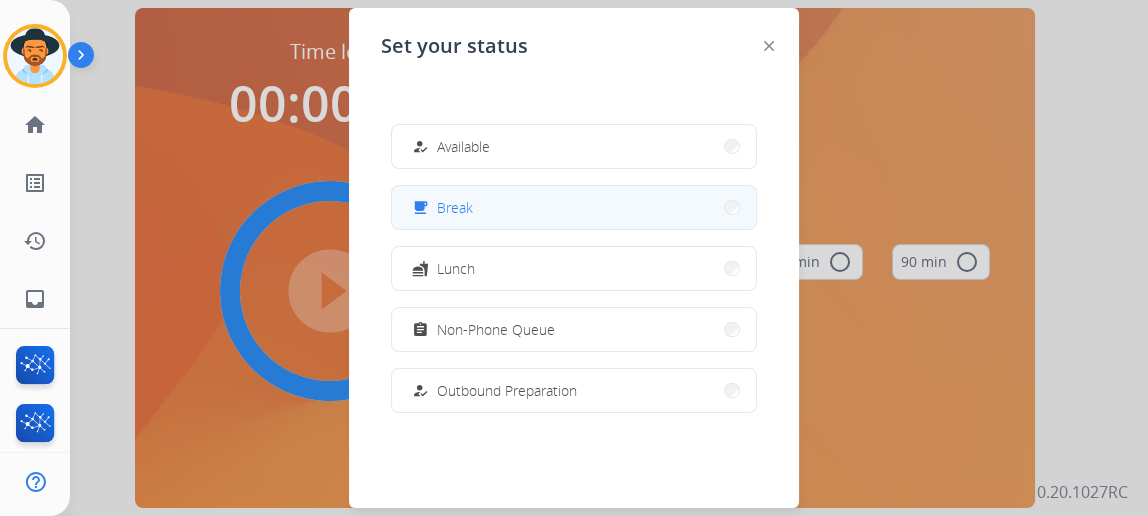 click on "free_breakfast Break" at bounding box center [574, 207] 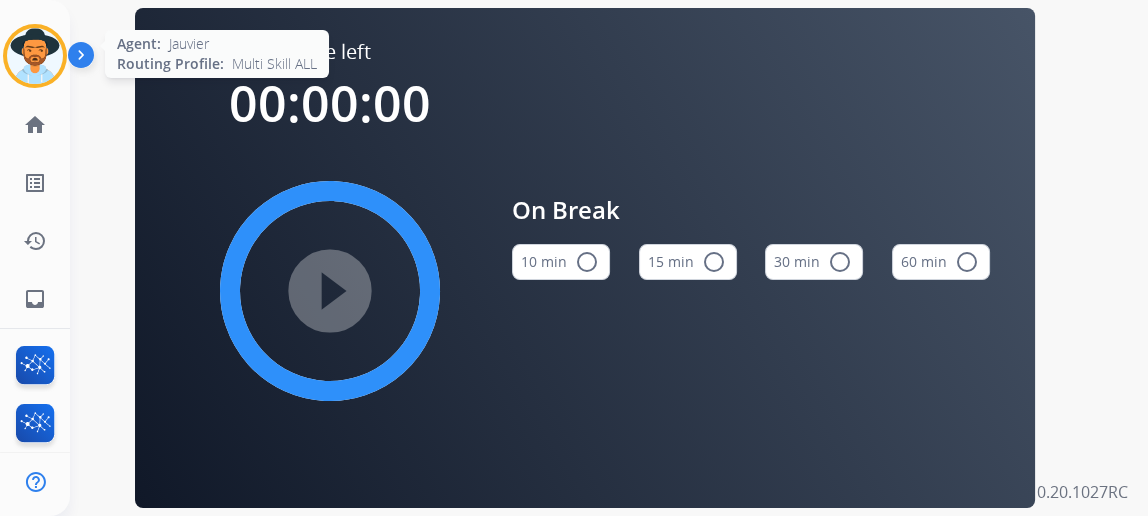 click at bounding box center [35, 56] 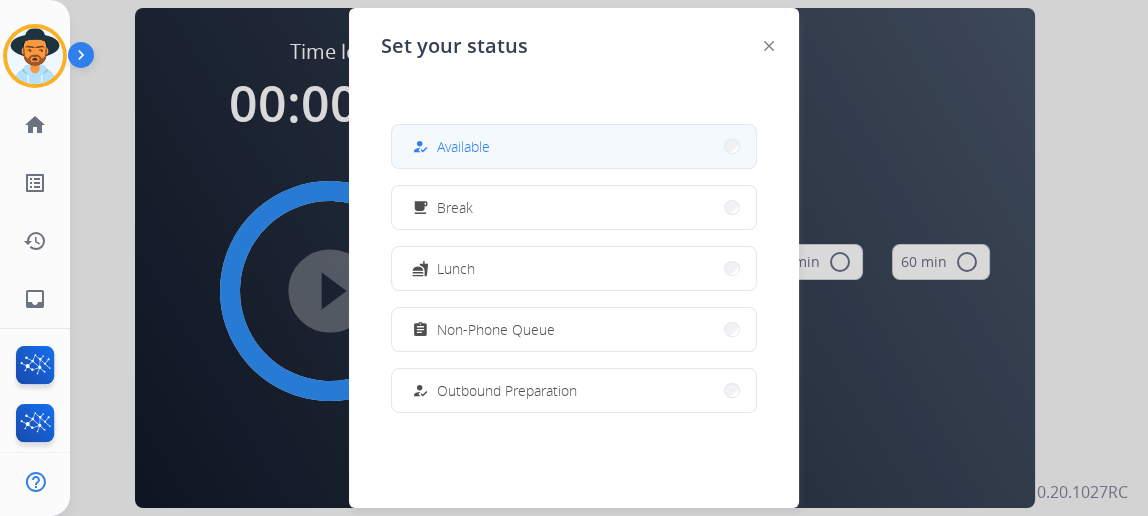 click on "how_to_reg Available" at bounding box center [574, 146] 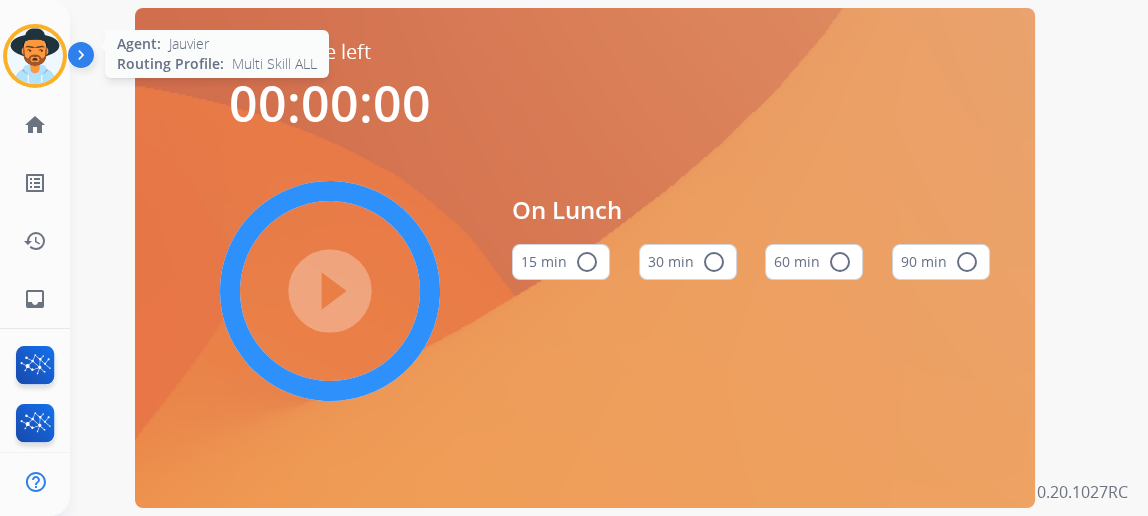 click at bounding box center (35, 56) 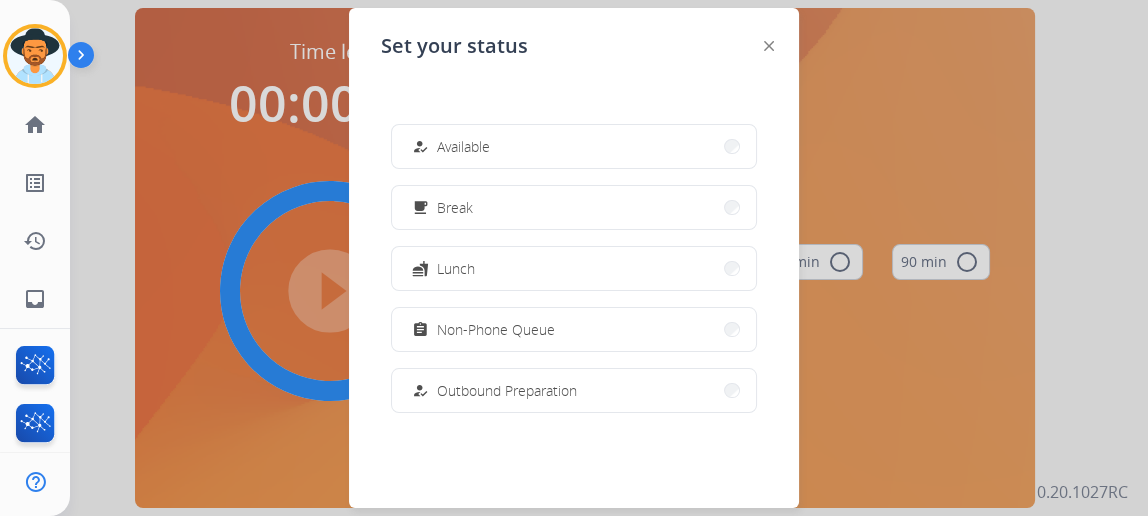 click on "Available" at bounding box center [463, 146] 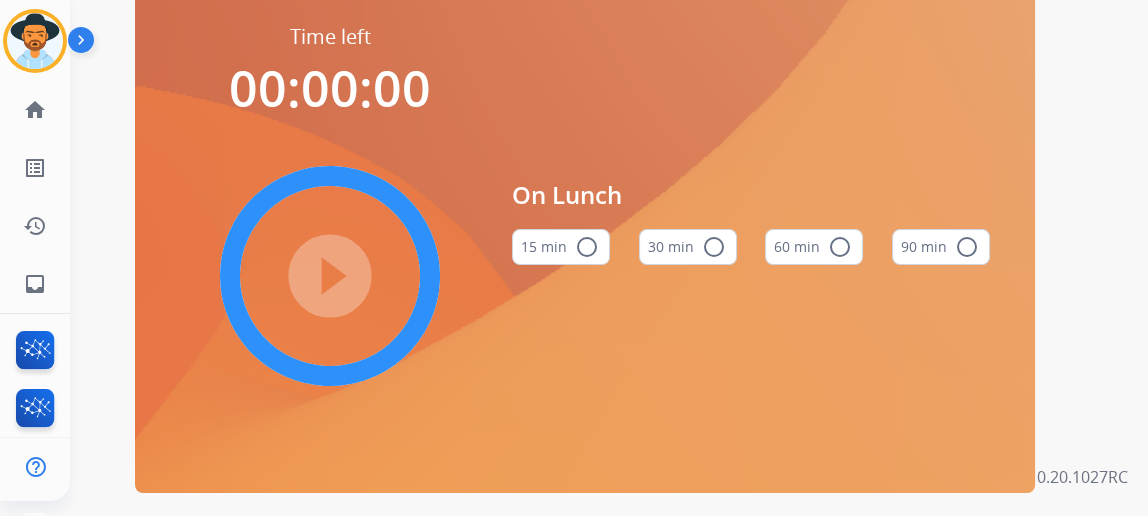 scroll, scrollTop: 0, scrollLeft: 0, axis: both 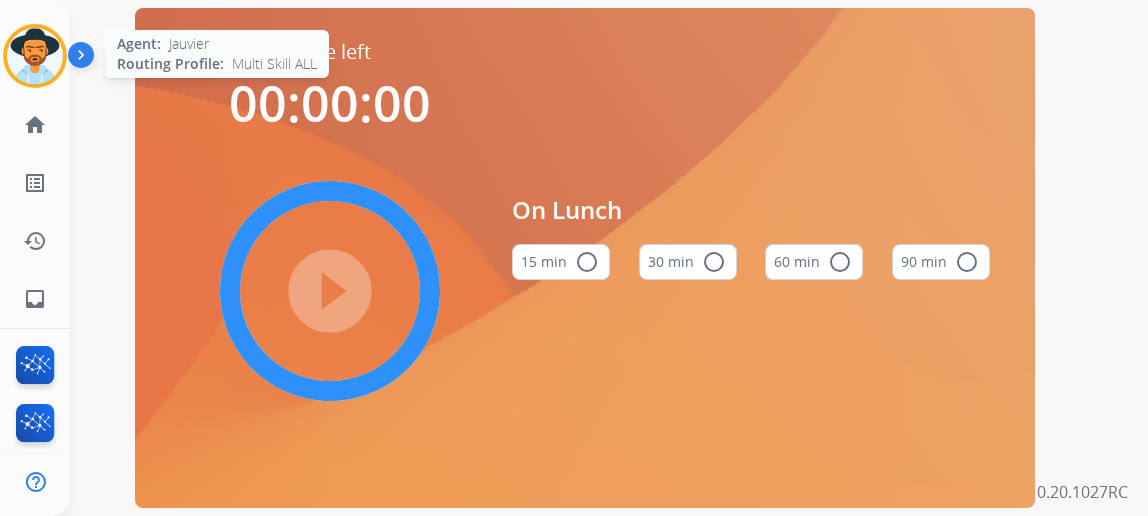 click at bounding box center [35, 56] 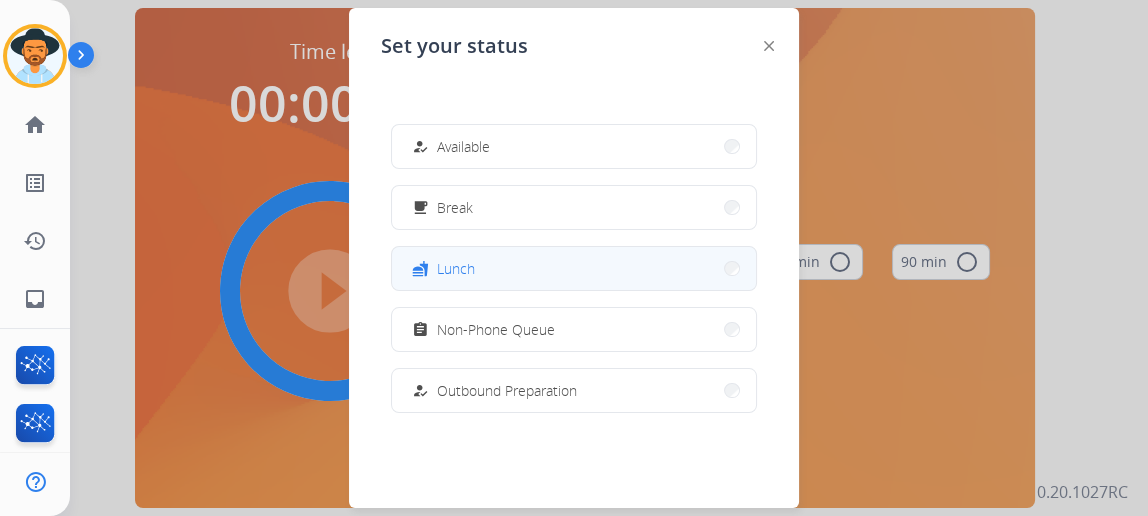 click on "Lunch" at bounding box center [456, 268] 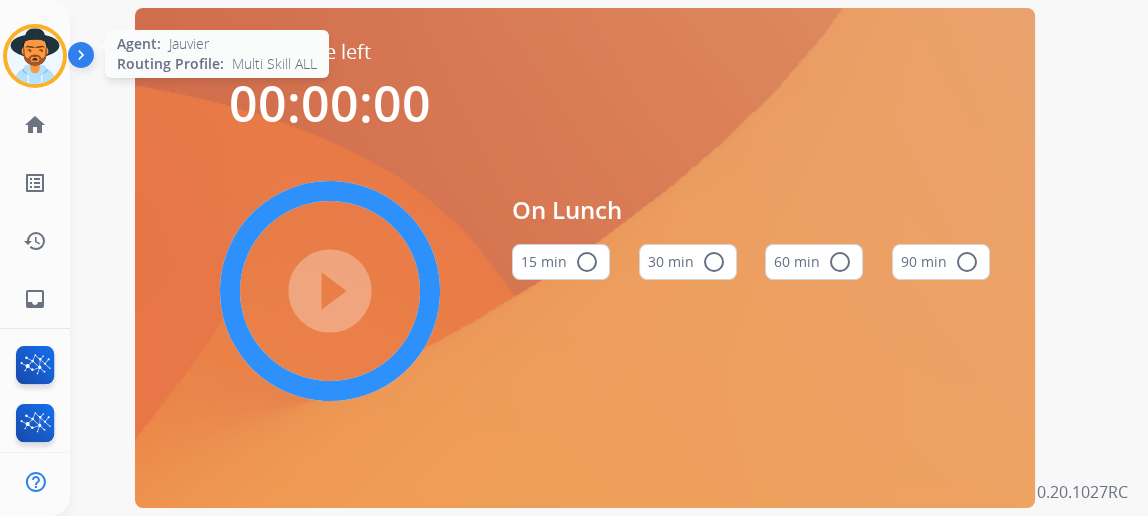 click at bounding box center (35, 56) 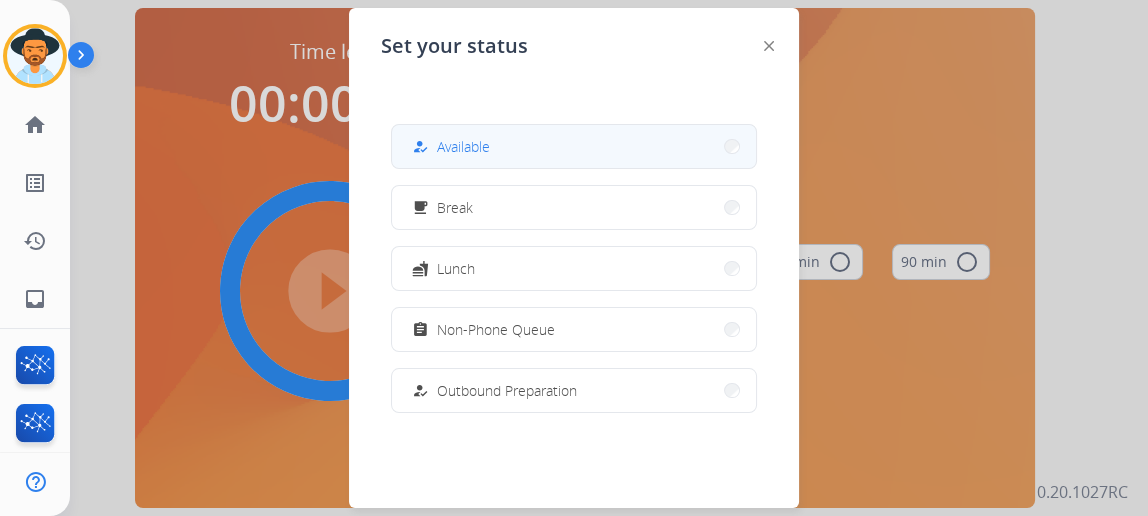 click on "Available" at bounding box center (463, 146) 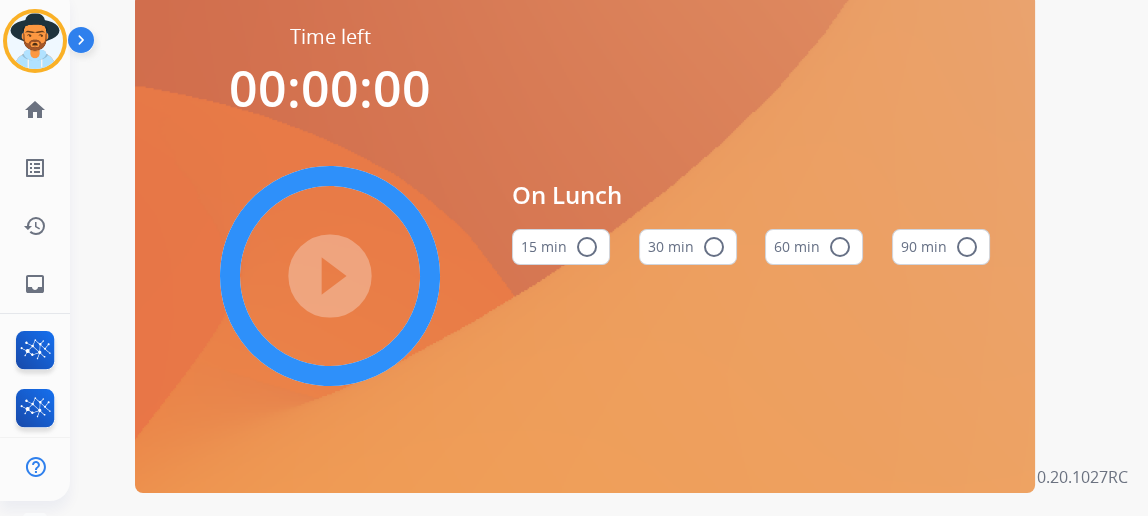scroll, scrollTop: 0, scrollLeft: 0, axis: both 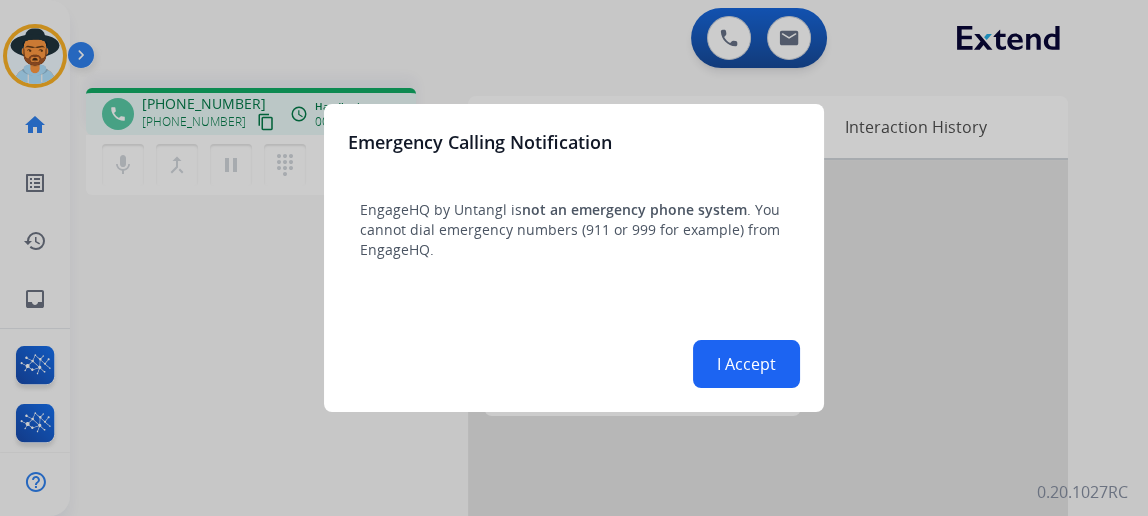 drag, startPoint x: 760, startPoint y: 373, endPoint x: 729, endPoint y: 359, distance: 34.0147 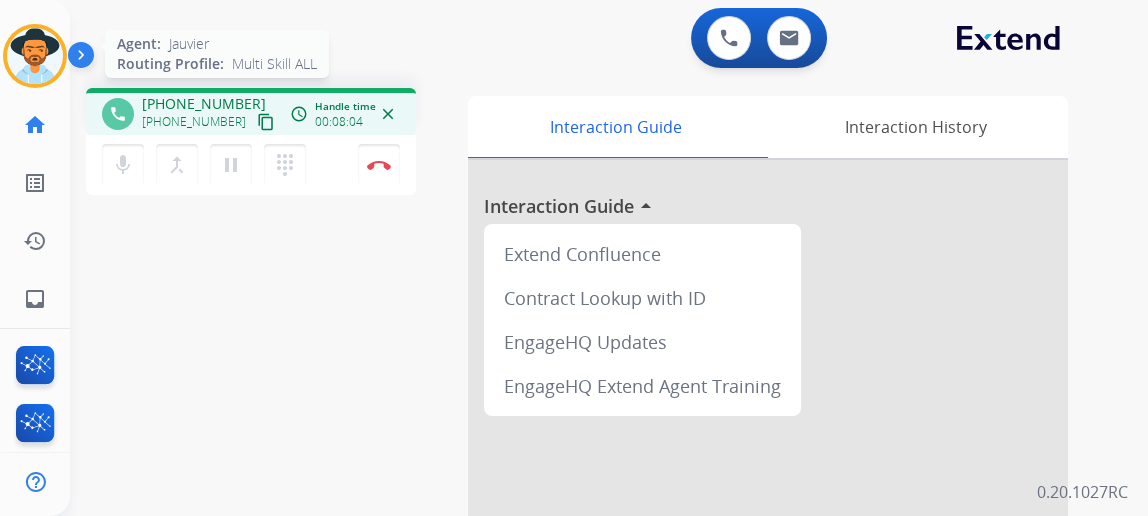 click at bounding box center [35, 56] 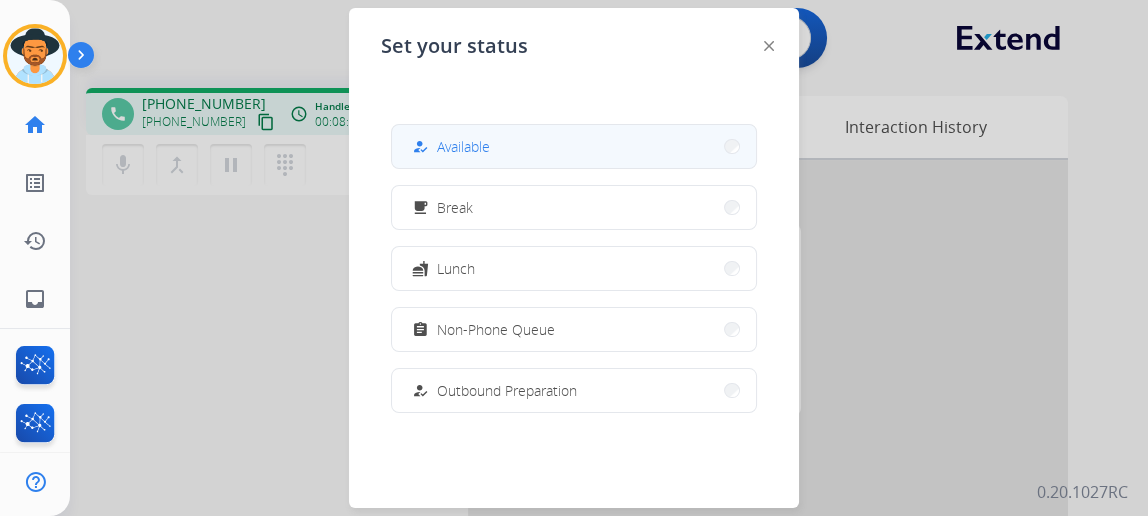 click on "how_to_reg" at bounding box center (420, 146) 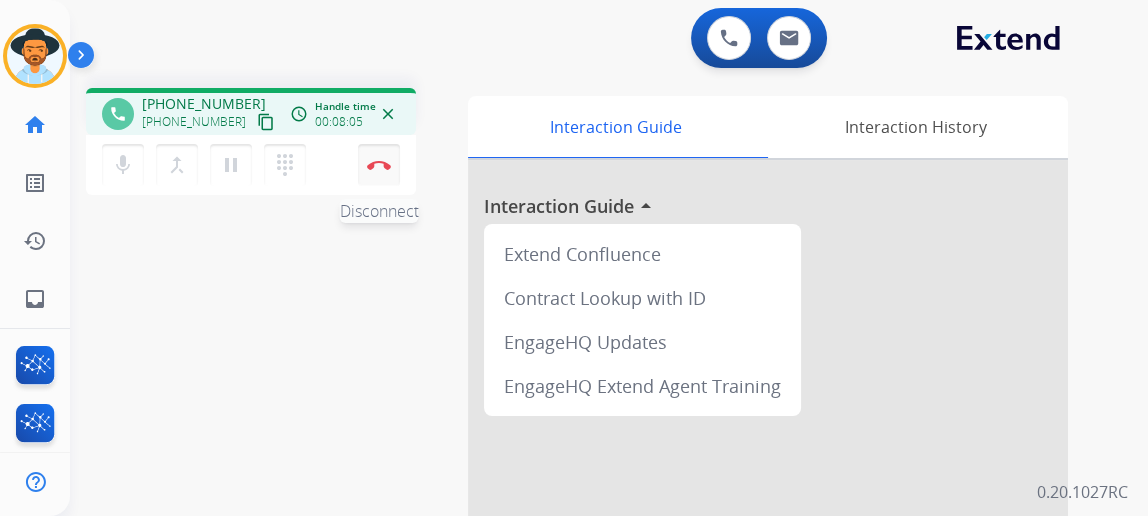click at bounding box center (379, 165) 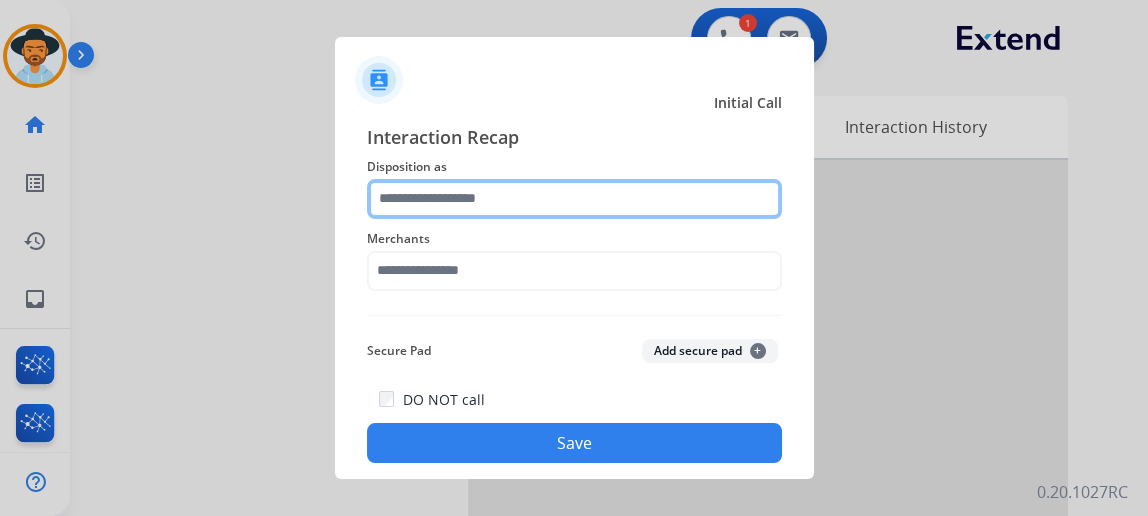 click 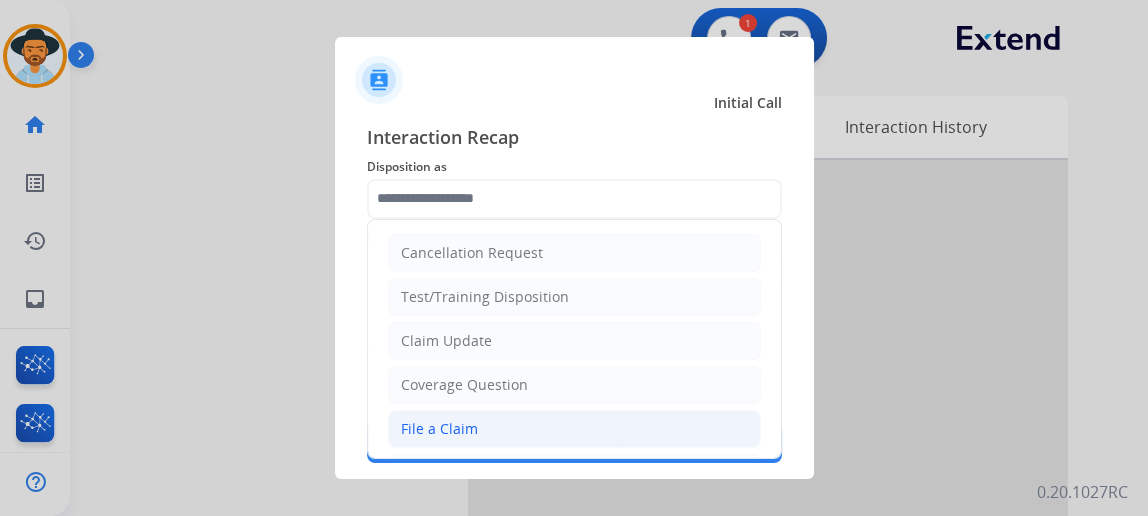 click on "File a Claim" 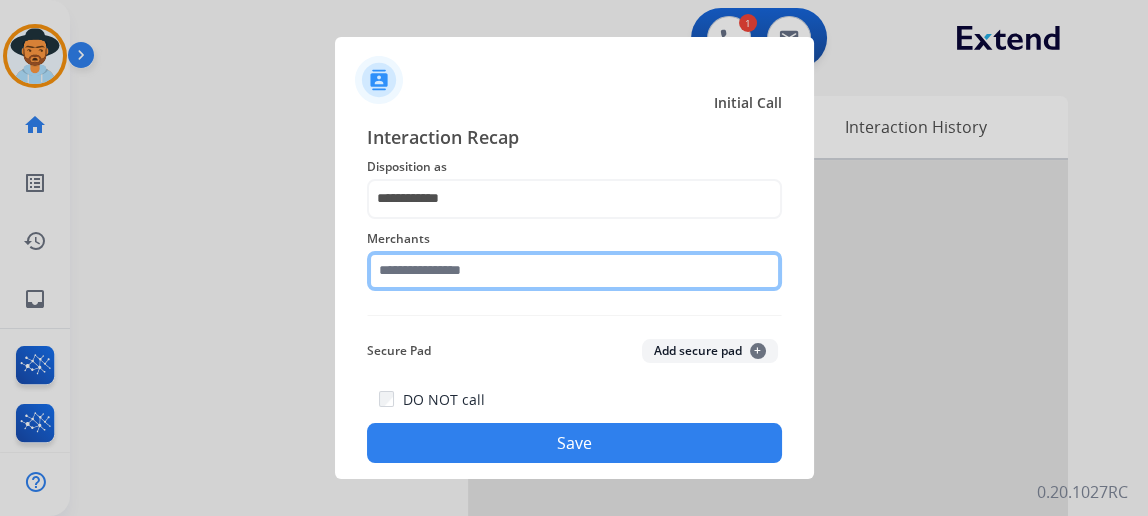click 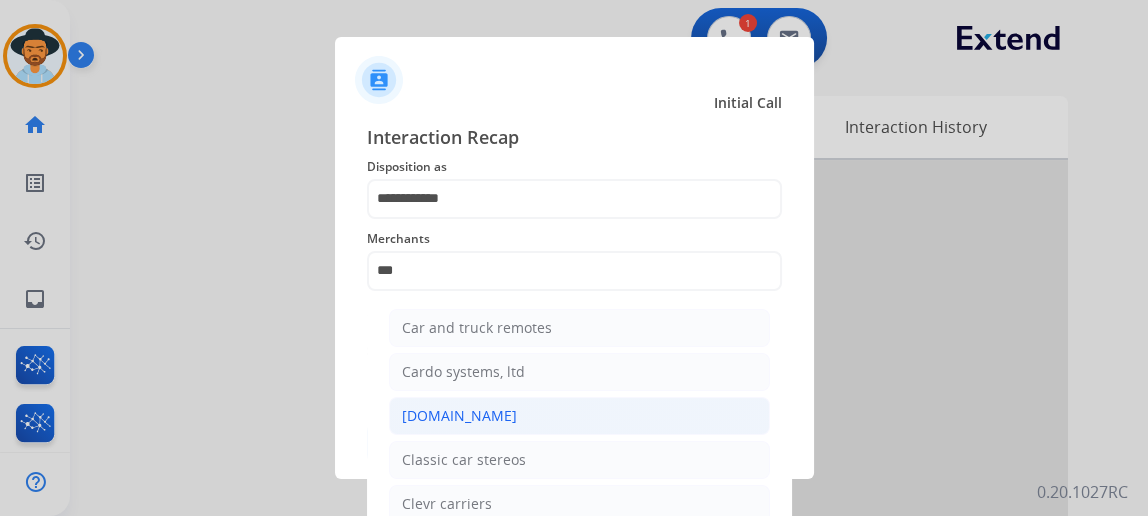 click on "Carparts.com" 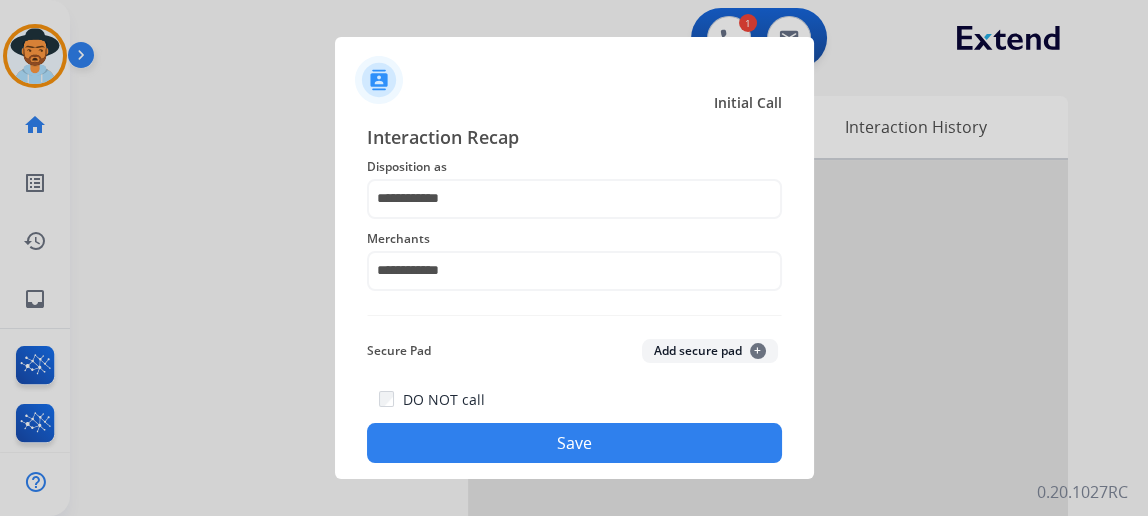 click on "Save" 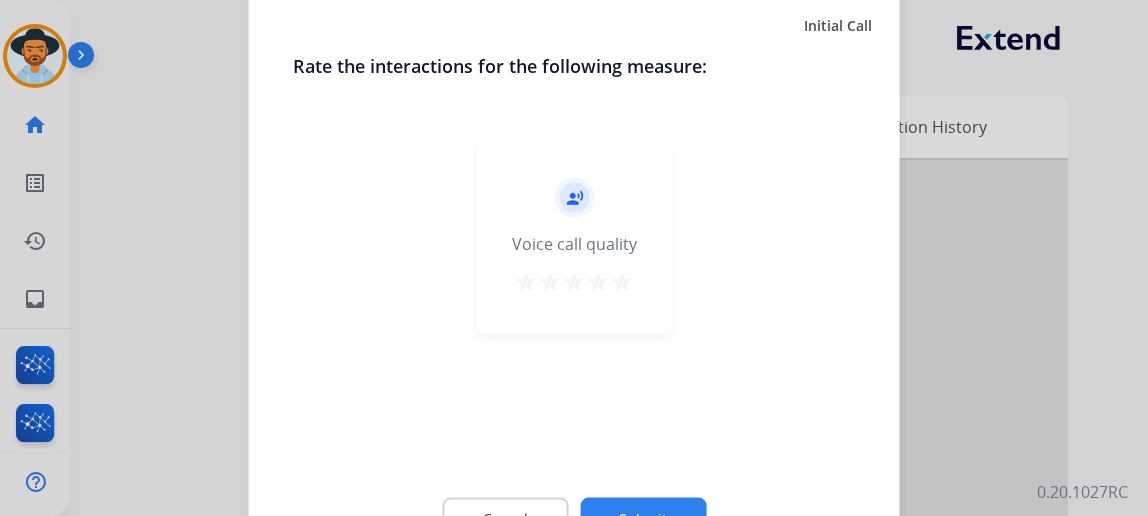 click on "Cancel Submit" 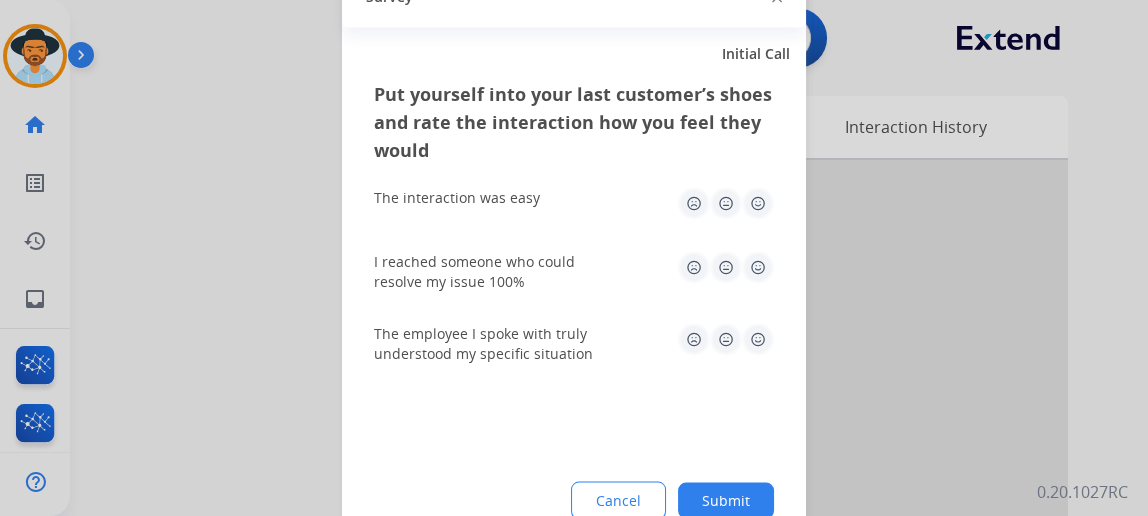click 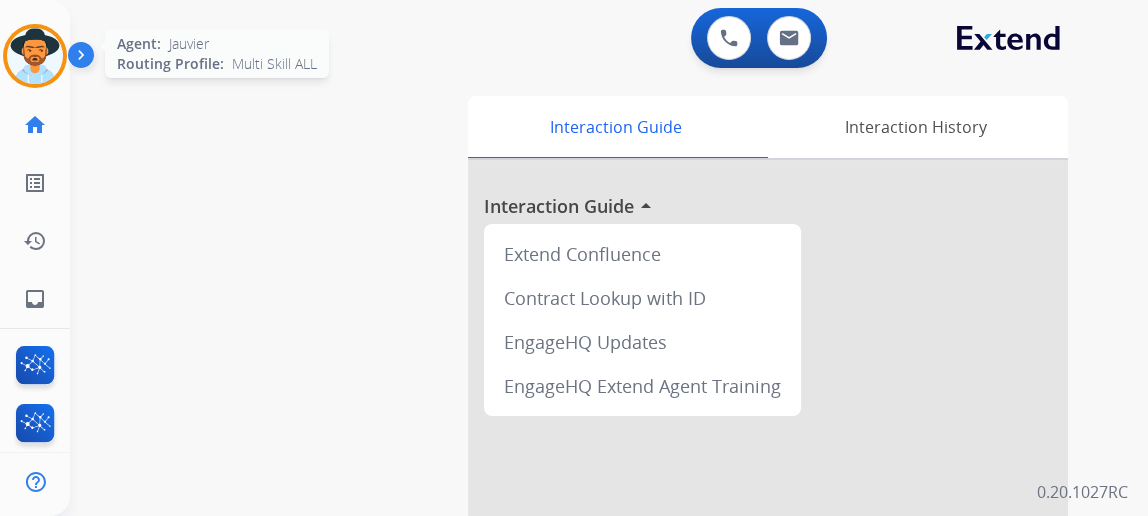 click at bounding box center [35, 56] 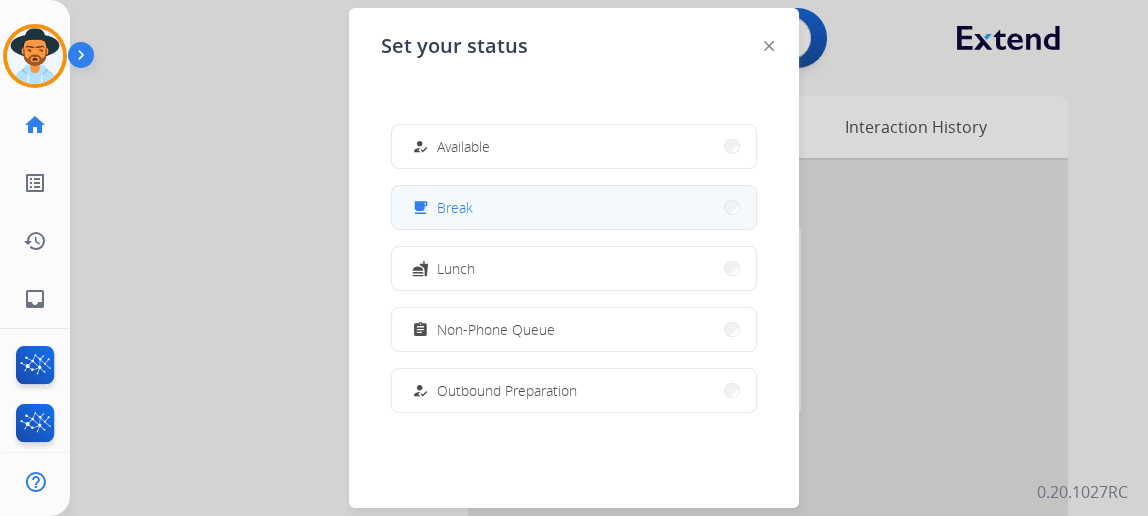 click on "free_breakfast Break" at bounding box center (574, 207) 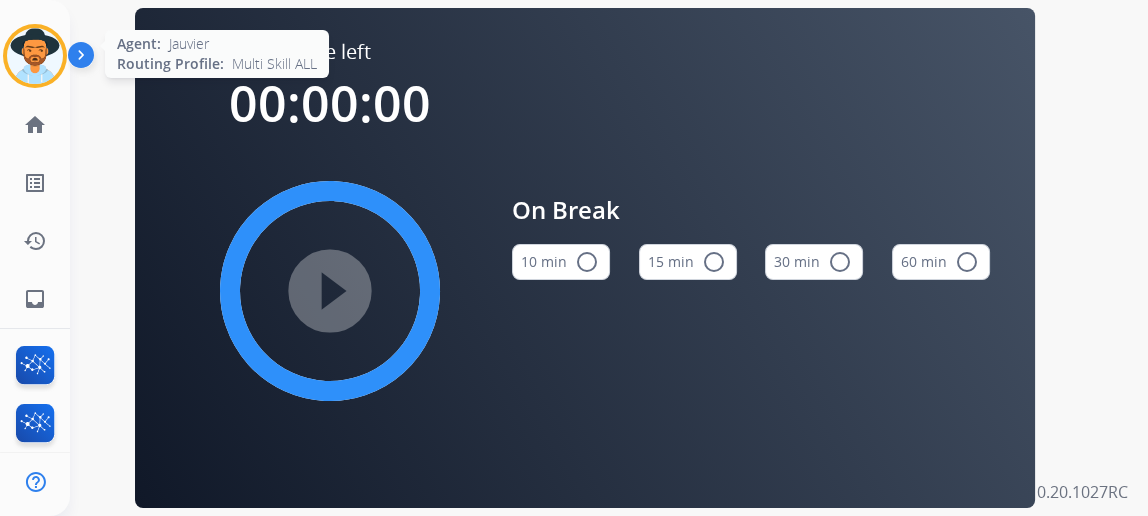 click at bounding box center [35, 56] 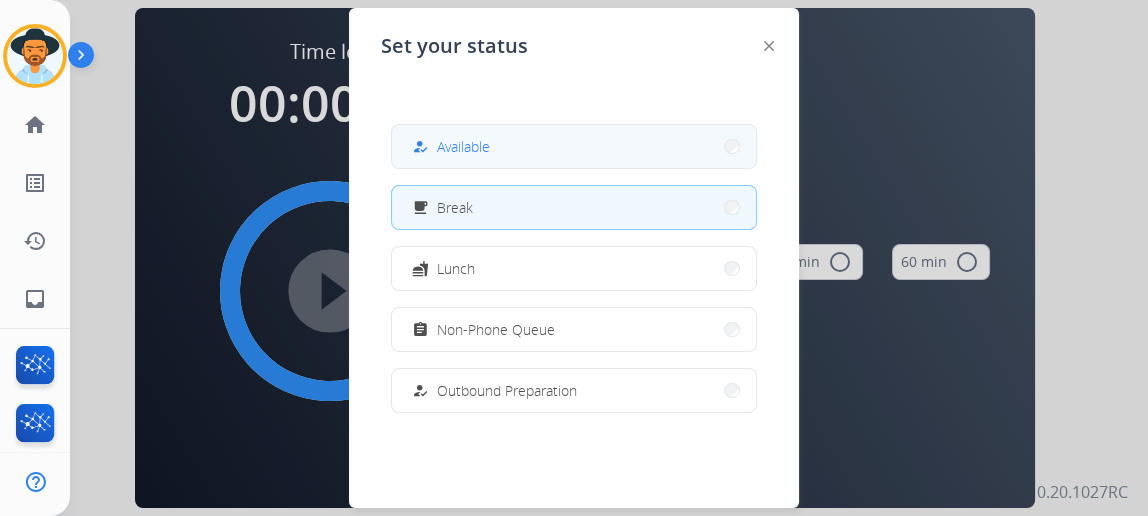 click on "how_to_reg Available" at bounding box center (574, 146) 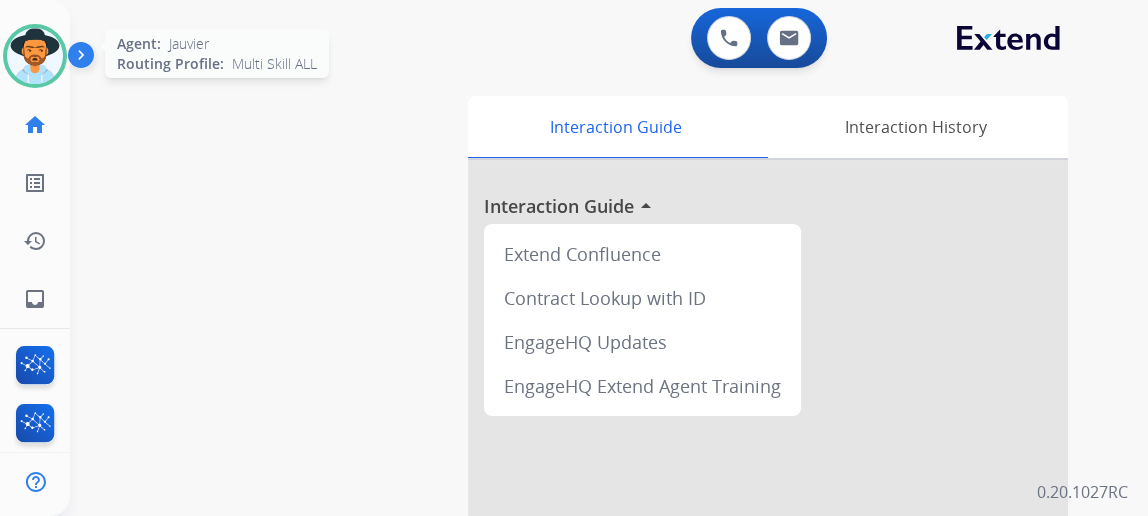 click at bounding box center [35, 56] 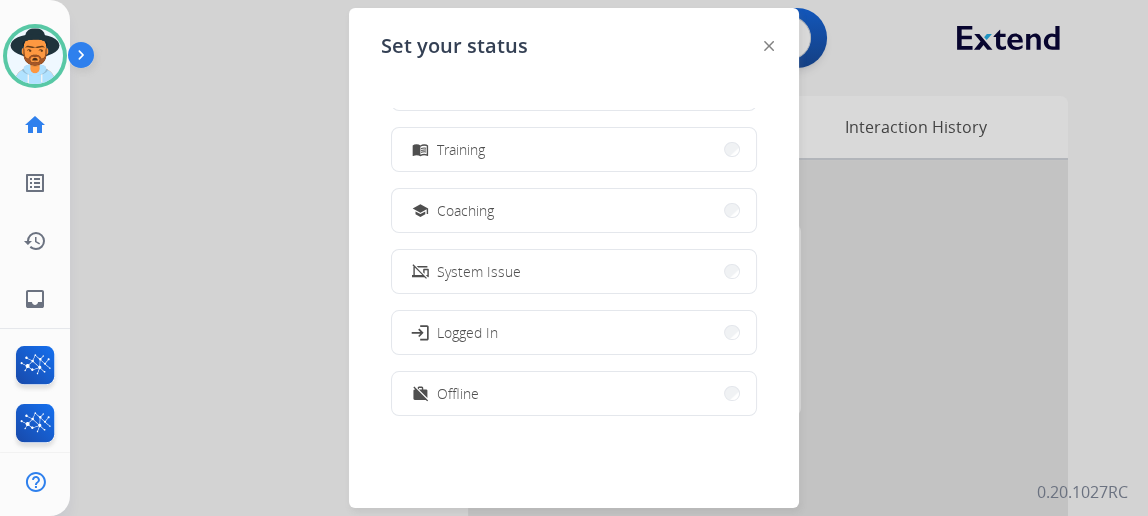 scroll, scrollTop: 363, scrollLeft: 0, axis: vertical 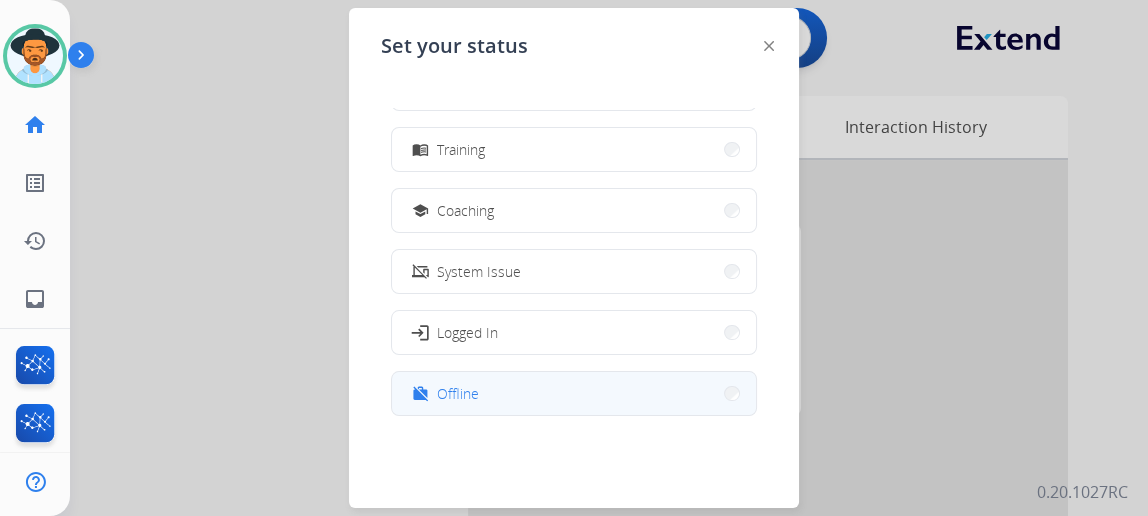 click on "work_off Offline" at bounding box center (574, 393) 